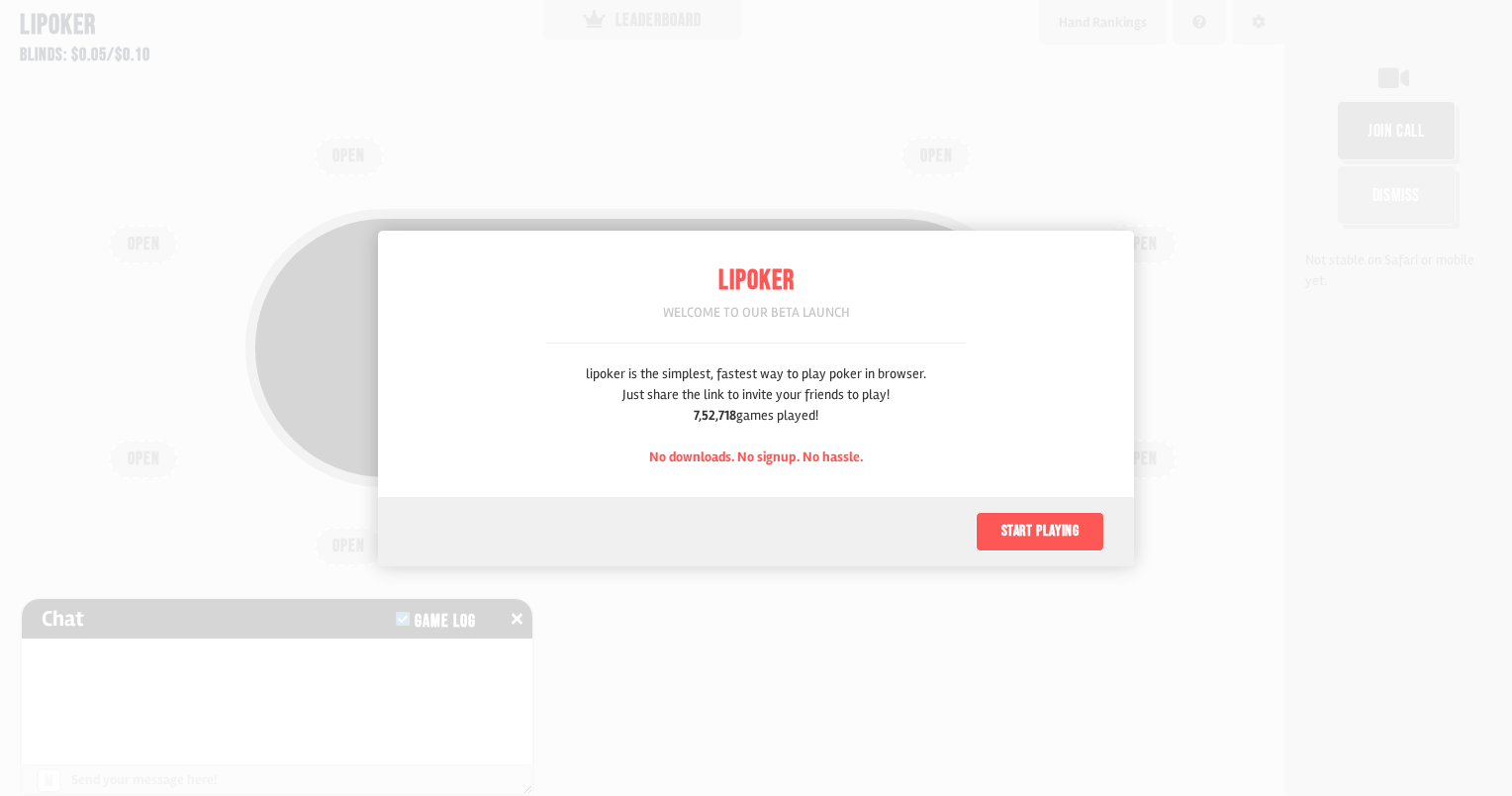 scroll, scrollTop: 0, scrollLeft: 0, axis: both 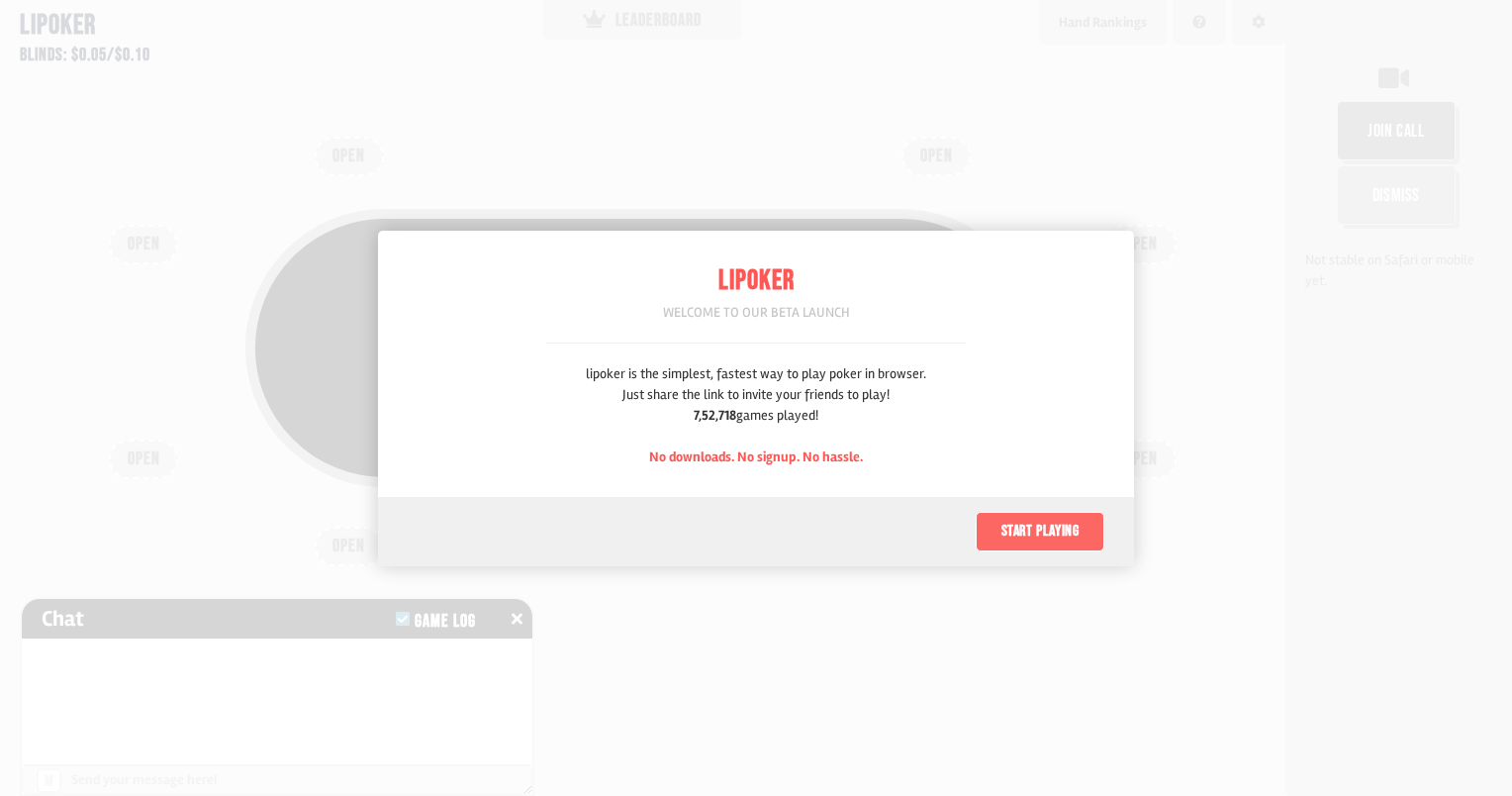 click on "Start playing" at bounding box center [1040, 532] 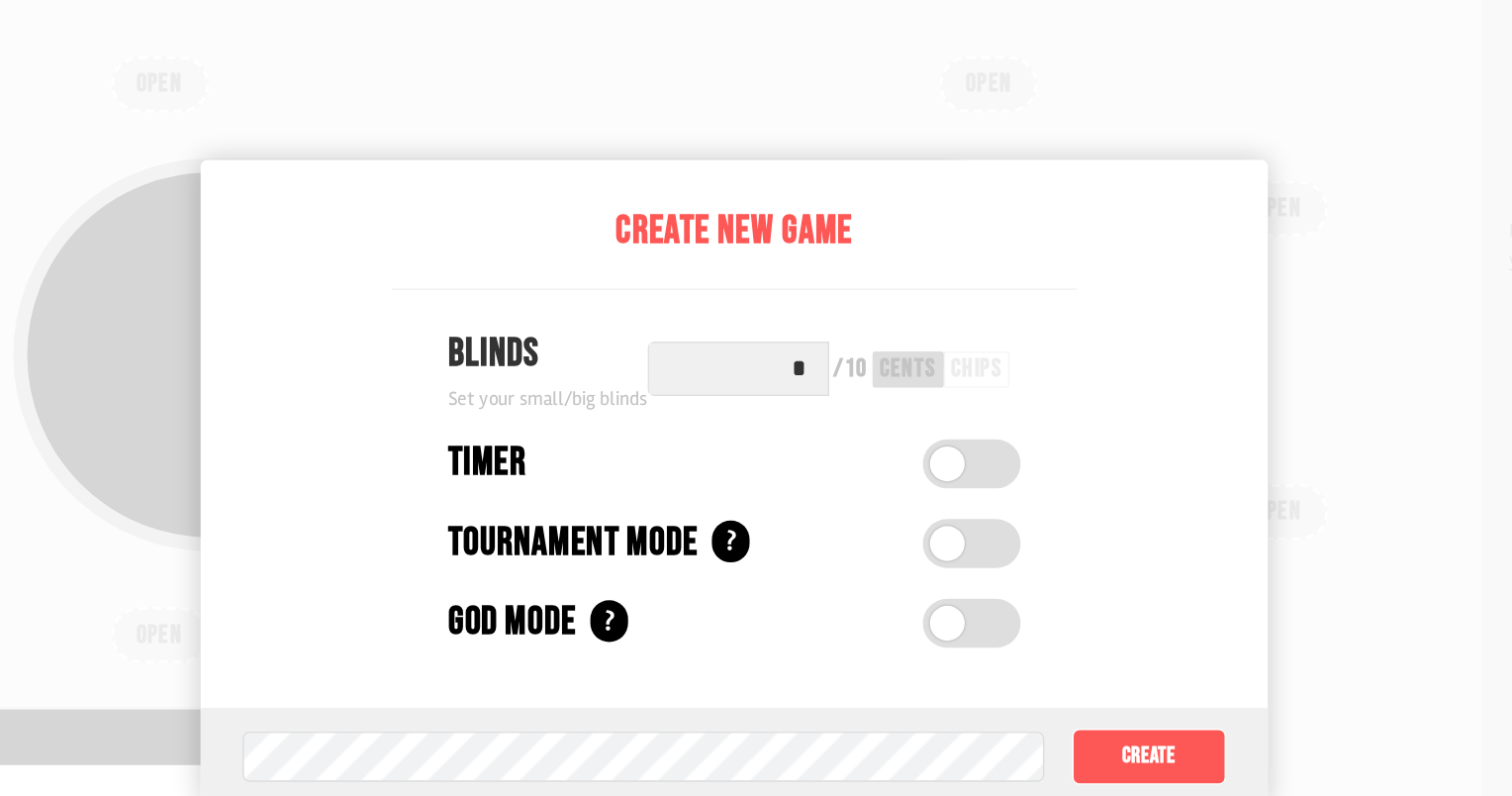 scroll, scrollTop: 54, scrollLeft: 0, axis: vertical 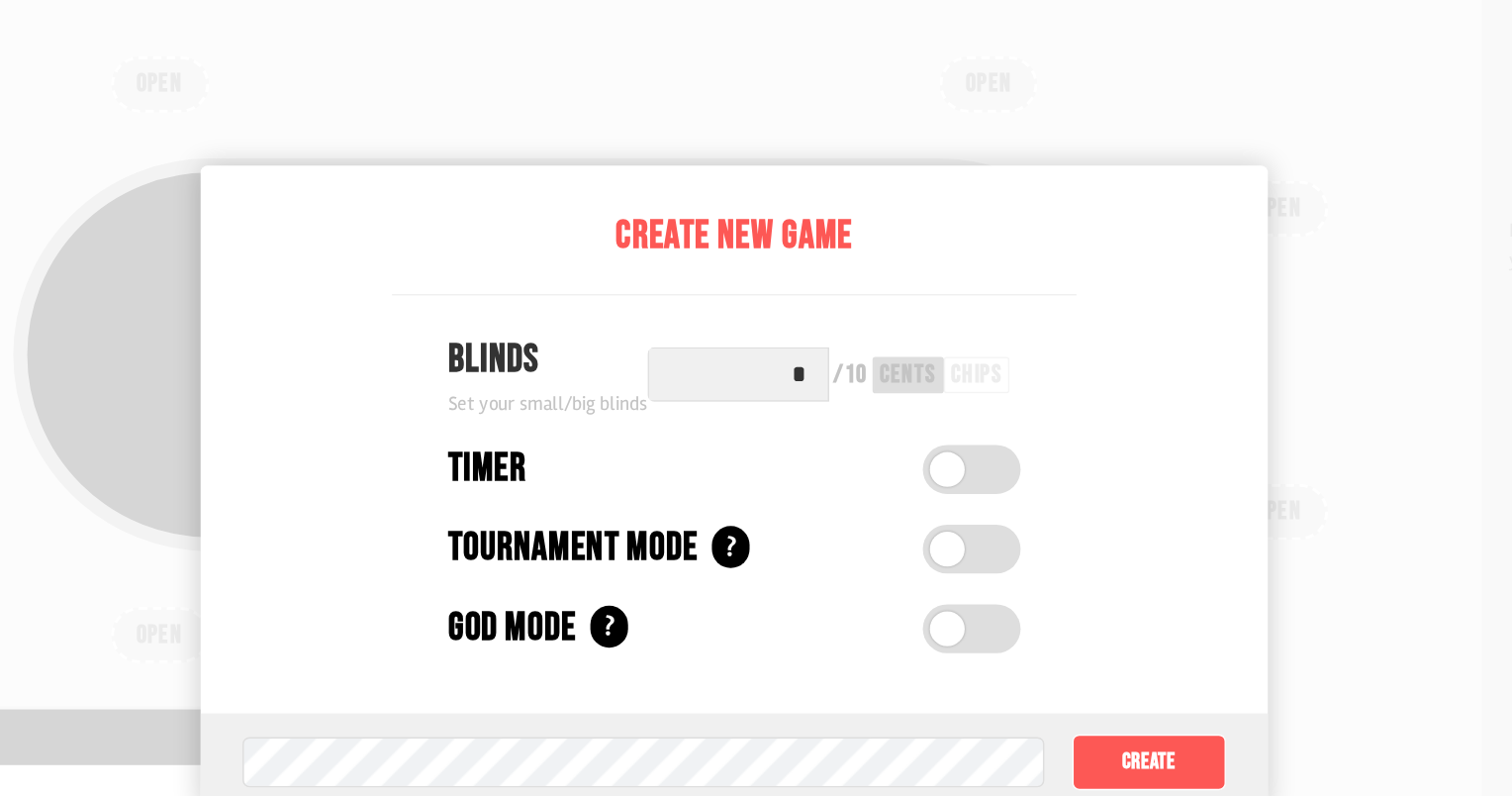 click on "cents" at bounding box center [879, 362] 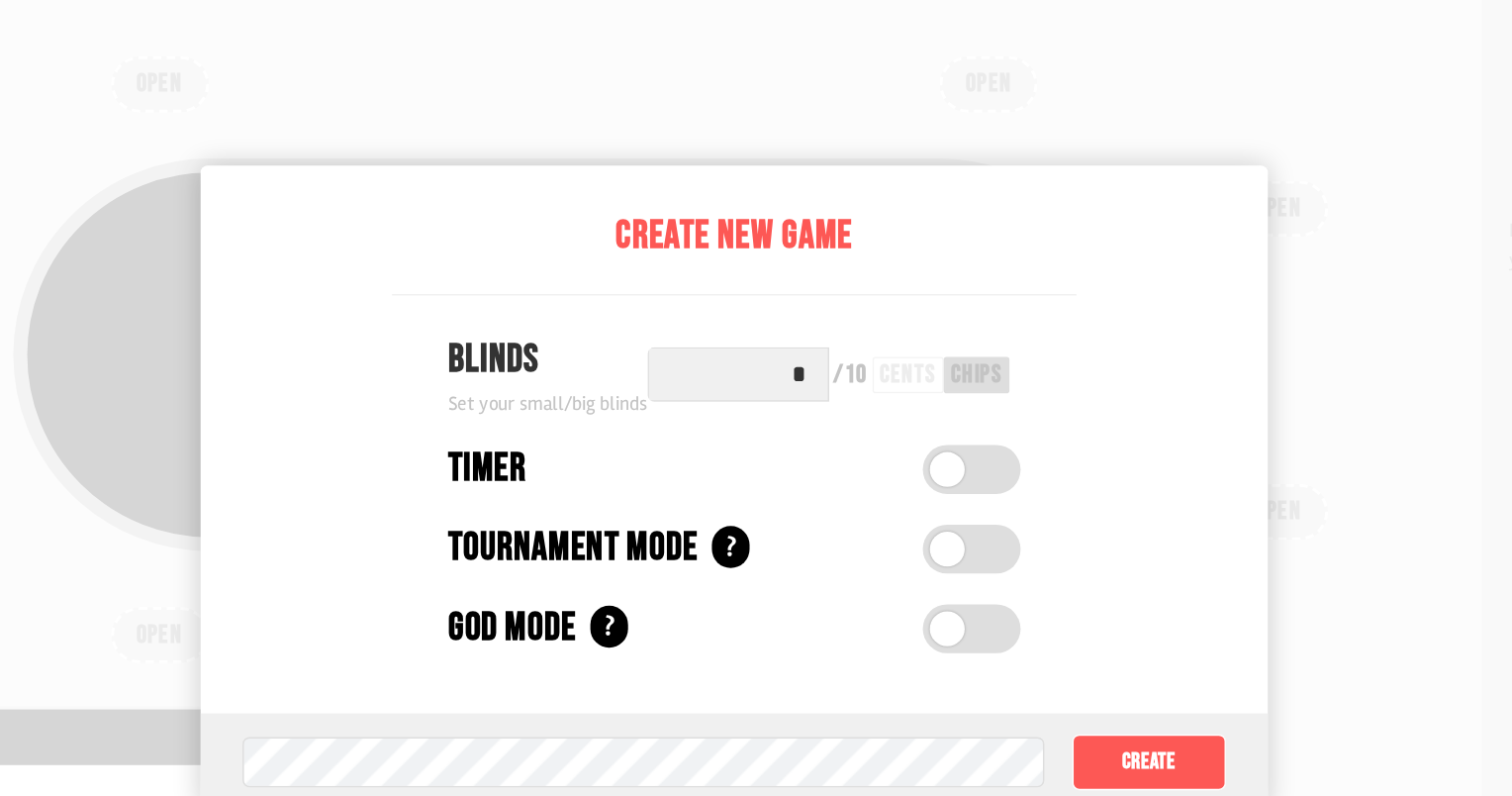 click on "cents" at bounding box center (879, 362) 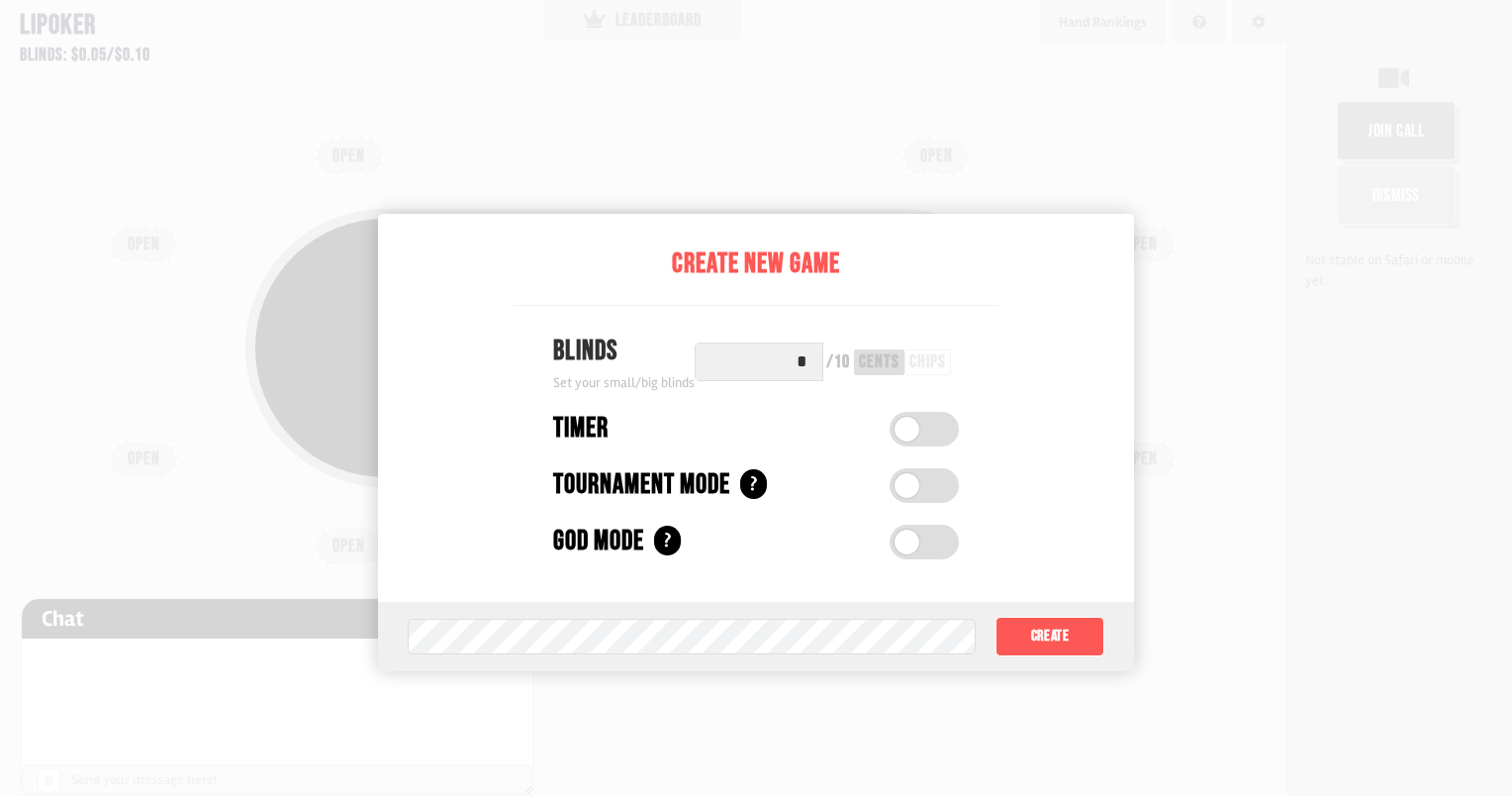 click at bounding box center (924, 429) 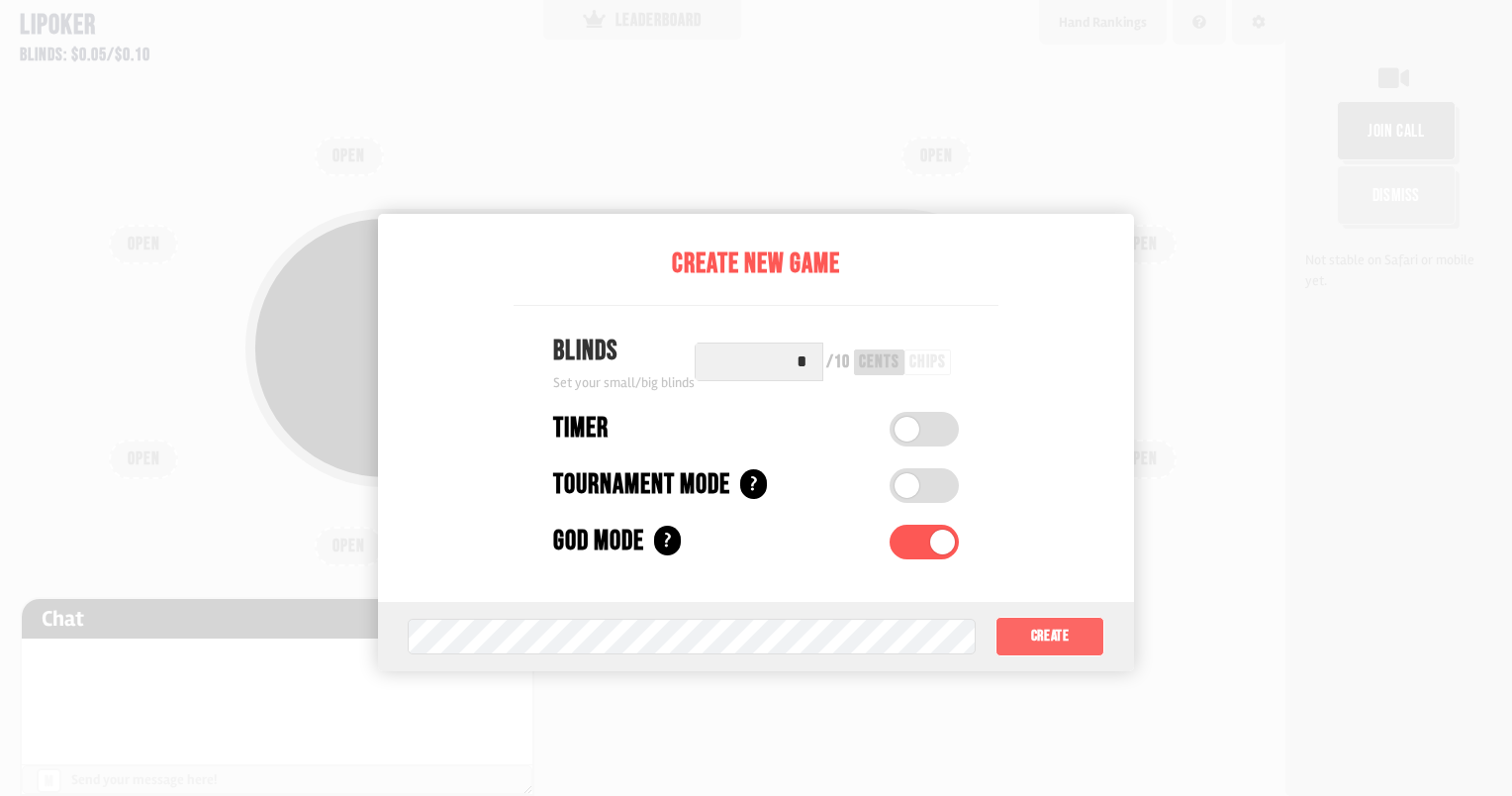 click on "Create" at bounding box center (1050, 637) 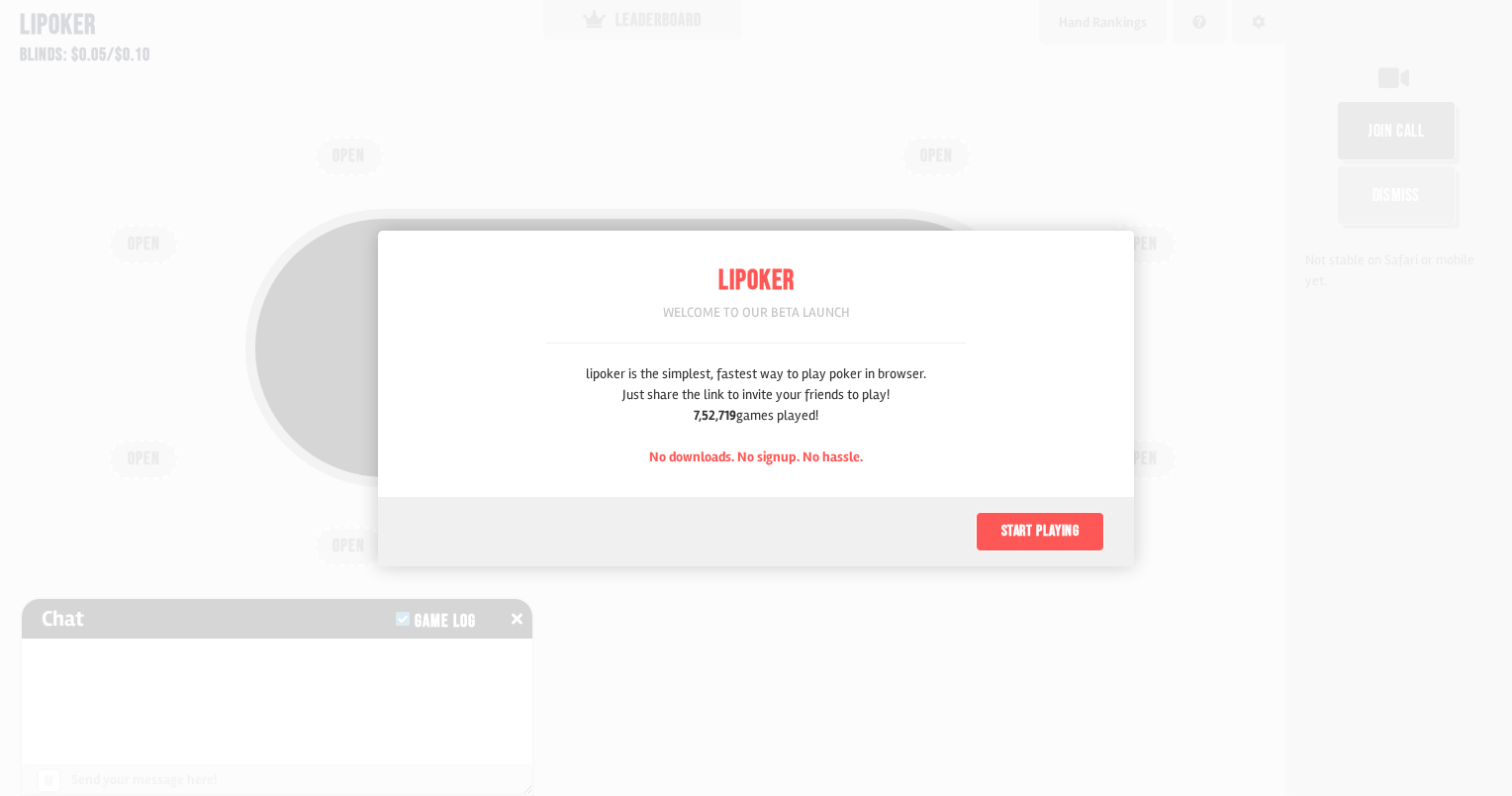 scroll, scrollTop: 0, scrollLeft: 0, axis: both 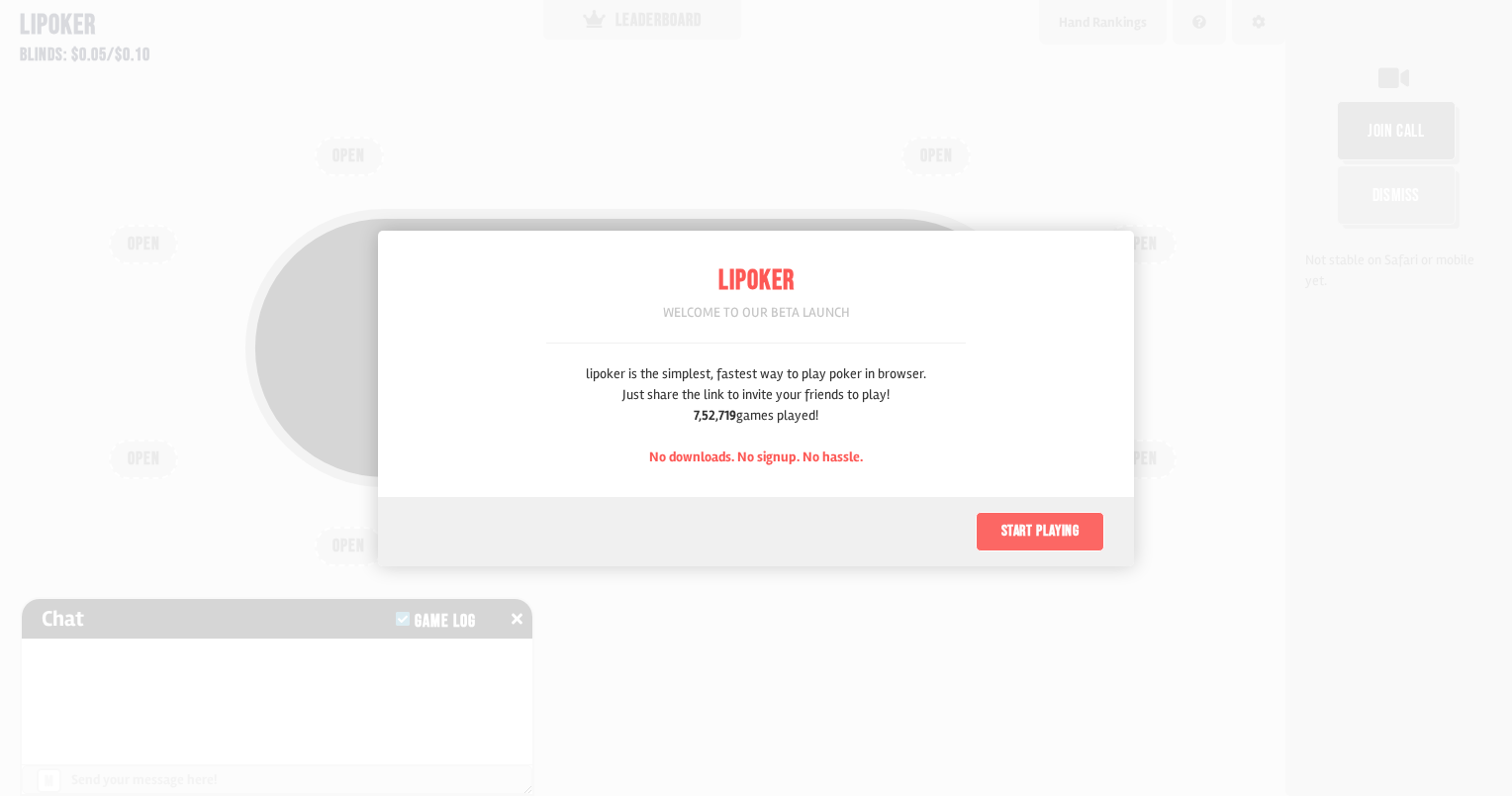 click on "Start playing" at bounding box center [1040, 532] 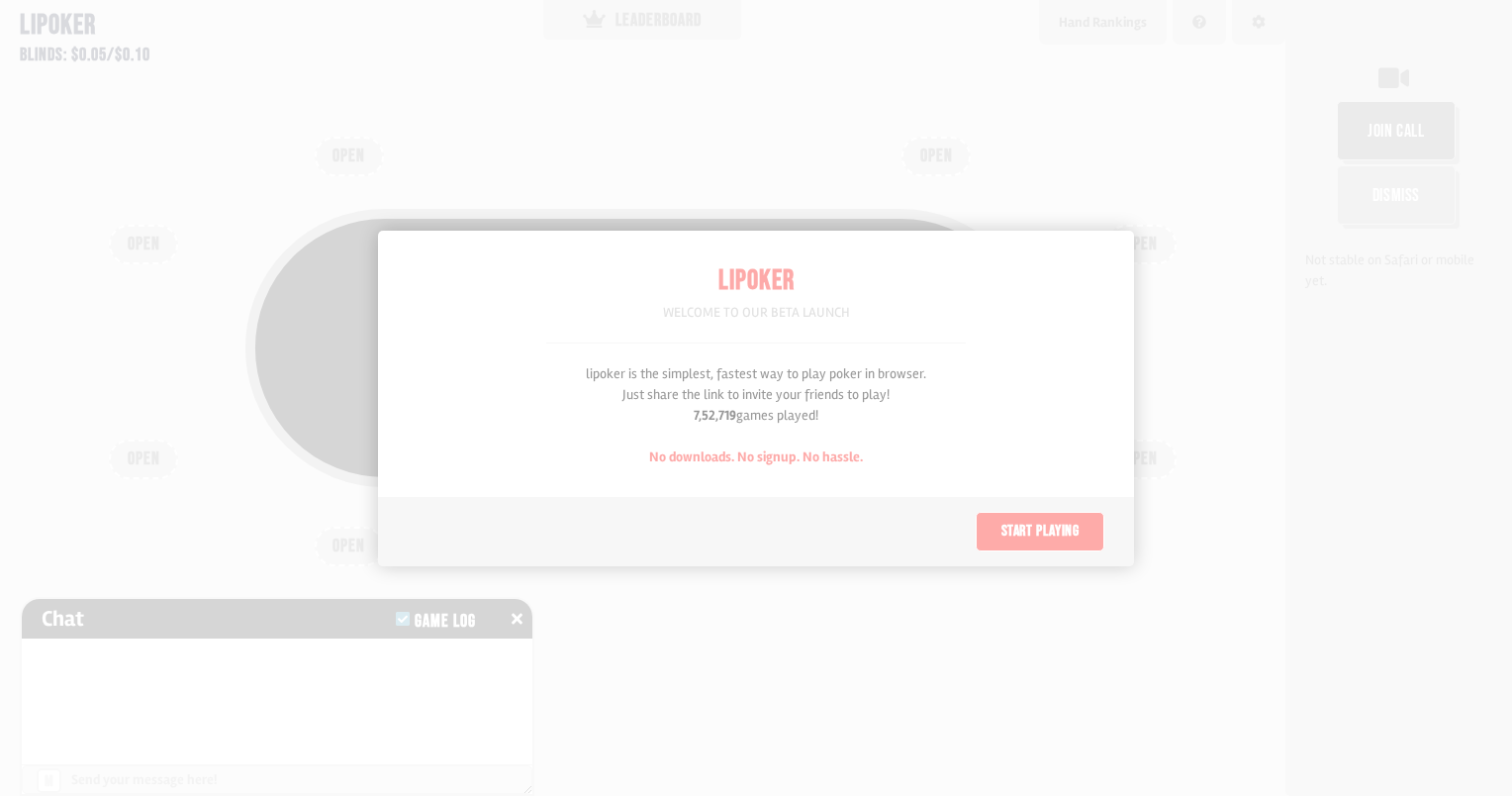 click on "Total Pot: $0.00   COPY GAME LINK" at bounding box center [642, 388] 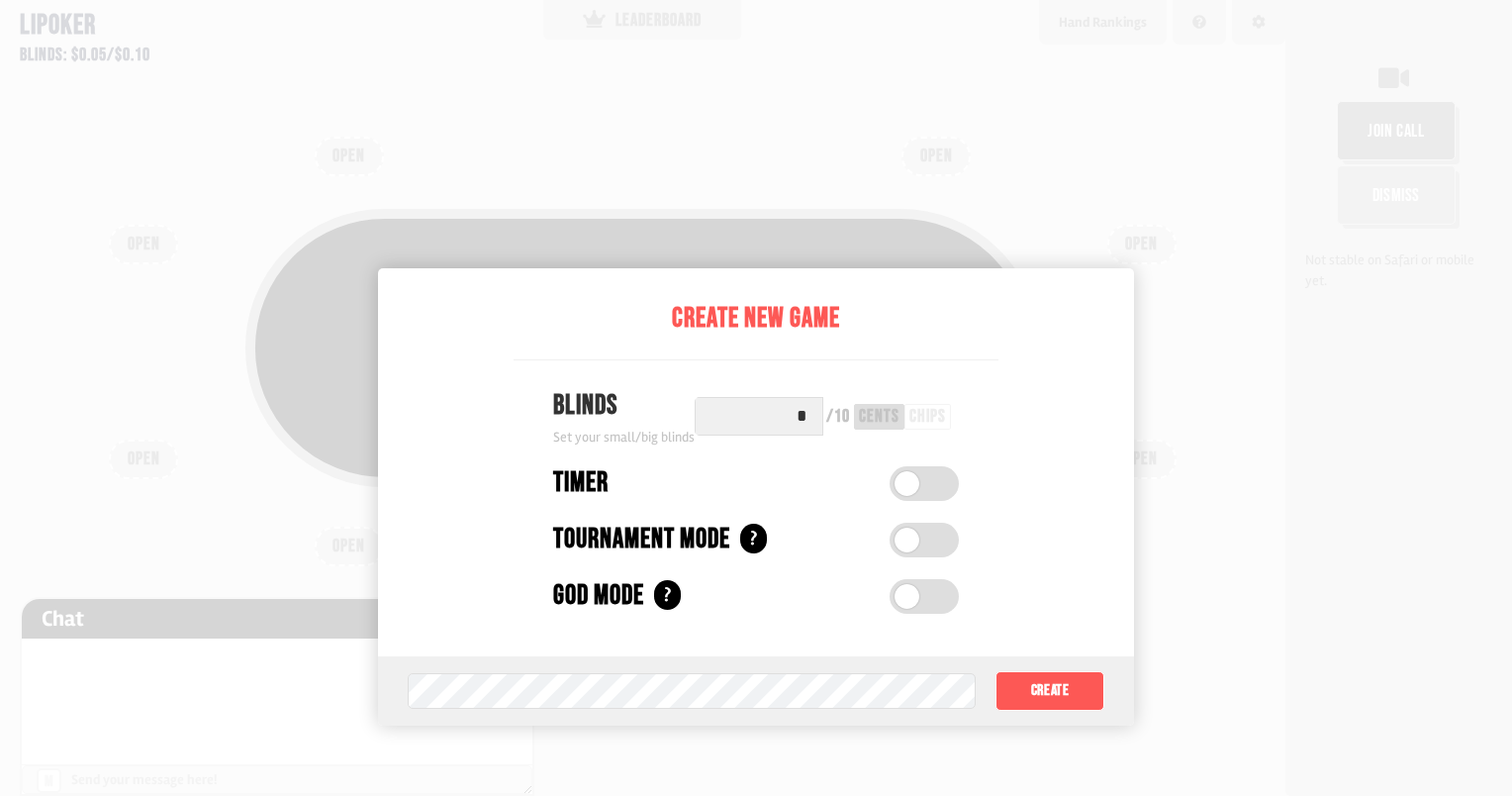 scroll, scrollTop: 99, scrollLeft: 0, axis: vertical 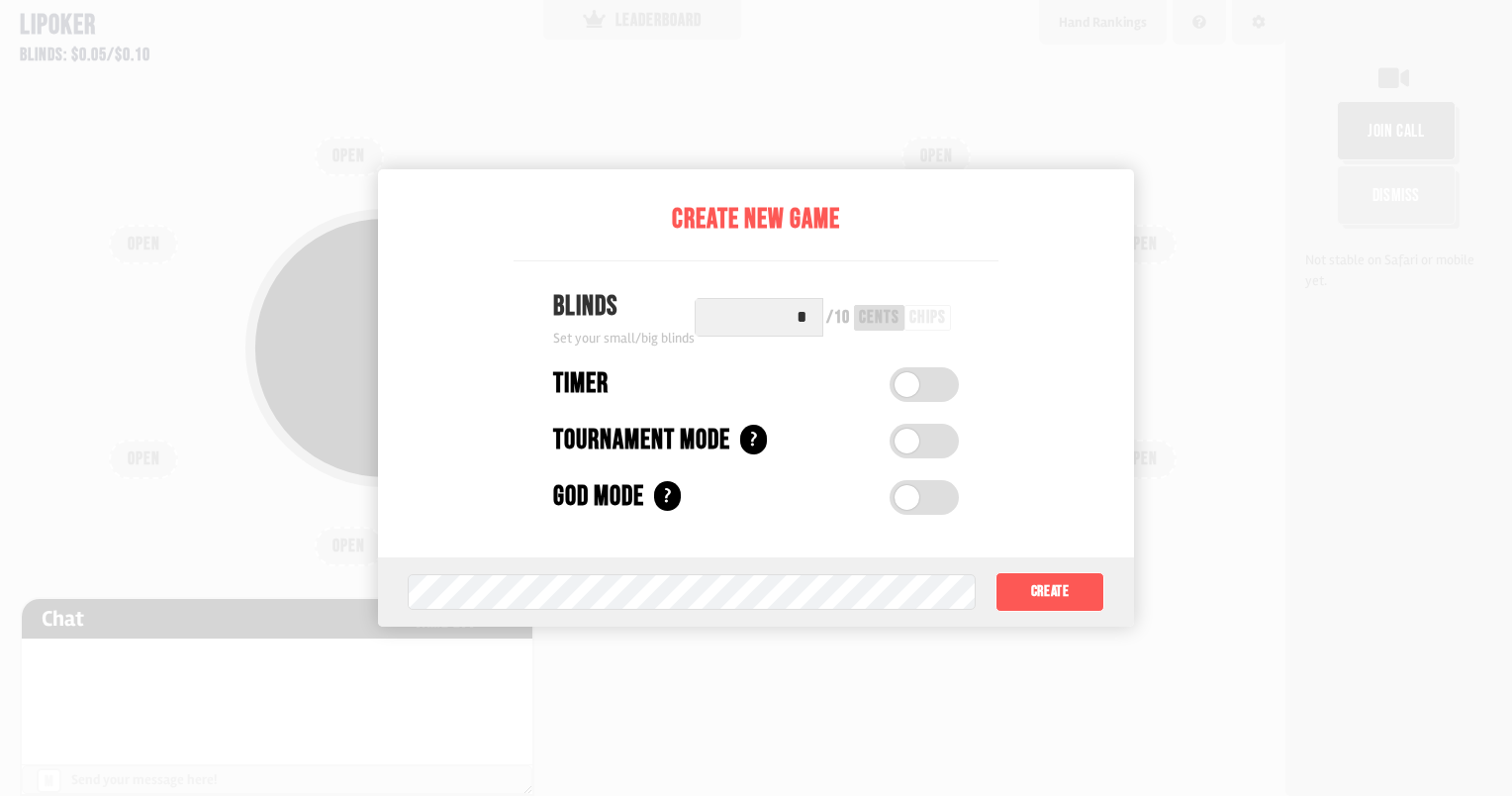click at bounding box center (924, 384) 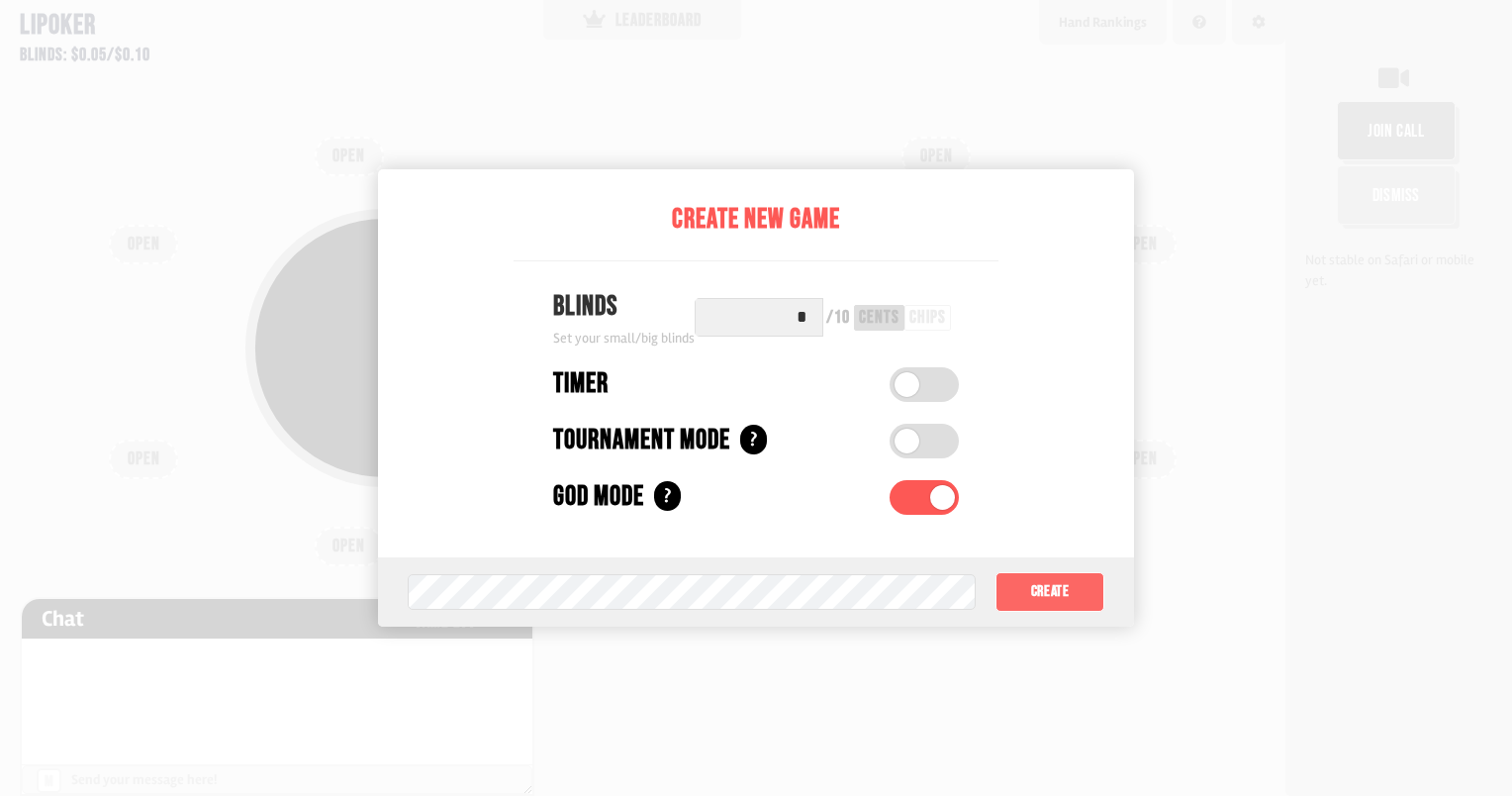 click on "Create" at bounding box center (1050, 592) 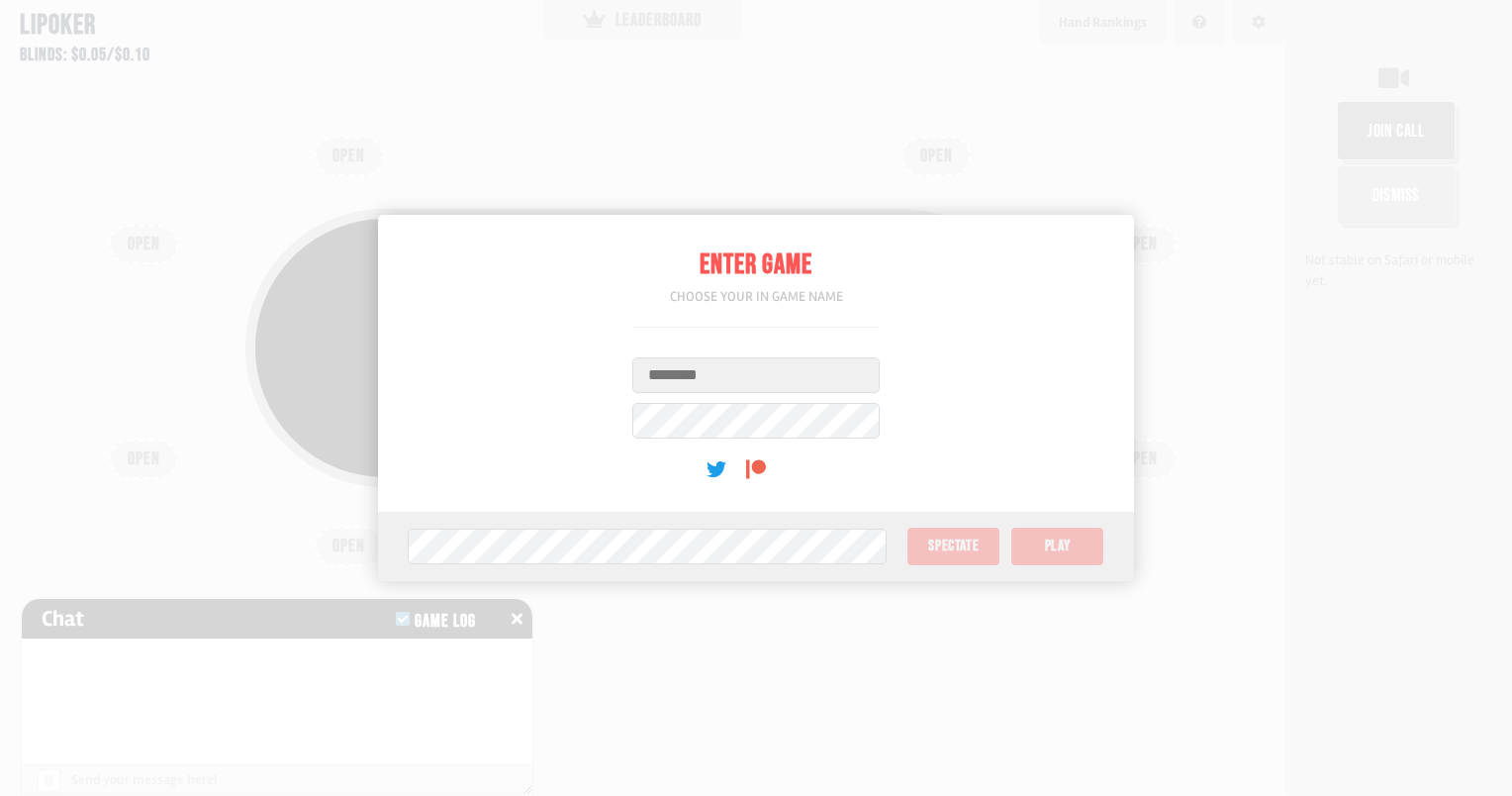 scroll, scrollTop: 0, scrollLeft: 0, axis: both 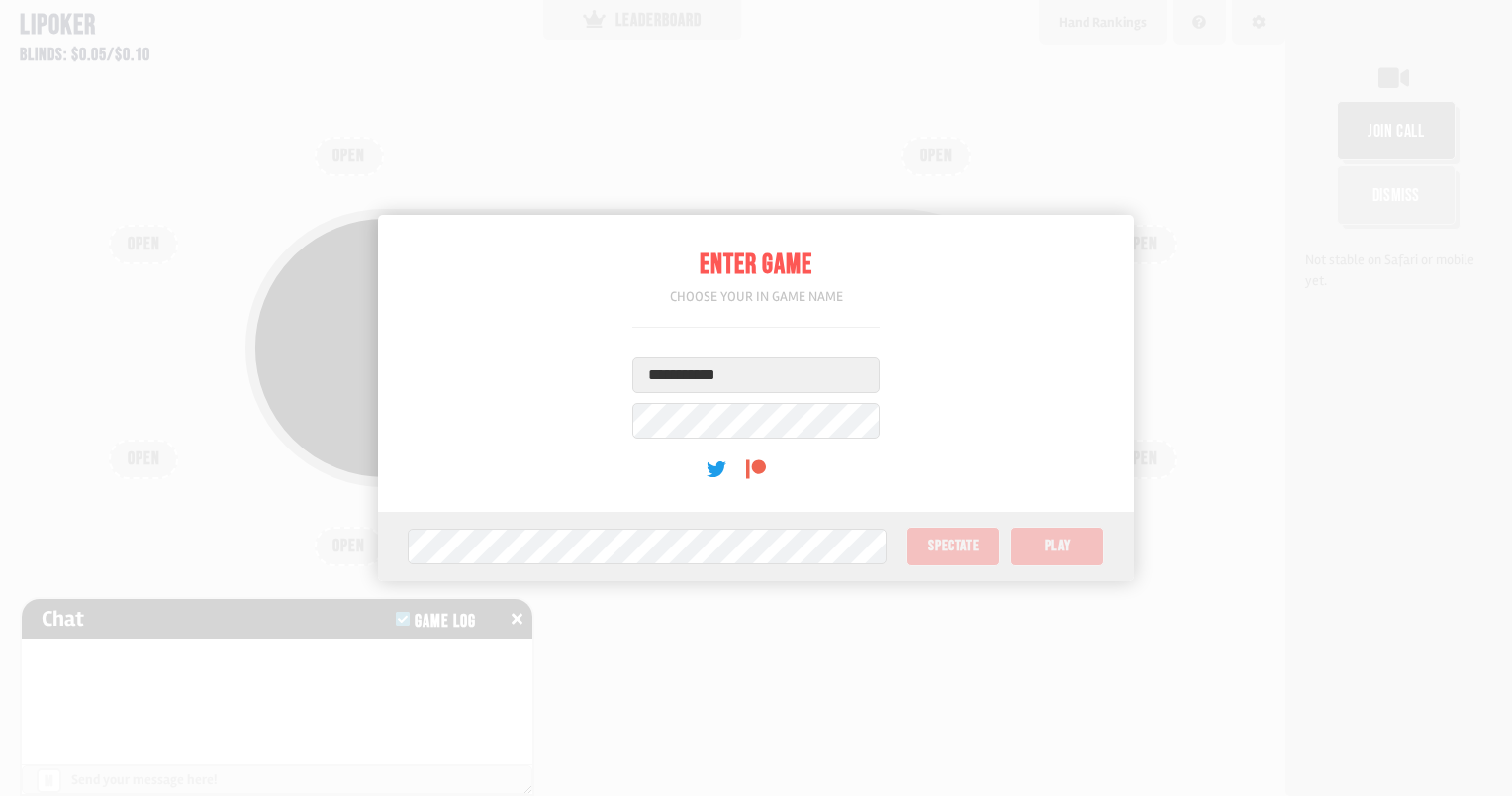 click on "Game Password Spectate Play" at bounding box center [756, 547] 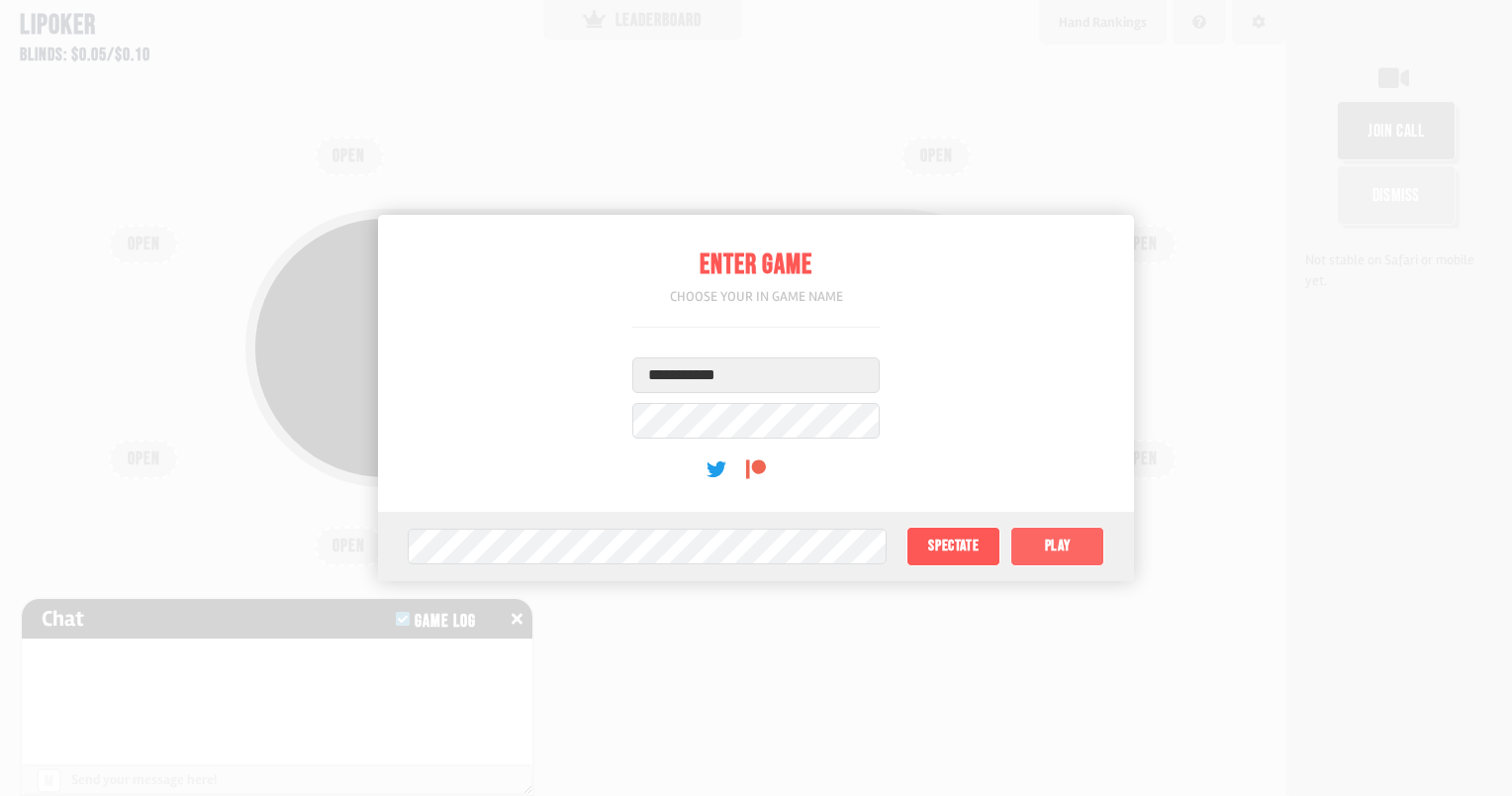 click on "Play" at bounding box center (1057, 547) 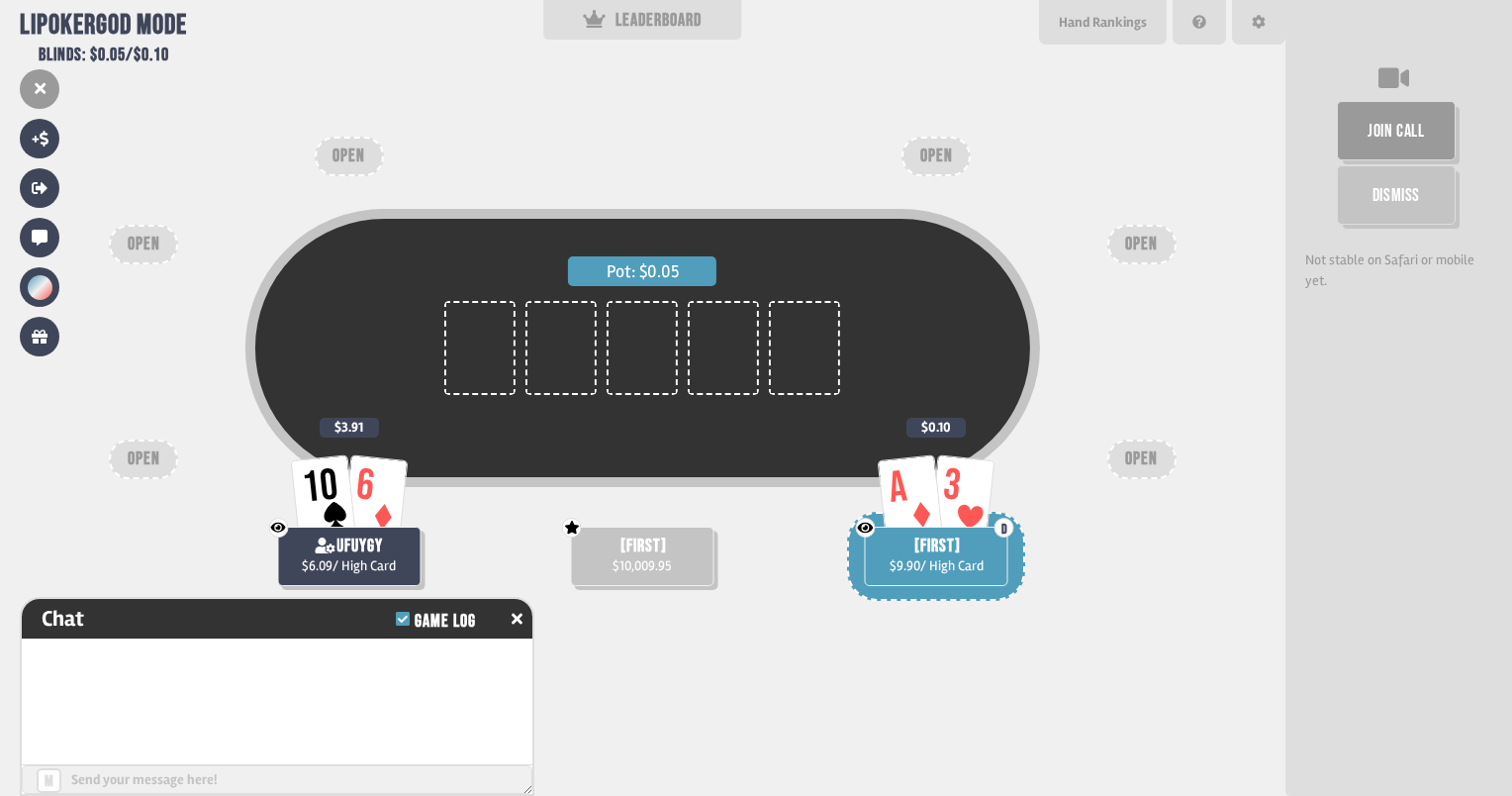scroll, scrollTop: 5, scrollLeft: 0, axis: vertical 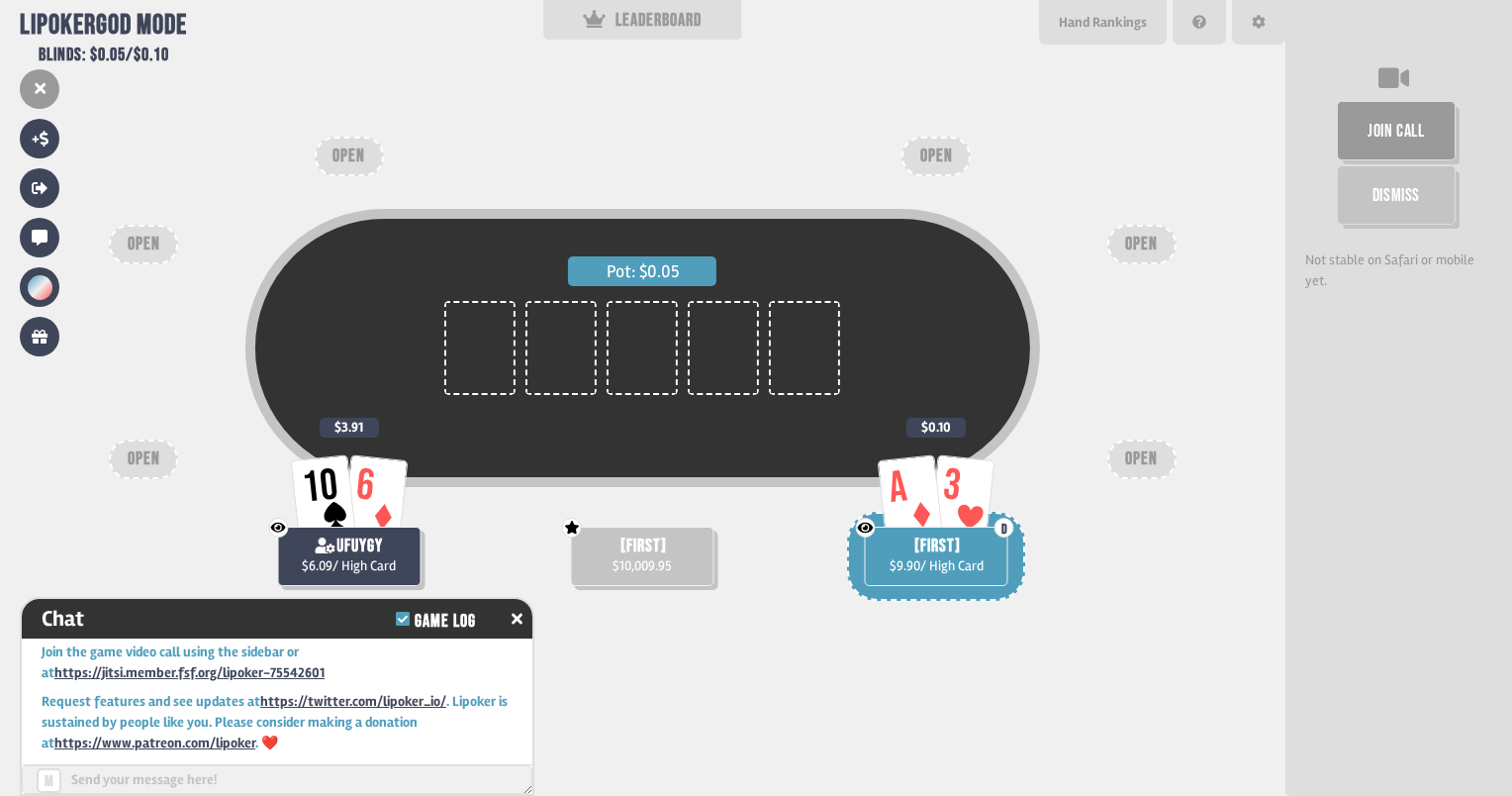 click on "[FIRST]" at bounding box center (643, 547) 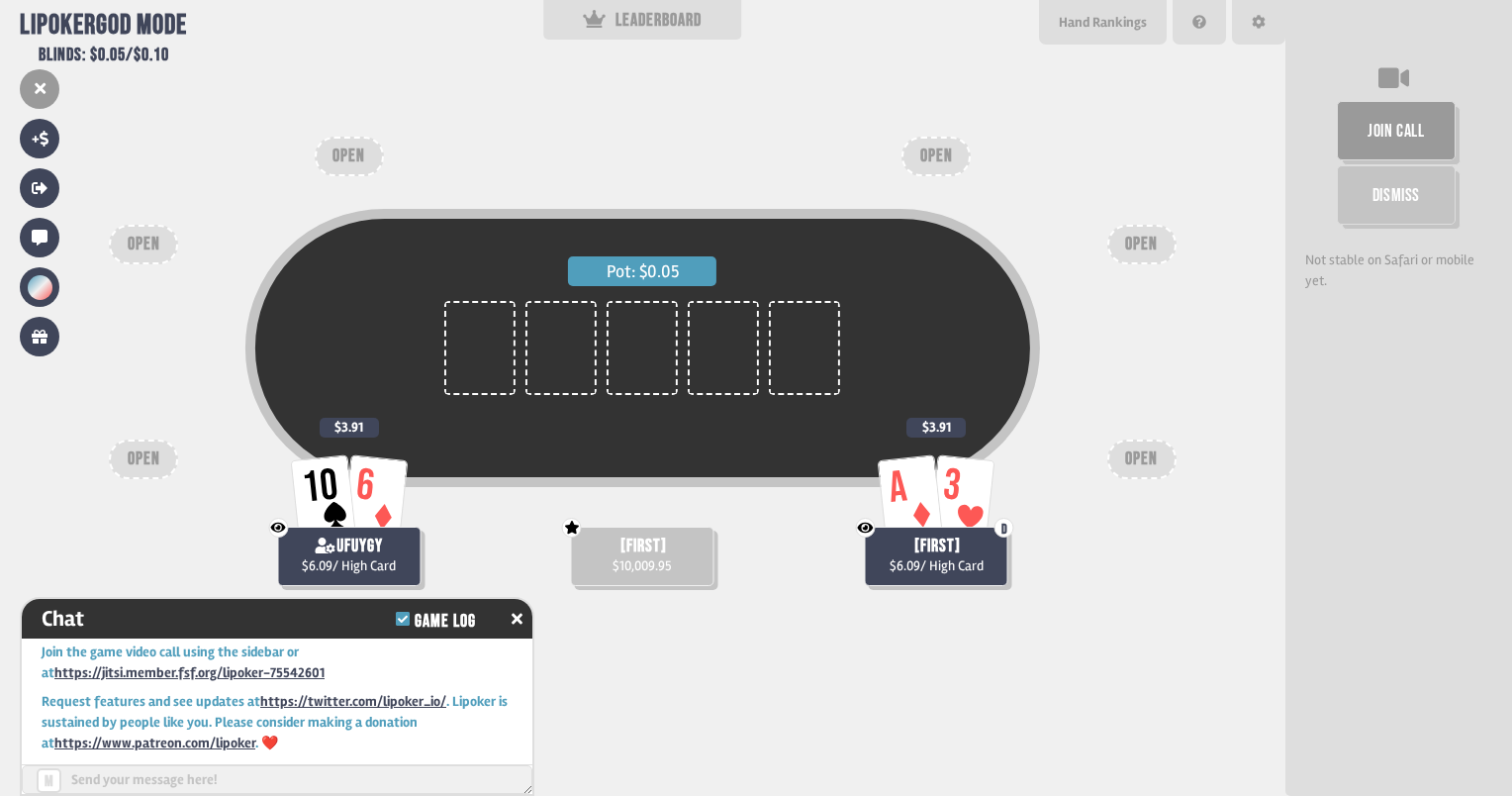 click at bounding box center [40, 89] 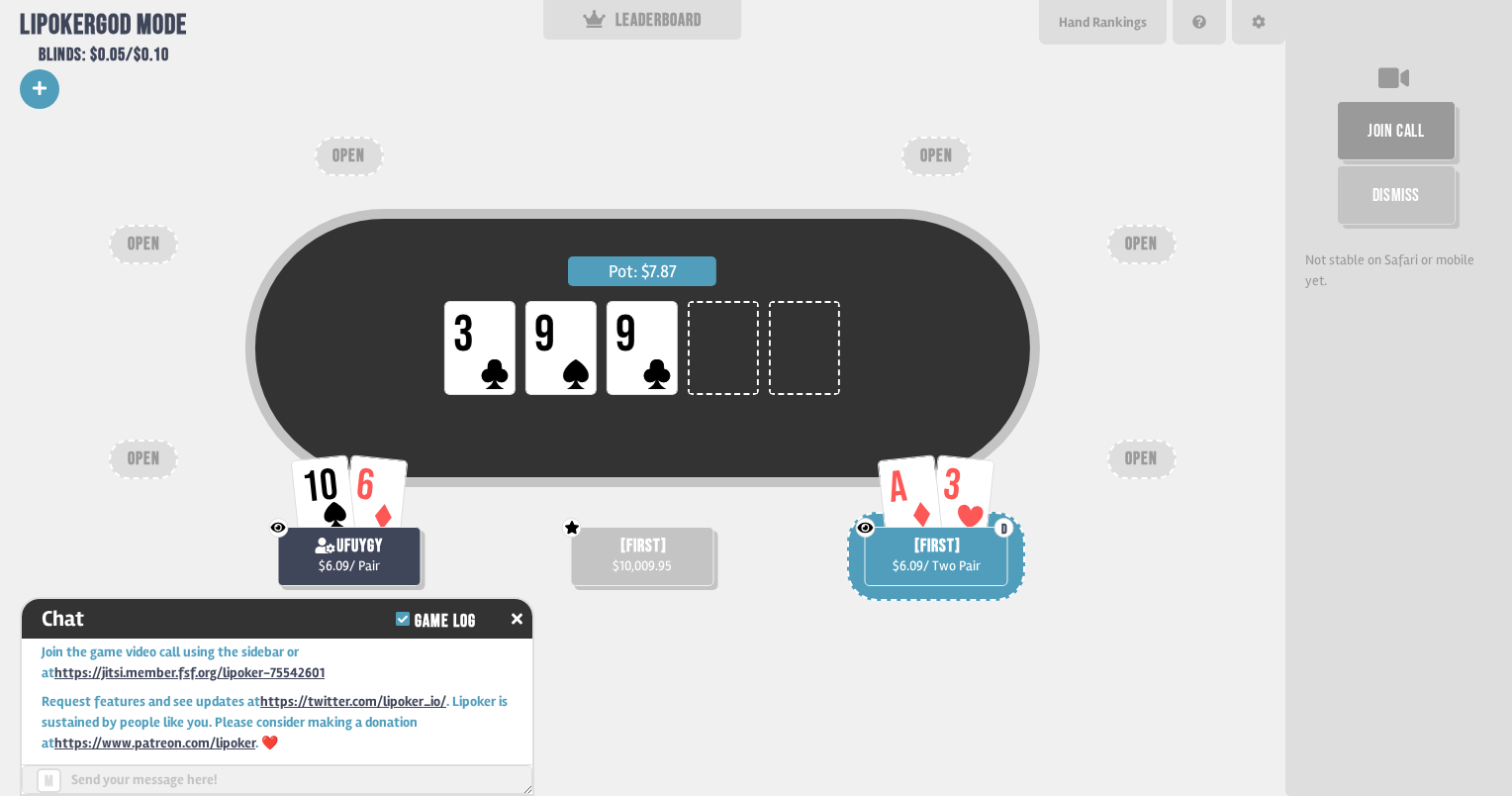 click at bounding box center [40, 88] 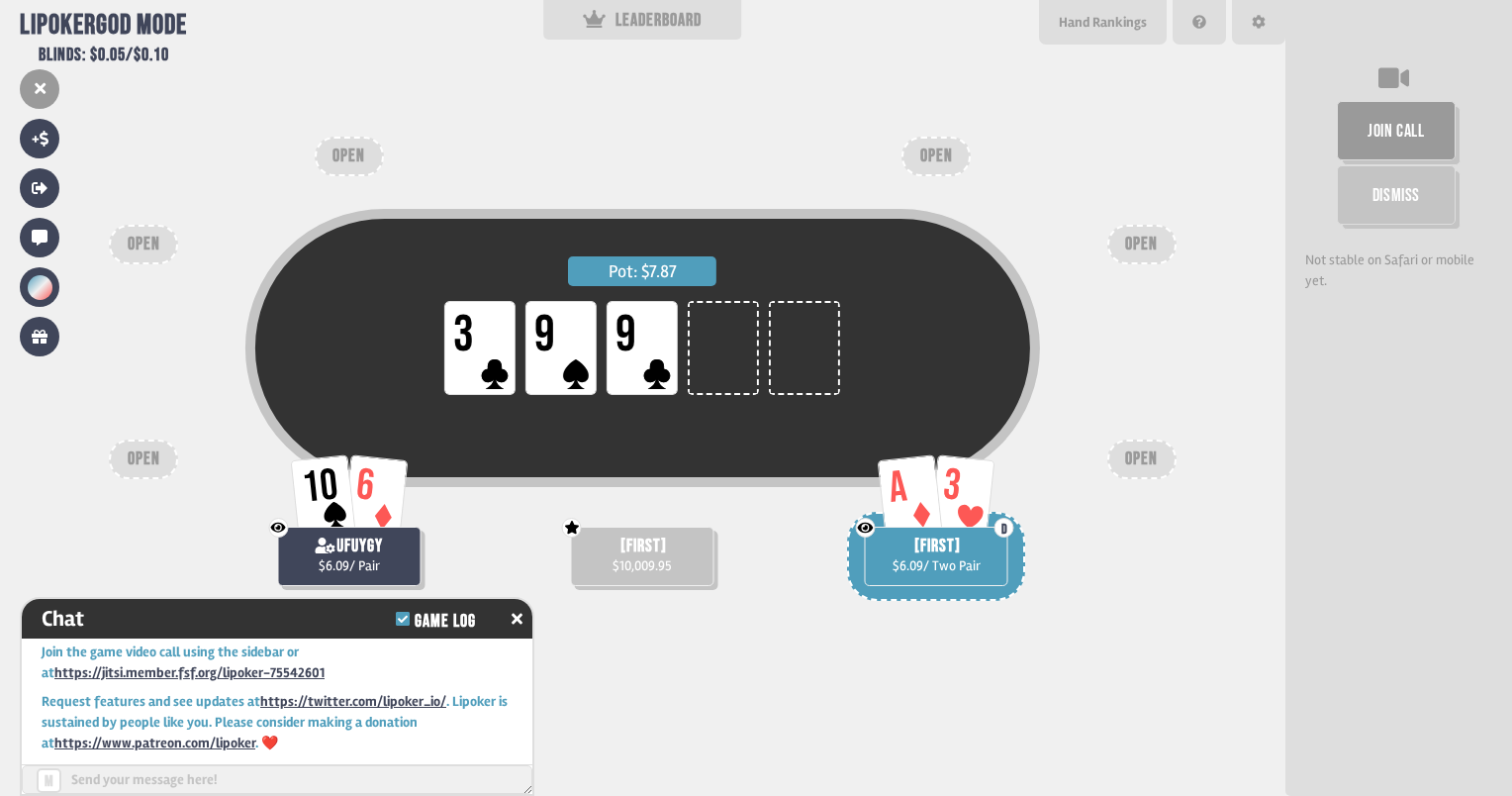 click on "Pot: $7.87   LP 3 LP 9 LP 9" at bounding box center (642, 388) 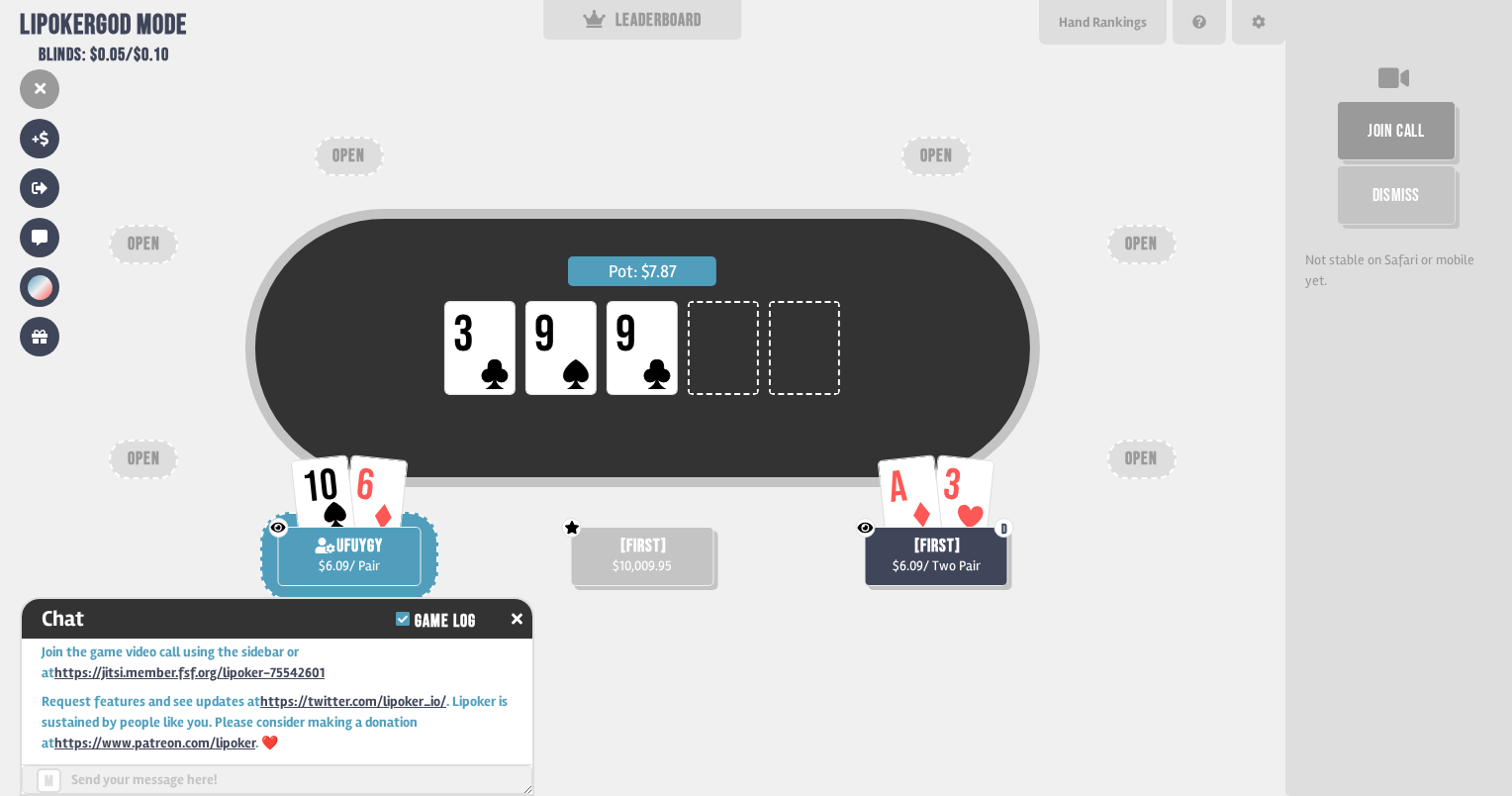 click on "9" at bounding box center (480, 348) 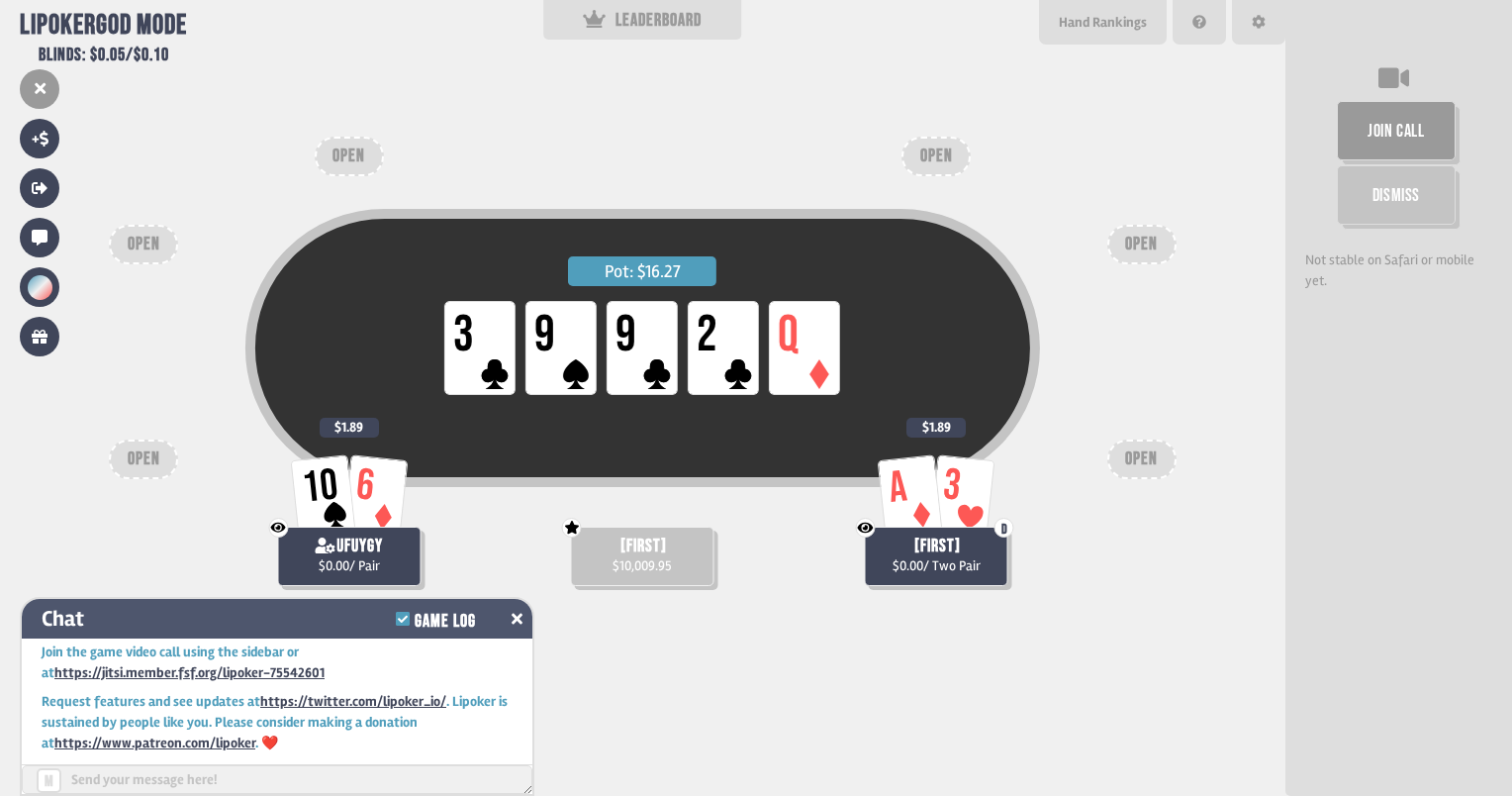 click at bounding box center (517, 619) 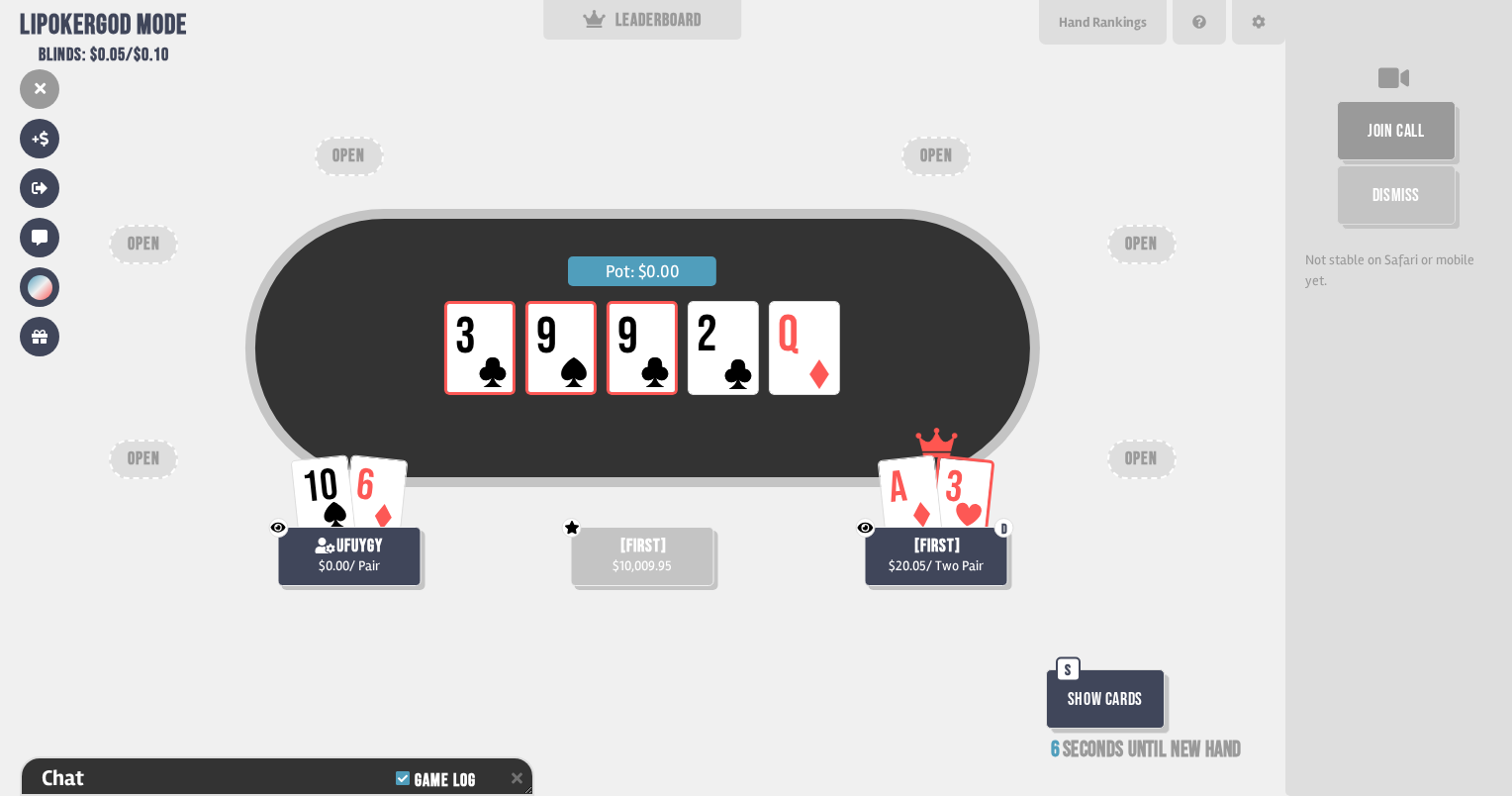 click on "Show Cards" at bounding box center [1105, 699] 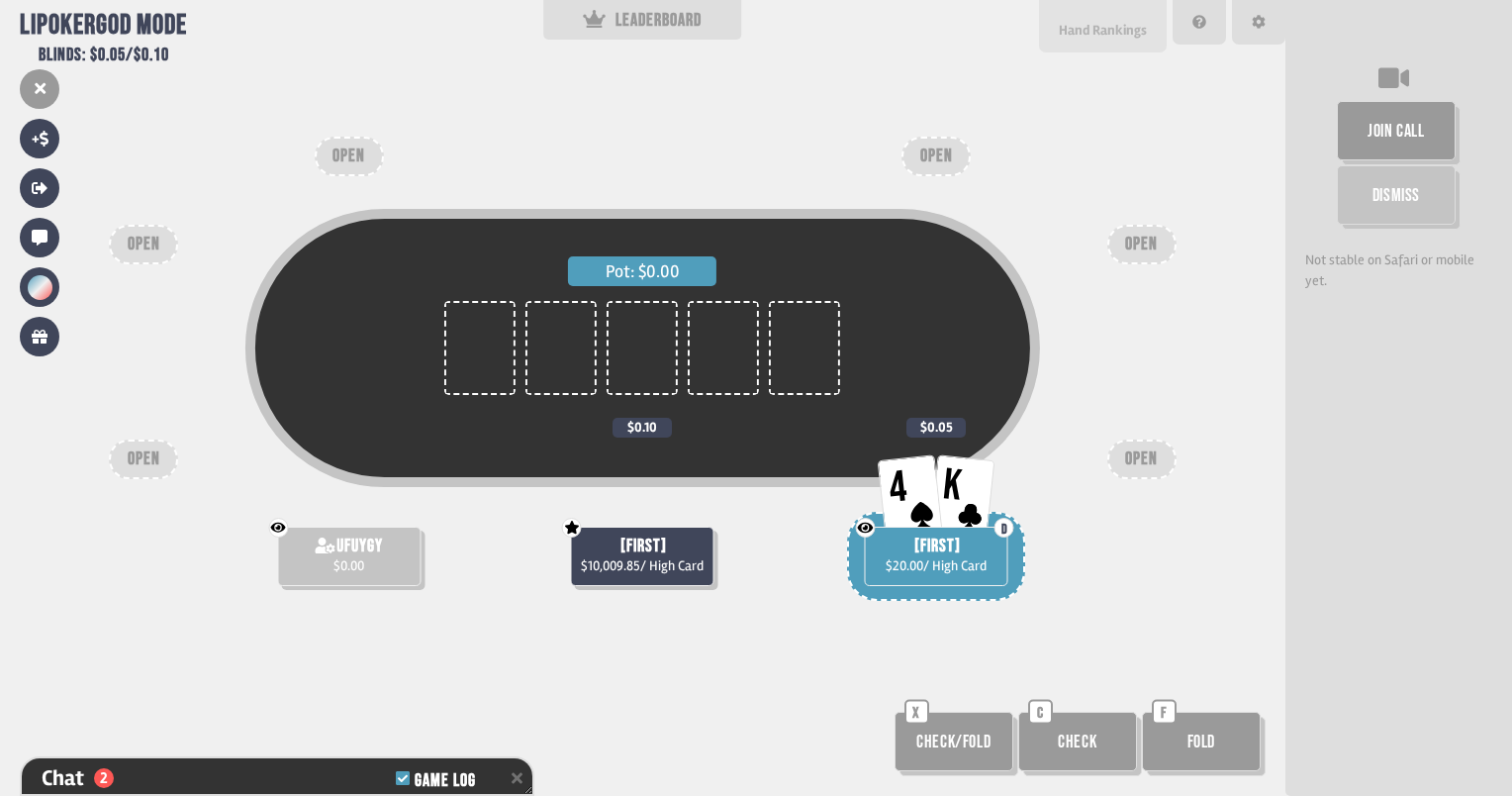 click on "Hand Rankings" at bounding box center (1102, 30) 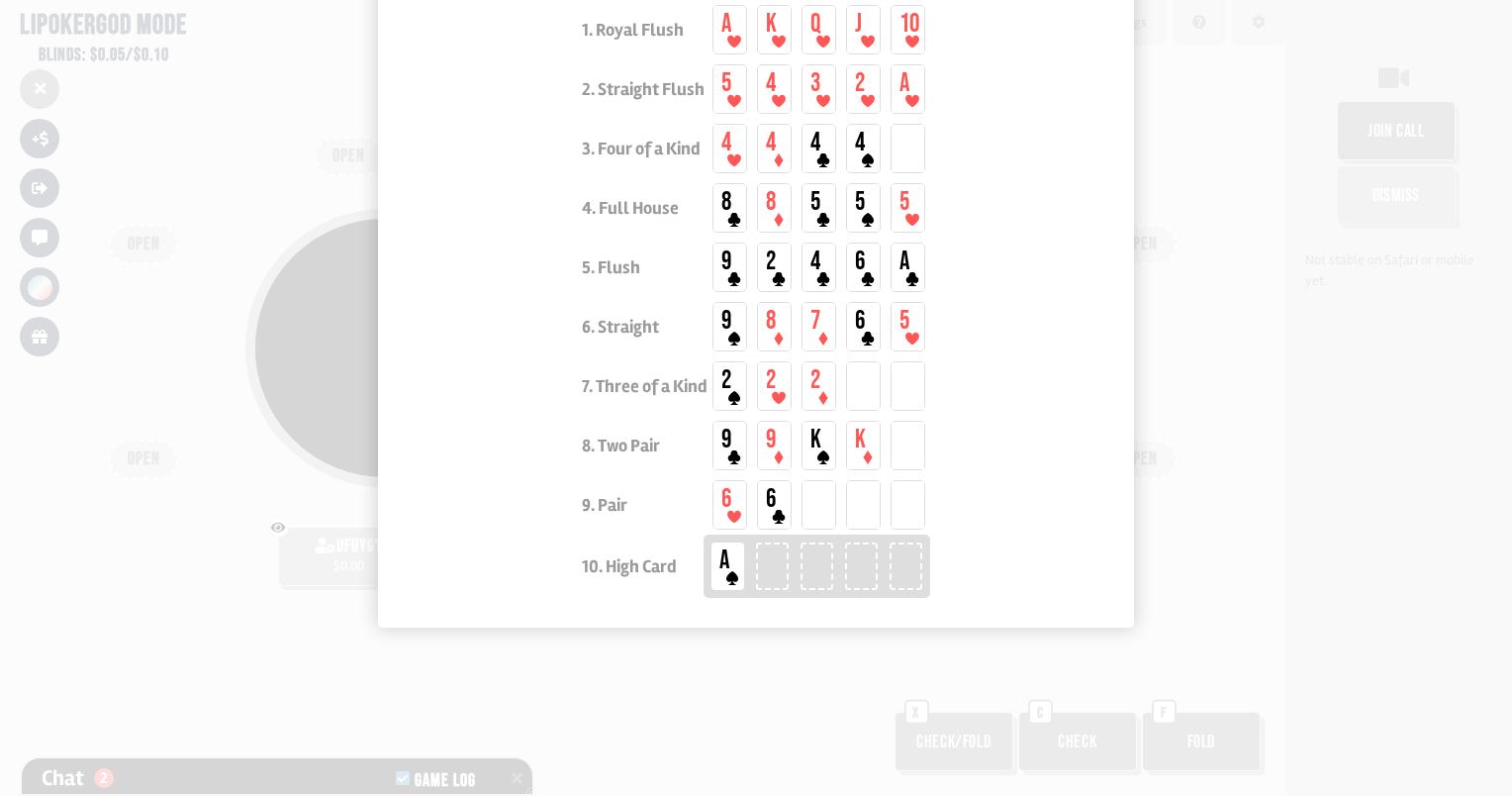 scroll, scrollTop: 0, scrollLeft: 0, axis: both 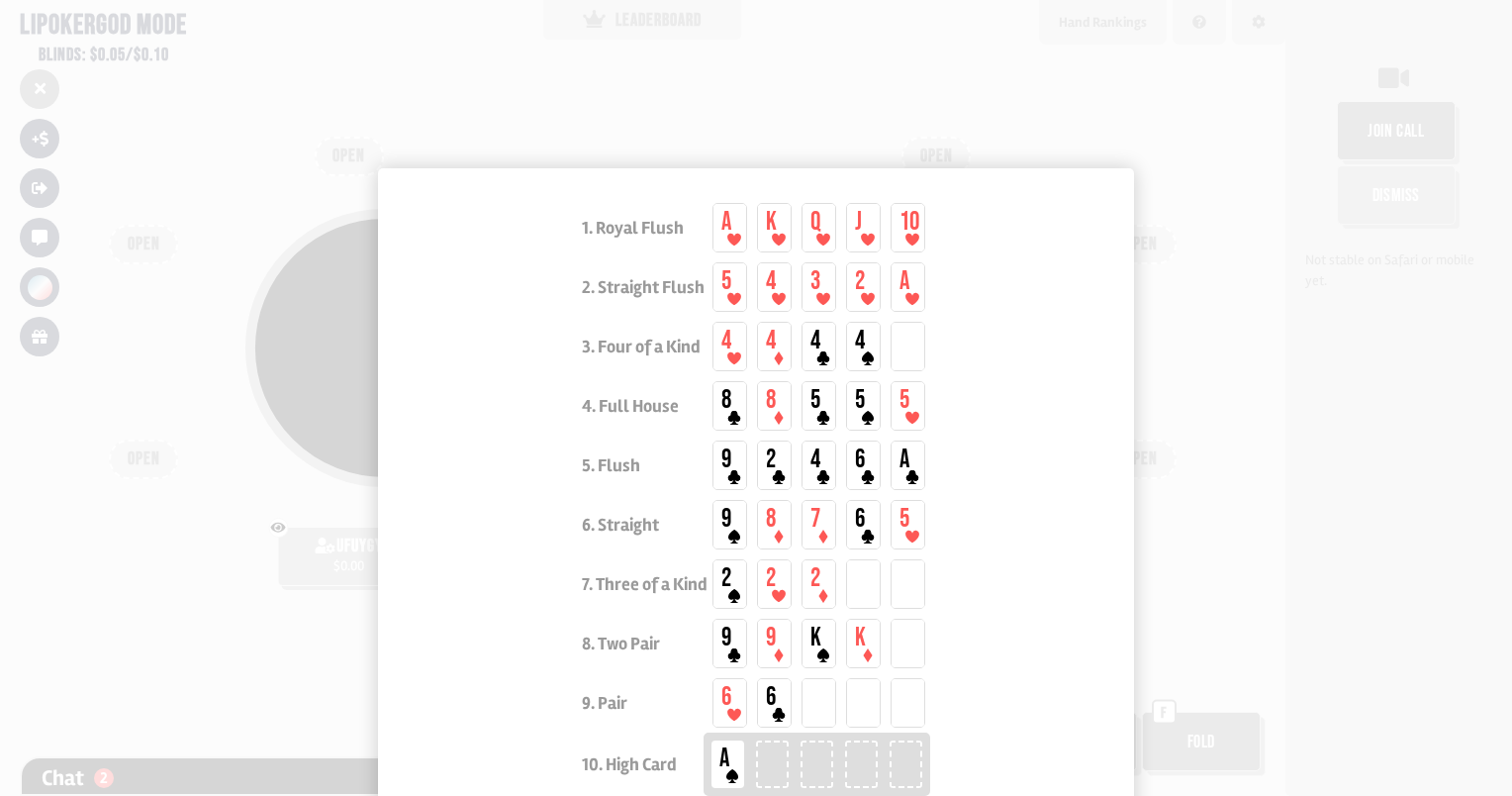 click at bounding box center [756, 398] 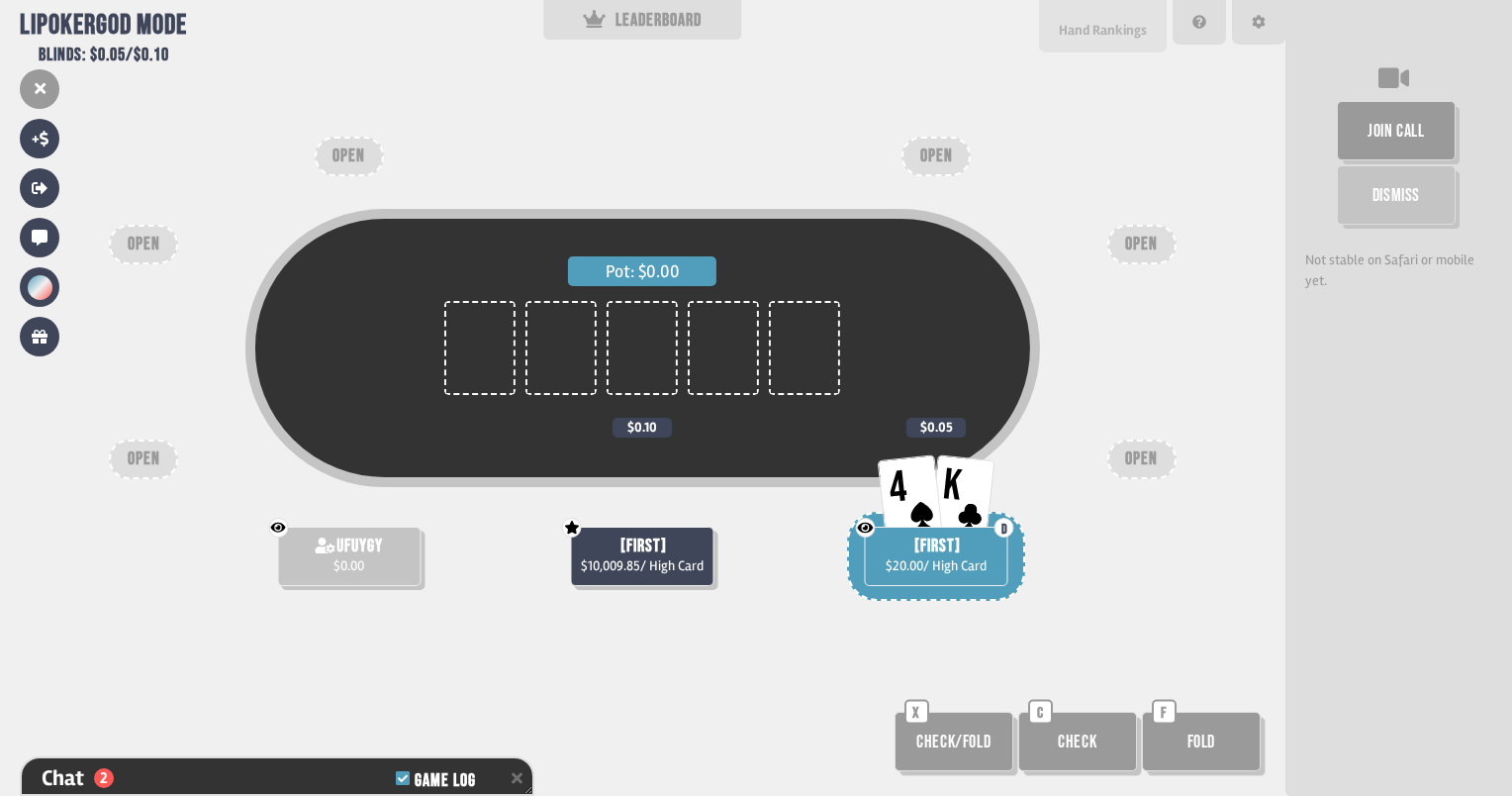 click on "Hand Rankings" at bounding box center (1102, 30) 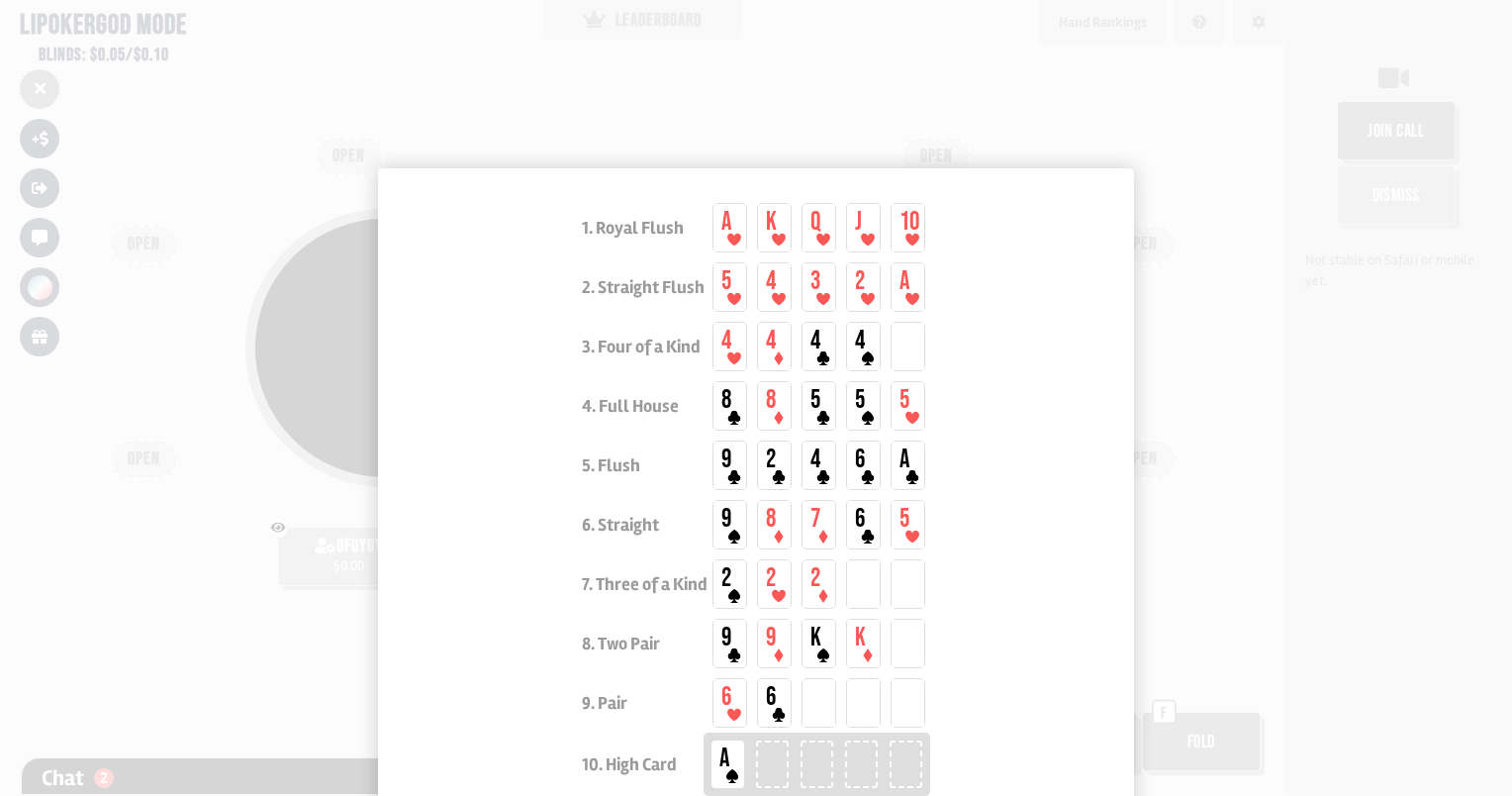 click at bounding box center (756, 398) 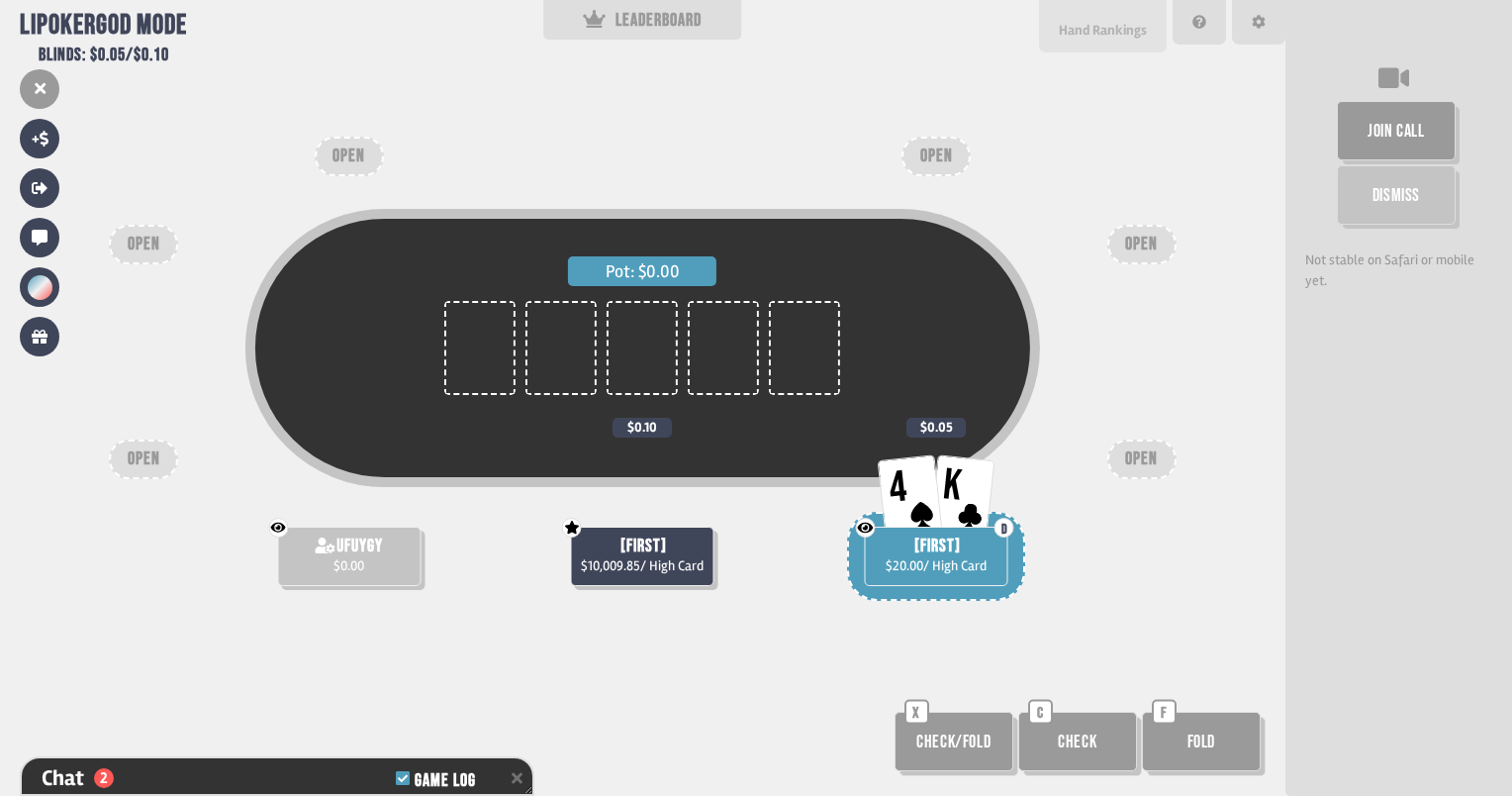 click on "Hand Rankings" at bounding box center (1102, 30) 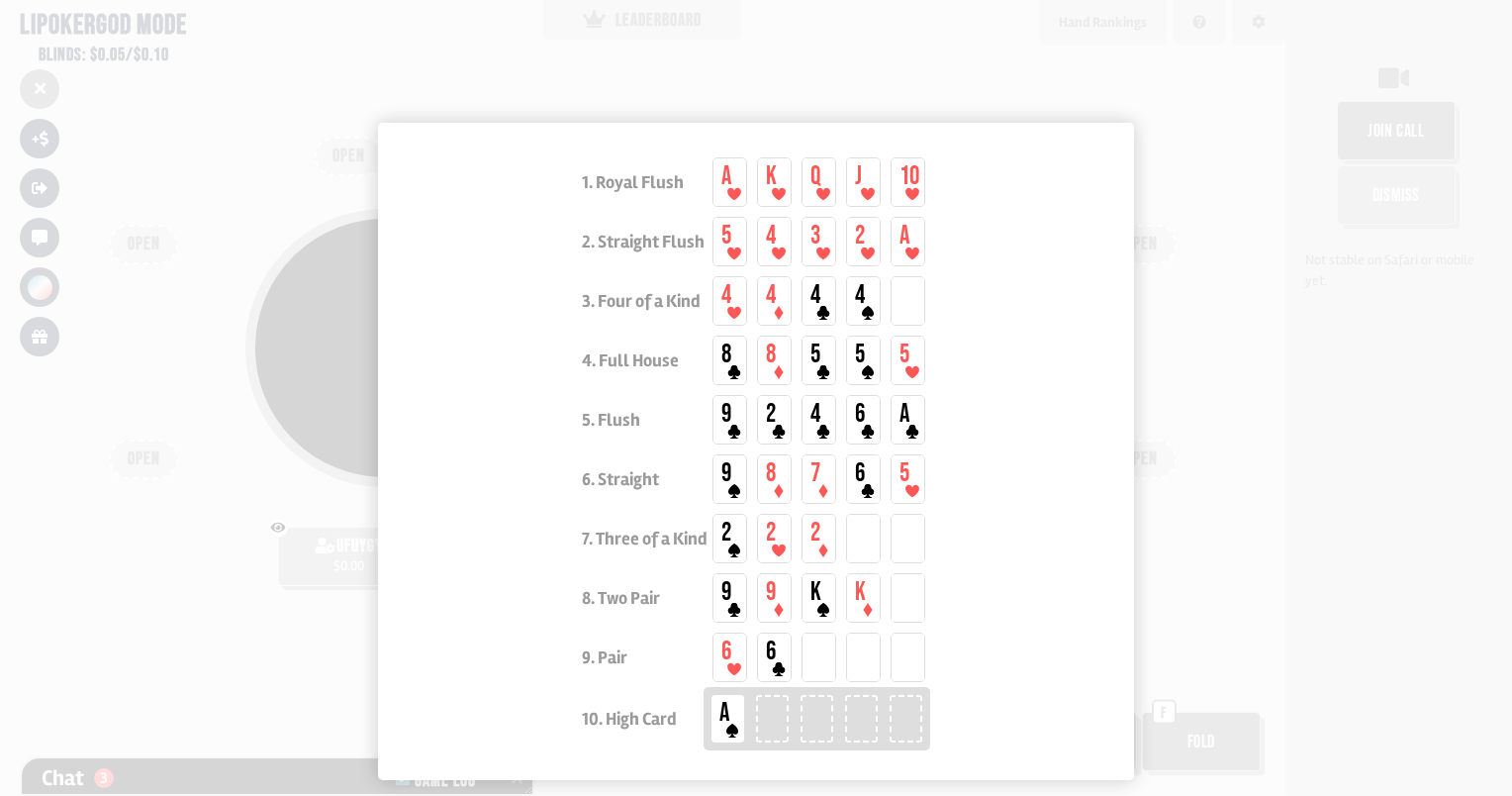 scroll, scrollTop: 50, scrollLeft: 0, axis: vertical 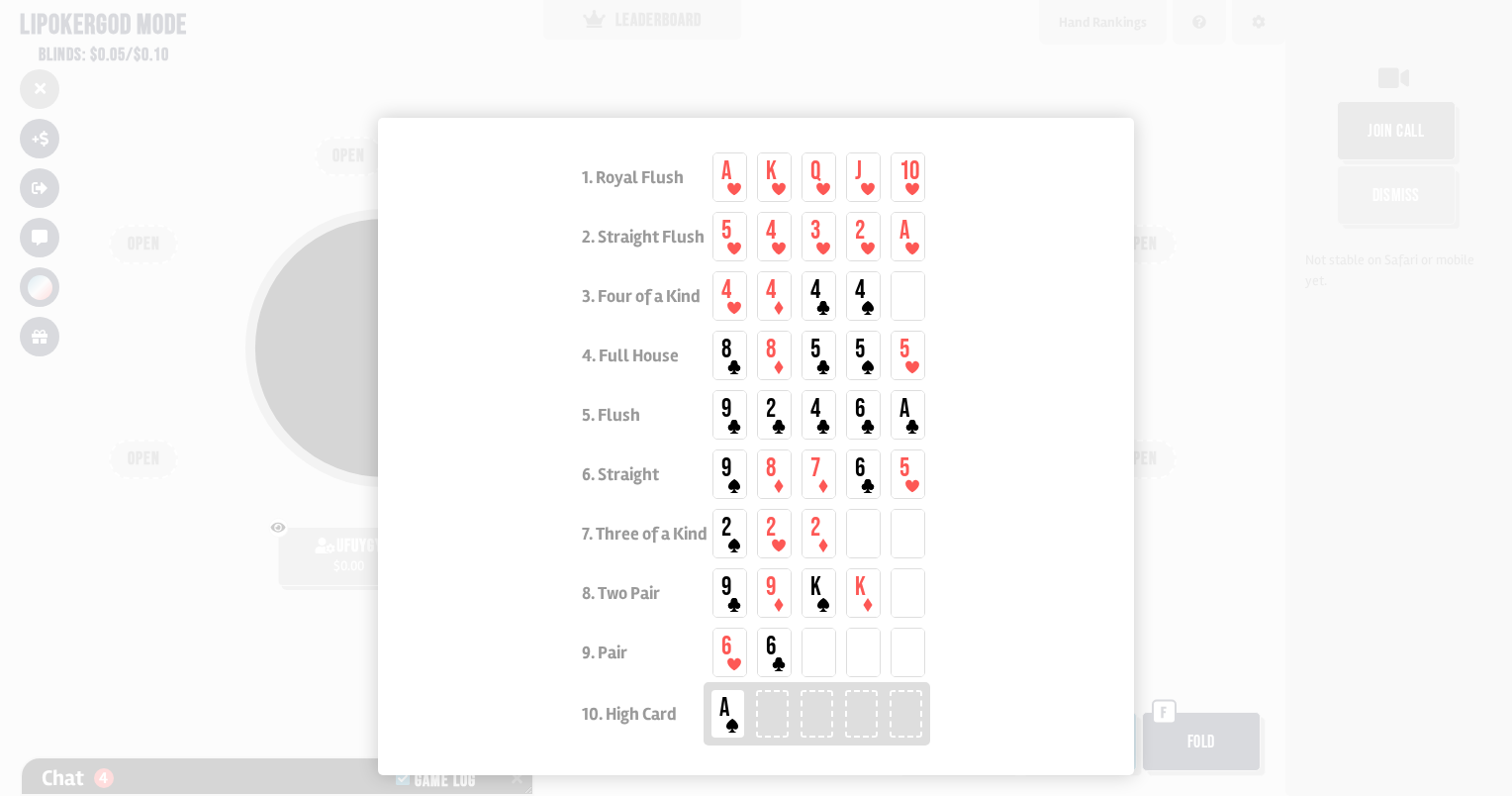 click at bounding box center [756, 398] 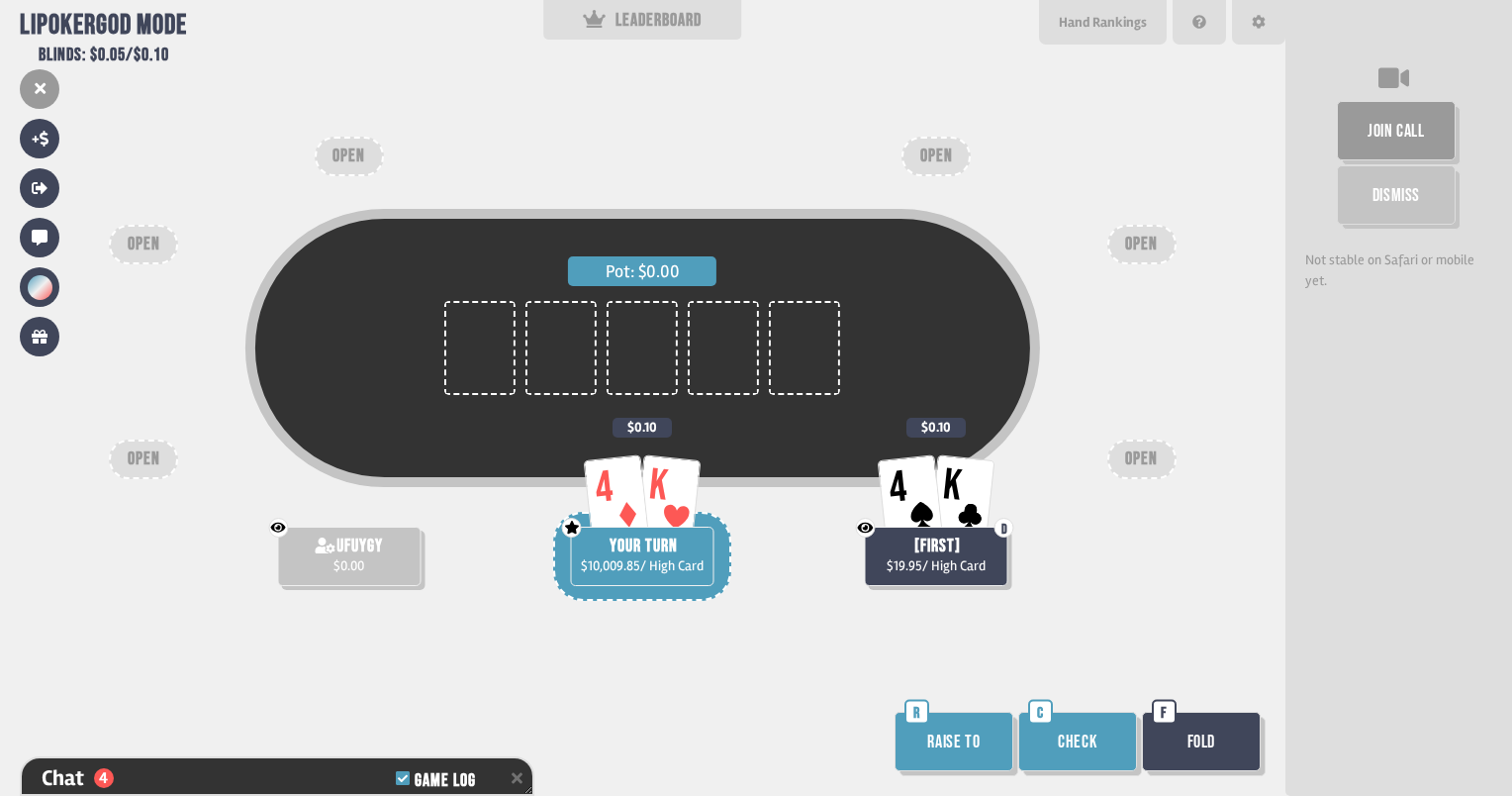 scroll, scrollTop: 1, scrollLeft: 0, axis: vertical 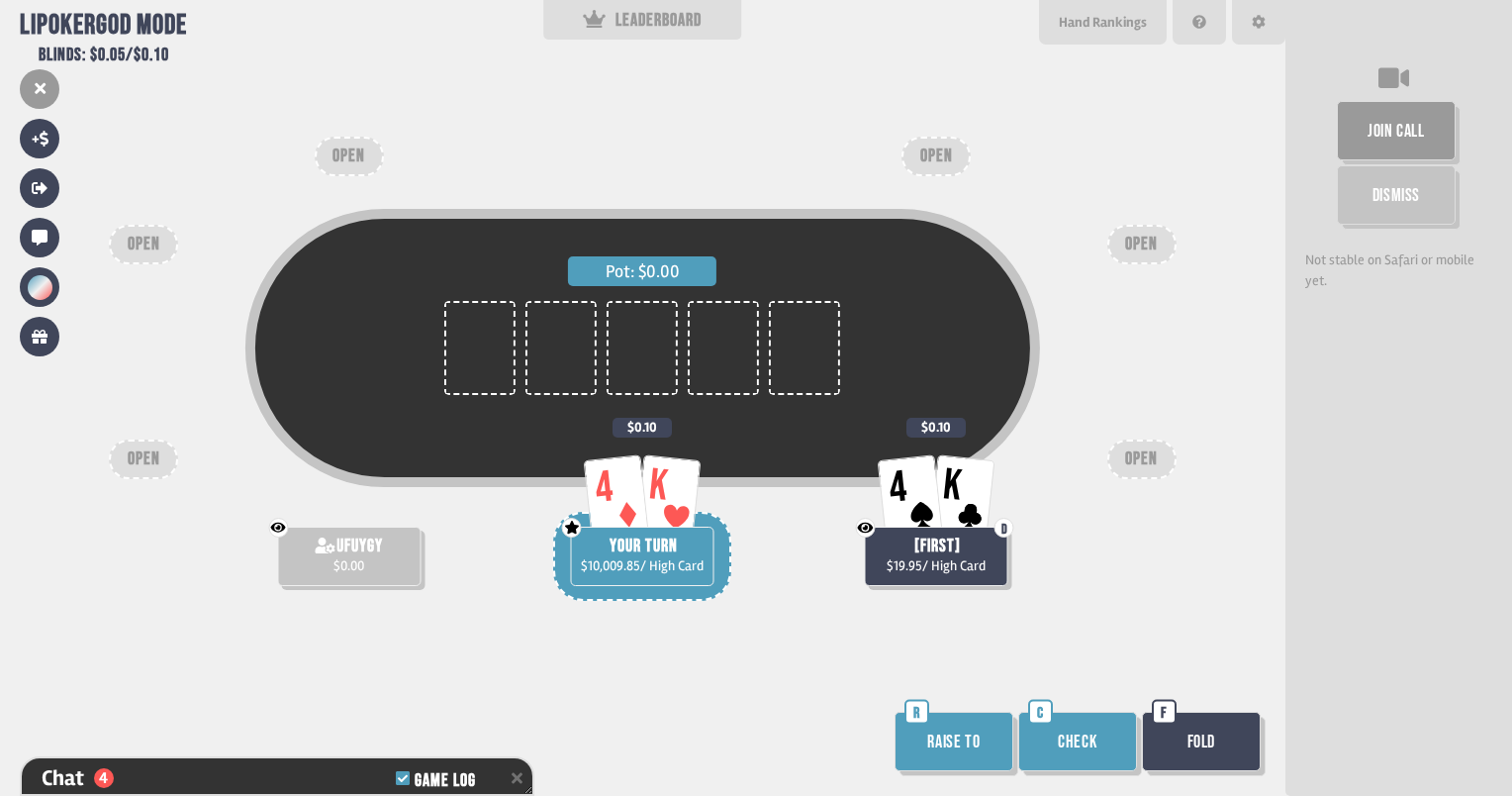 click on "D" at bounding box center (1004, 529) 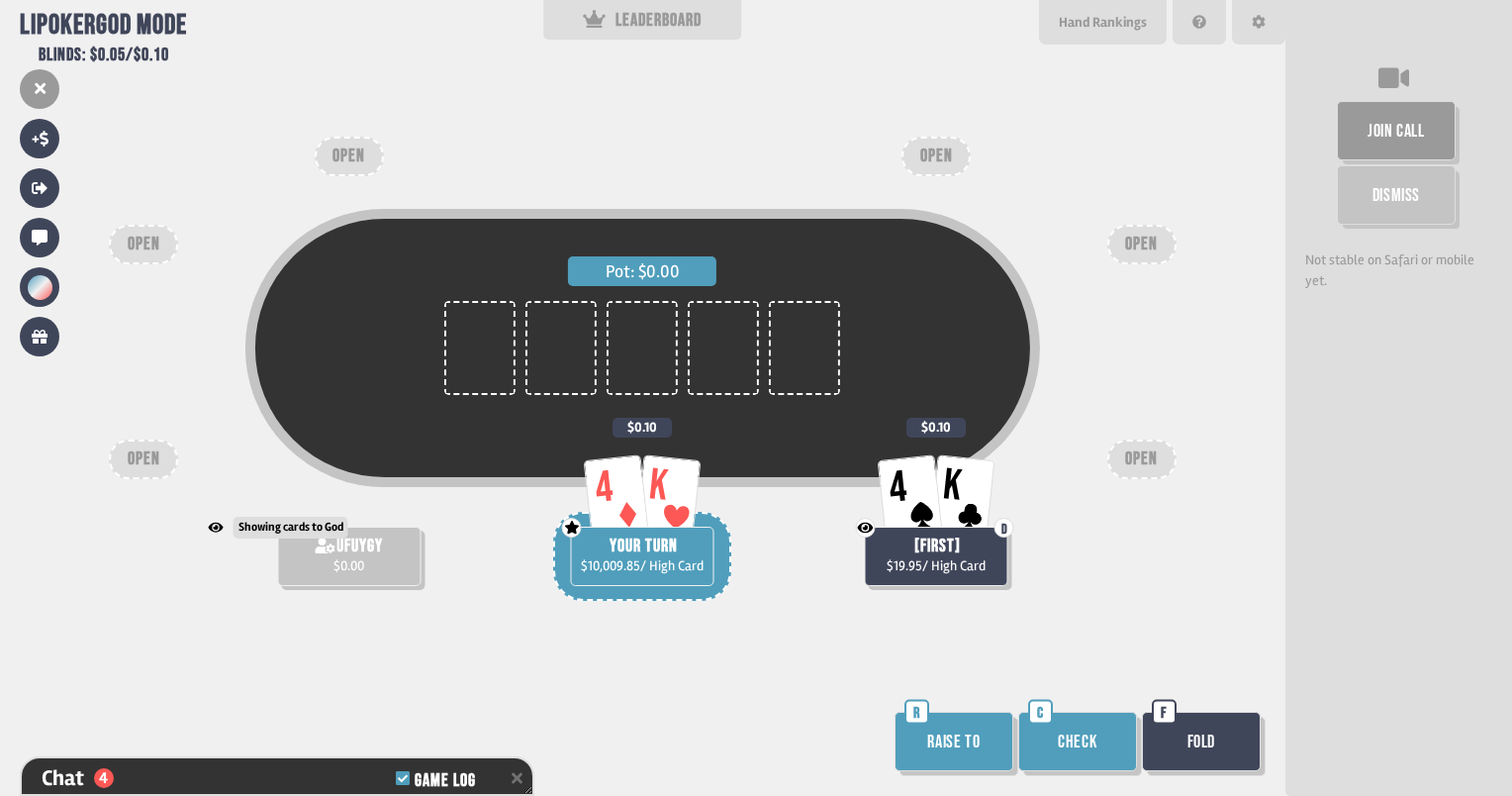 click on "Showing cards to God" at bounding box center [278, 528] 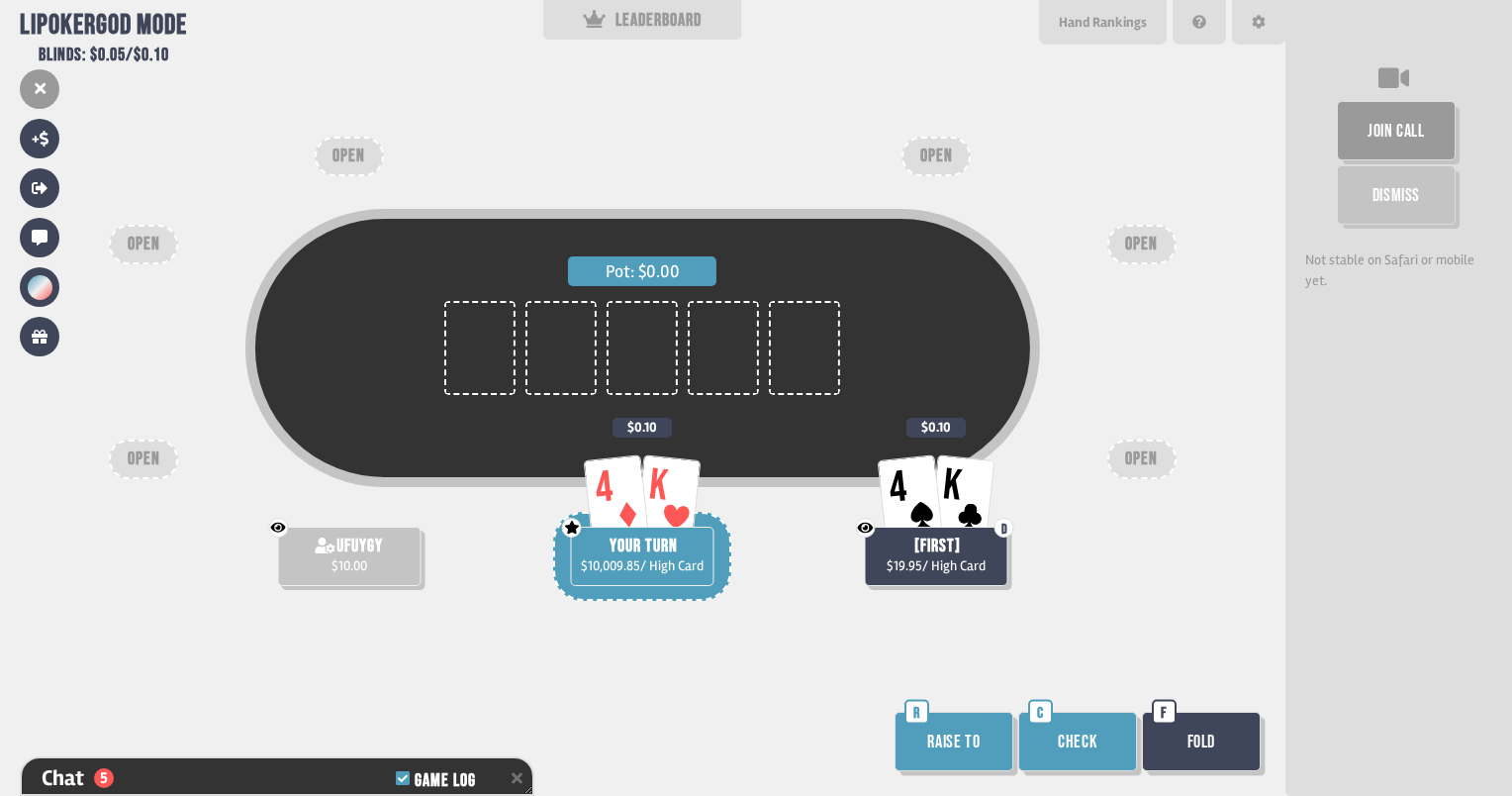 click on "Raise to" at bounding box center (954, 742) 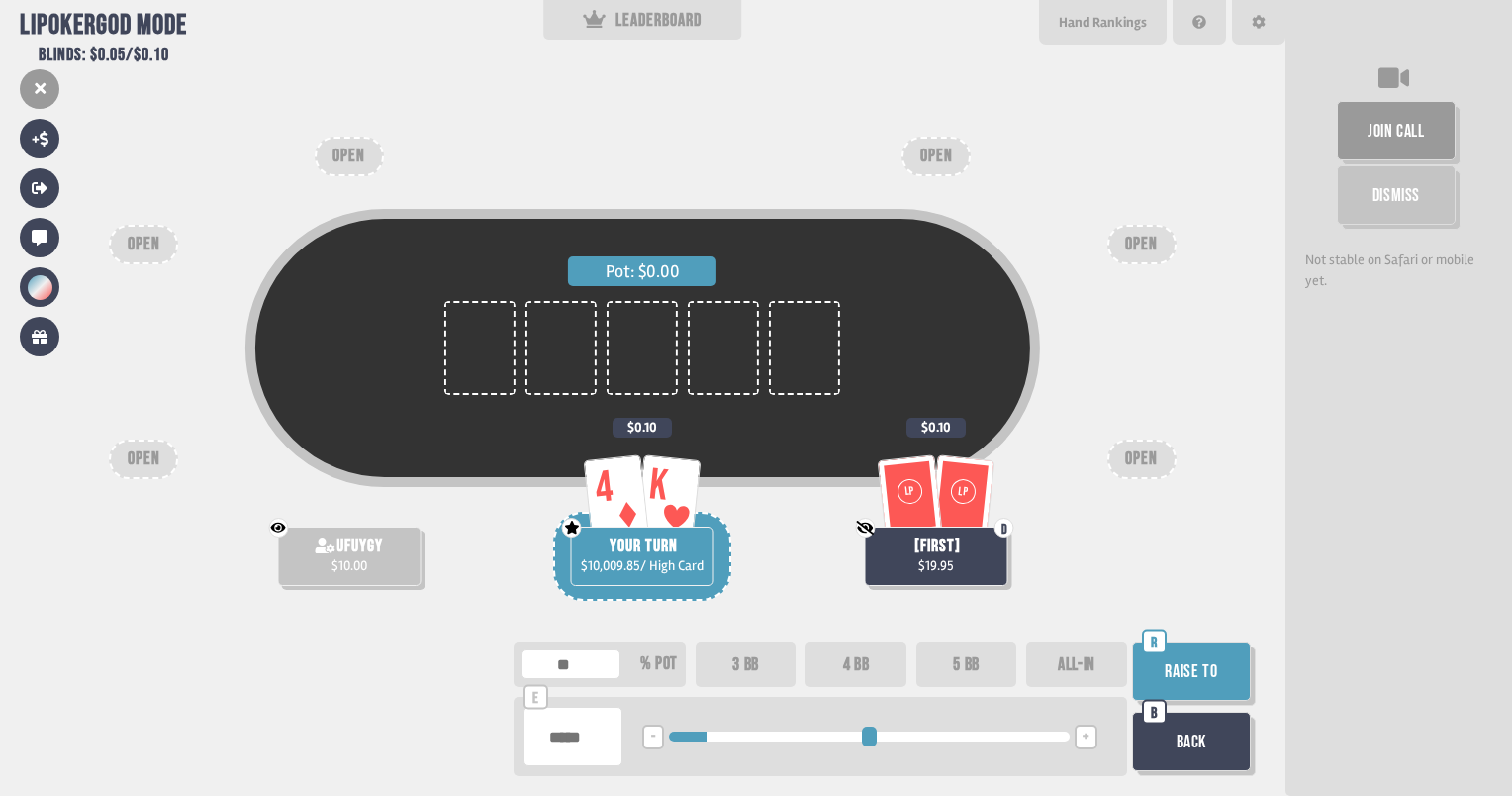 drag, startPoint x: 681, startPoint y: 742, endPoint x: 727, endPoint y: 604, distance: 145.46477 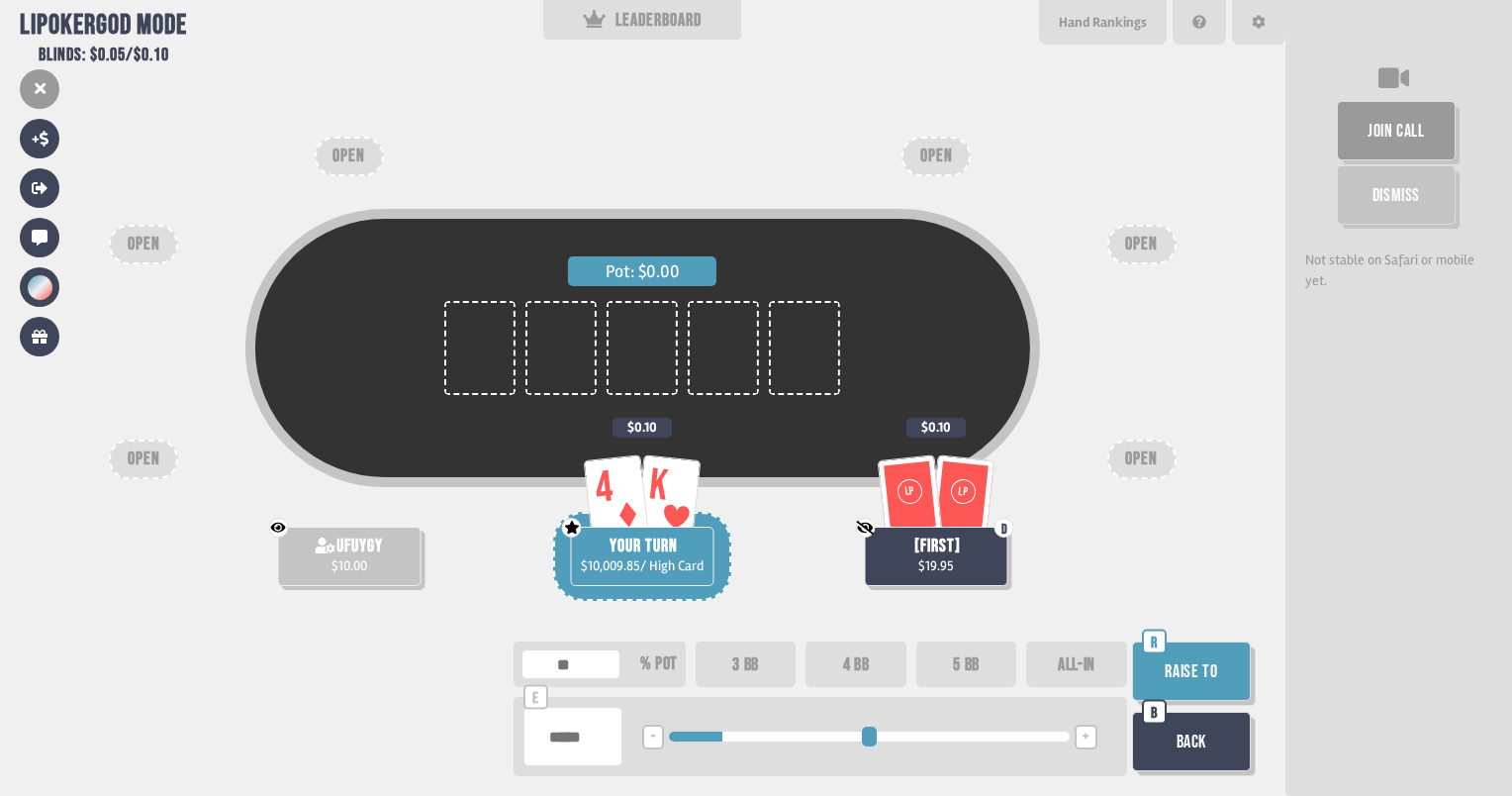 click on "D Not showing cards to God [FIRST] $19.95" at bounding box center (936, 556) 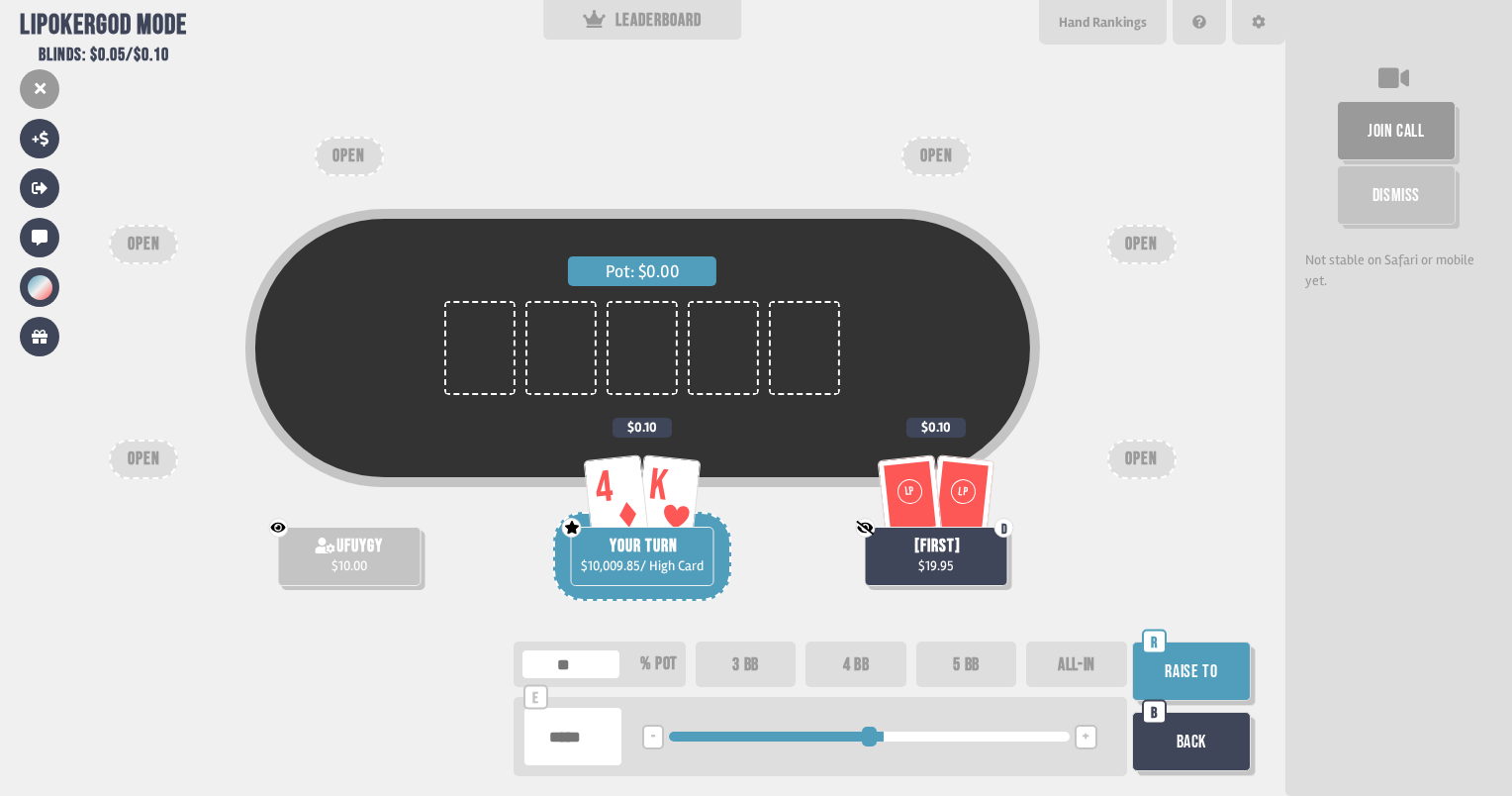drag, startPoint x: 735, startPoint y: 745, endPoint x: 1238, endPoint y: 688, distance: 506.21932 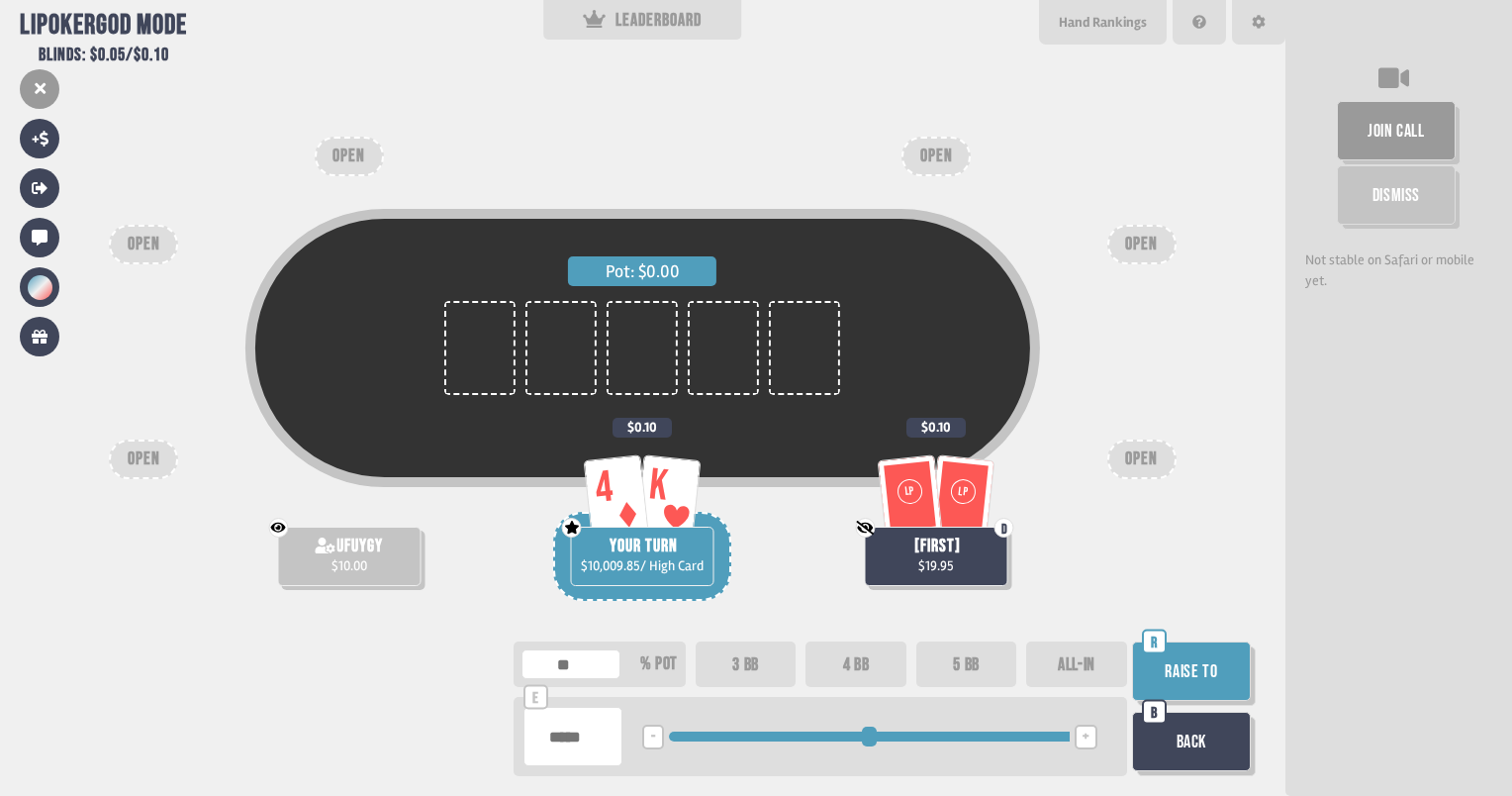 click at bounding box center (869, 737) 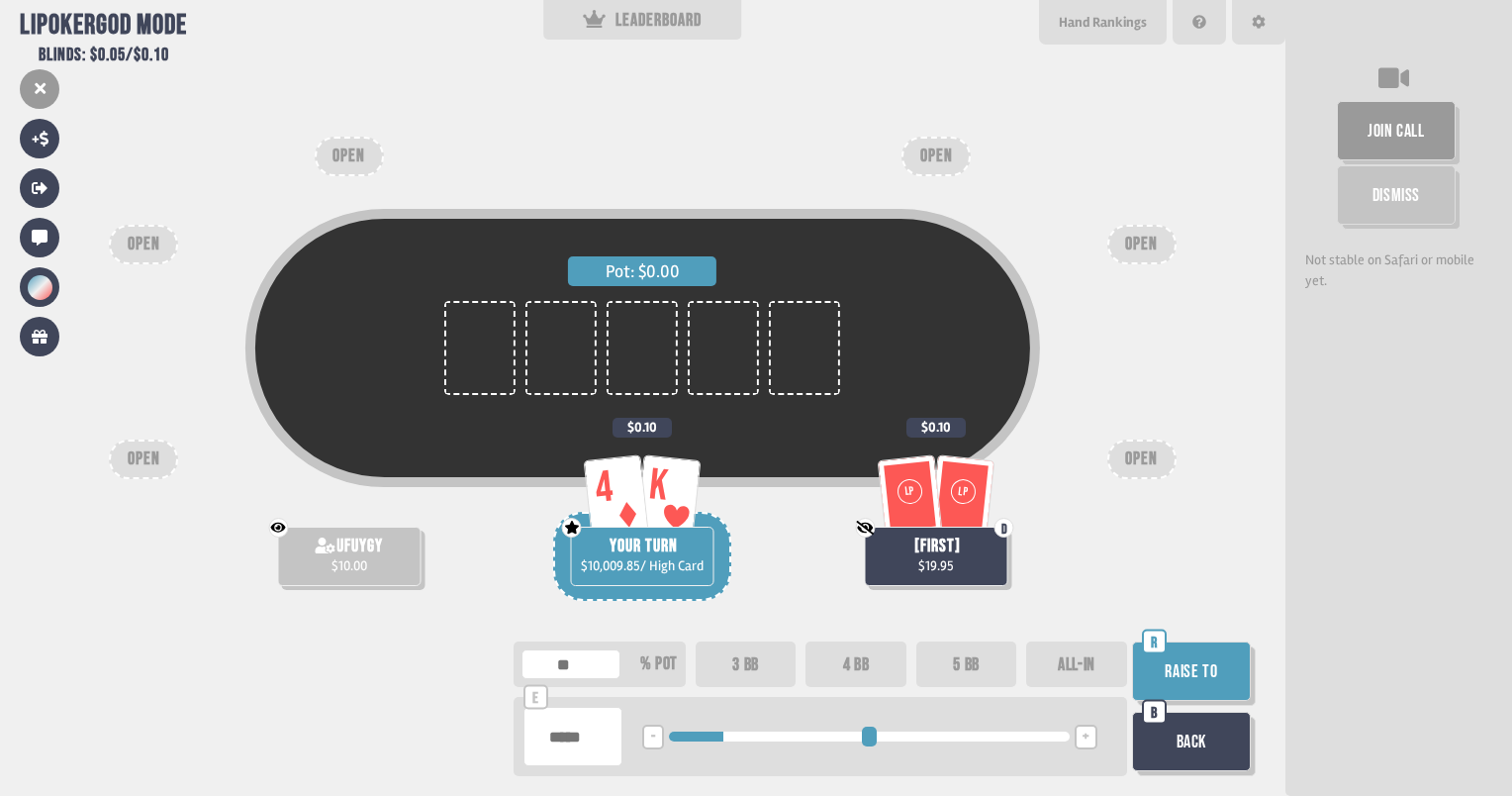 type on "******" 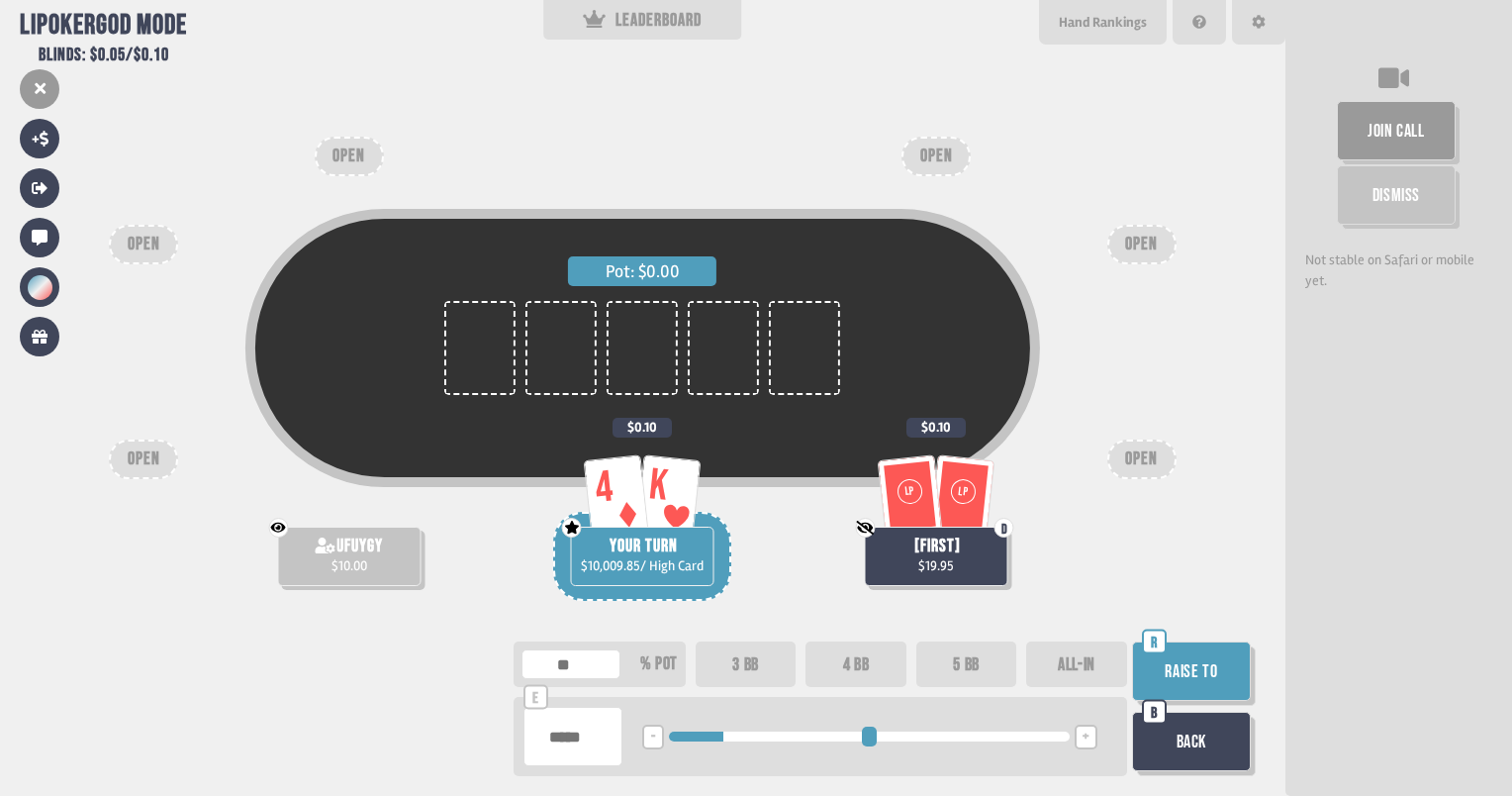 click on "Raise to" at bounding box center [1191, 671] 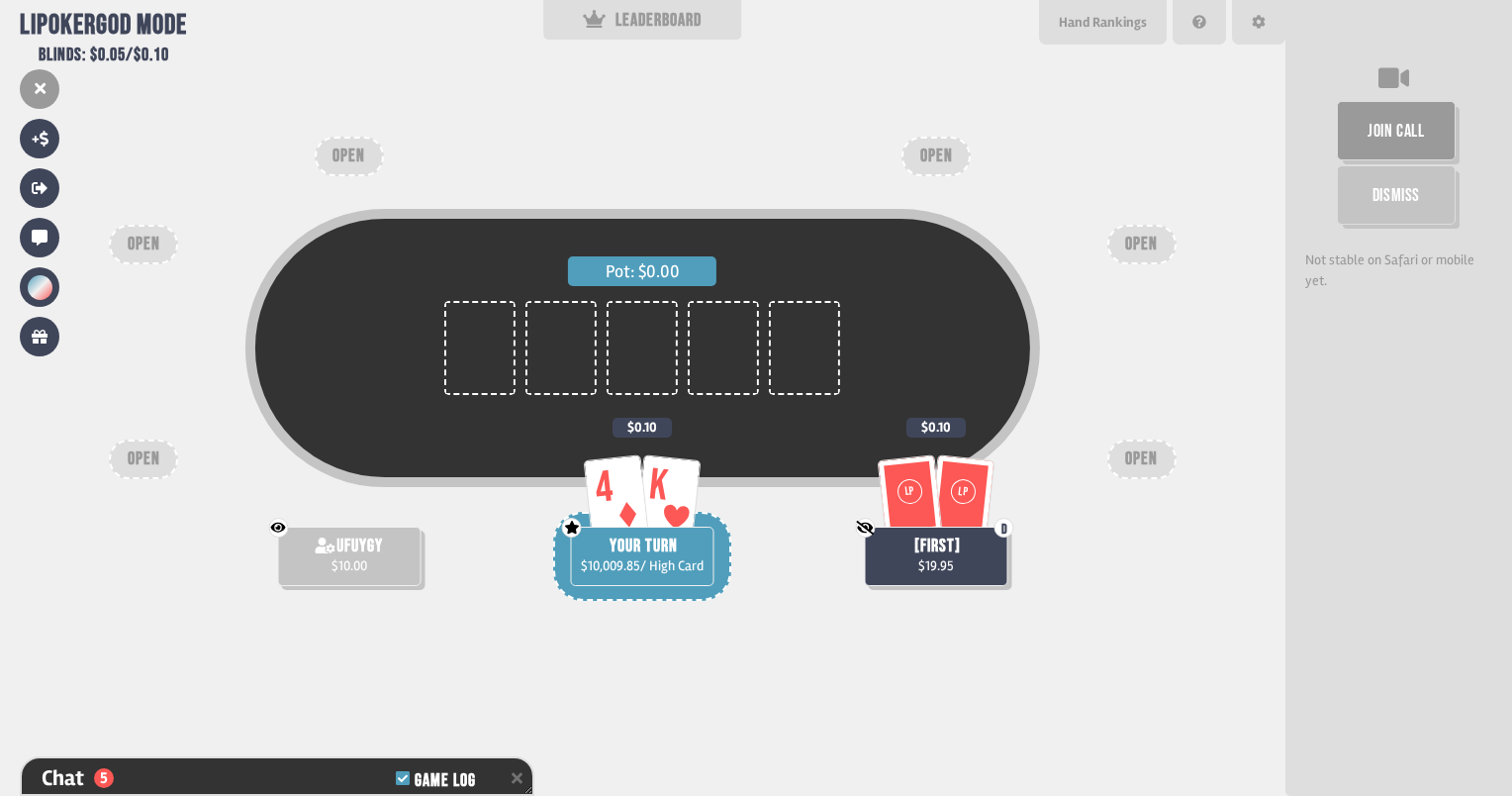 scroll, scrollTop: 645, scrollLeft: 0, axis: vertical 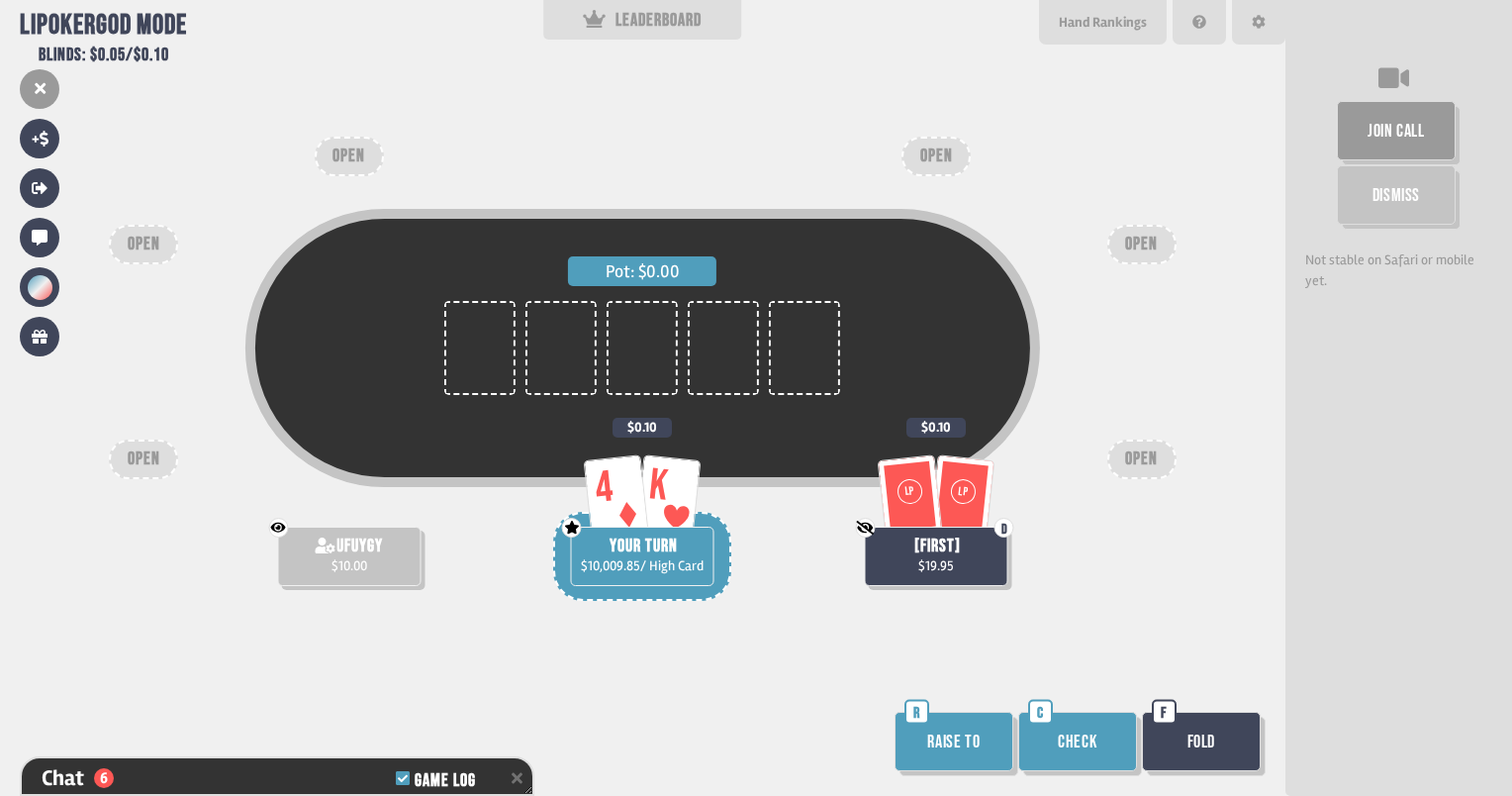 click on "Raise to" at bounding box center (954, 742) 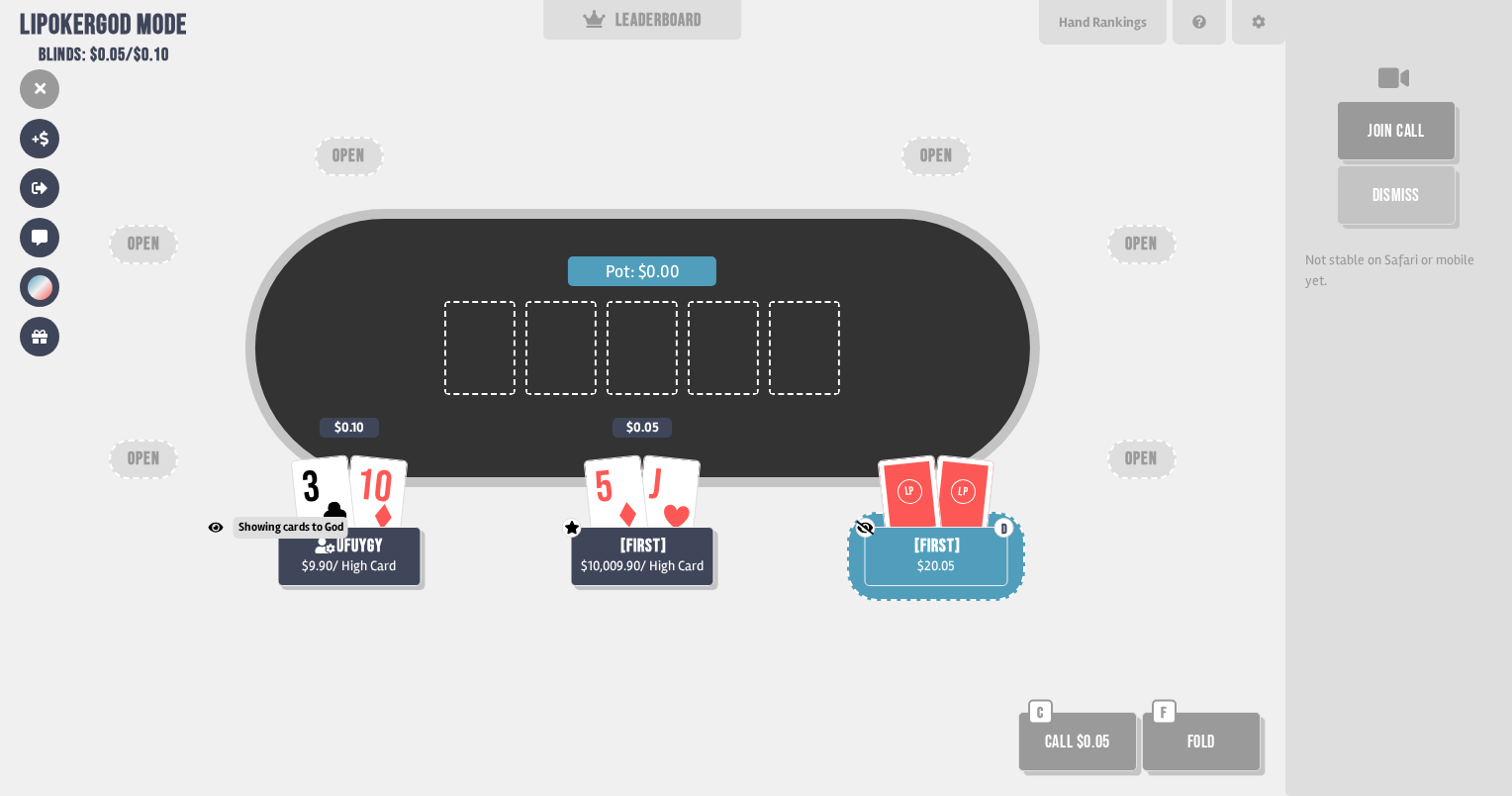 click on "Showing cards to God" at bounding box center (278, 528) 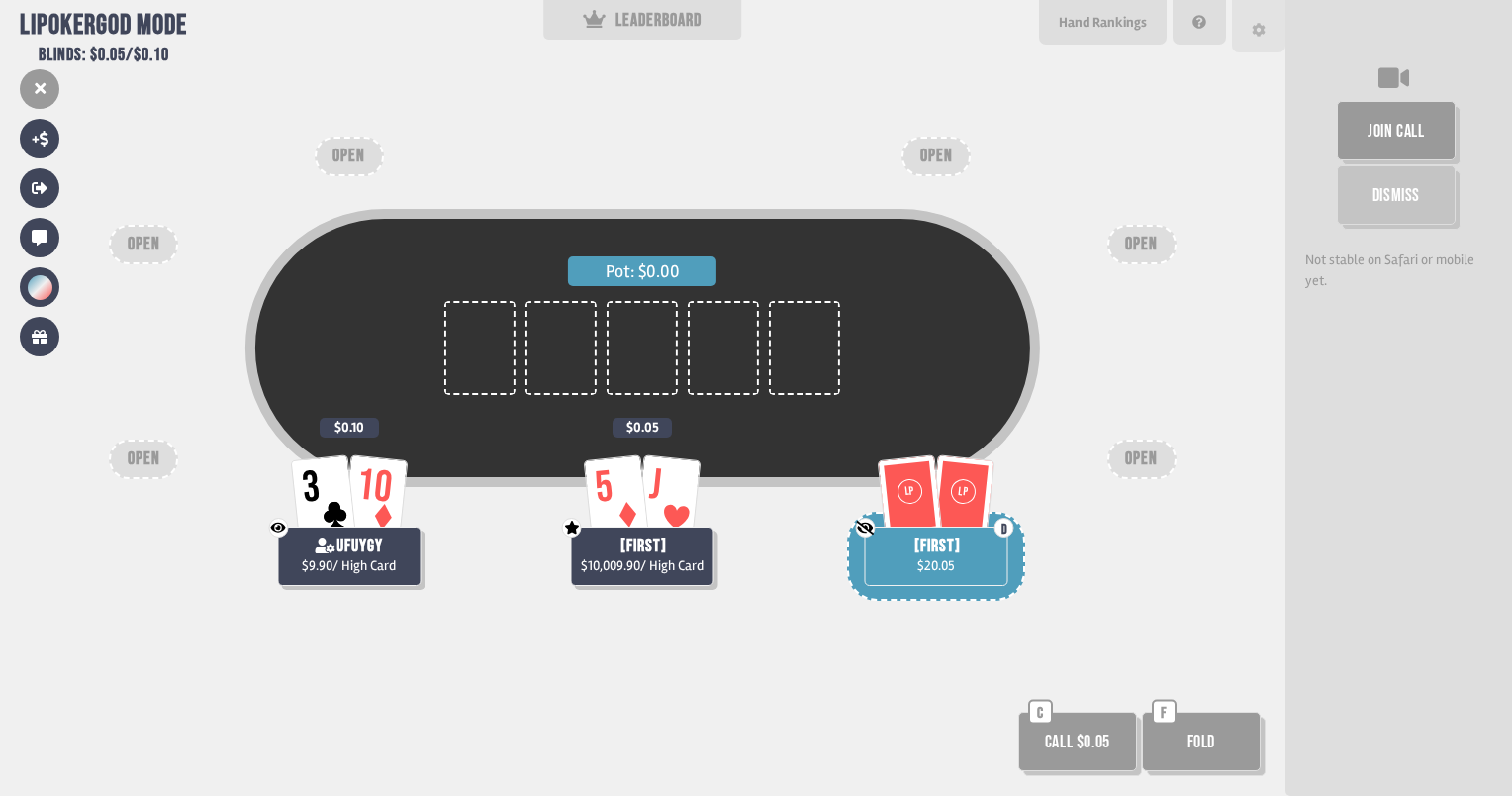 click at bounding box center (1259, 26) 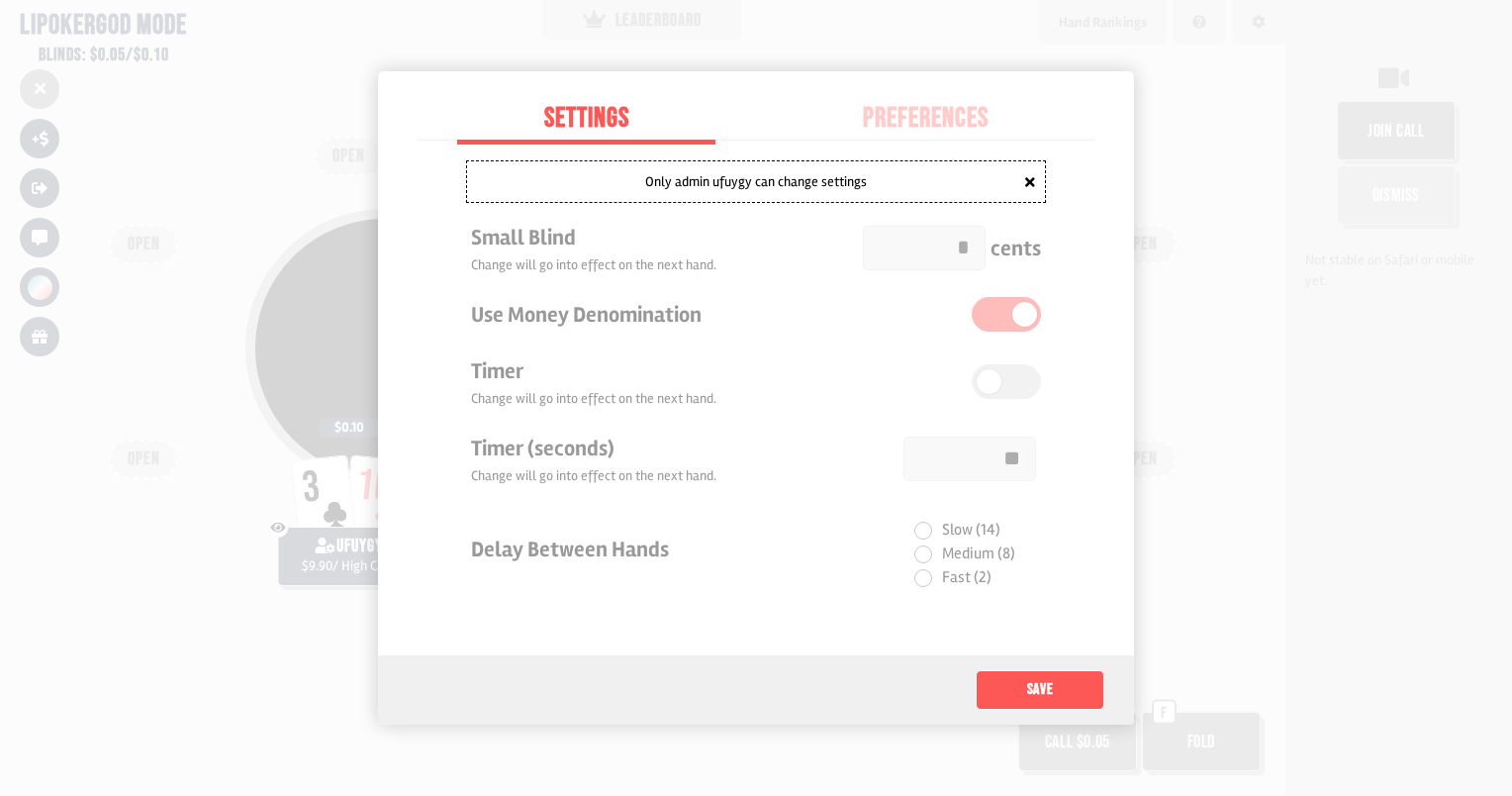 click on "Only admin [FIRST] can change settings Small Blind Change will go into effect on the next hand. * cents Use Money Denomination Timer Change will go into effect on the next hand. Timer (seconds) Change will go into effect on the next hand. ** Delay Between Hands Slow (14) Medium (8) Fast (2)" at bounding box center (756, 383) 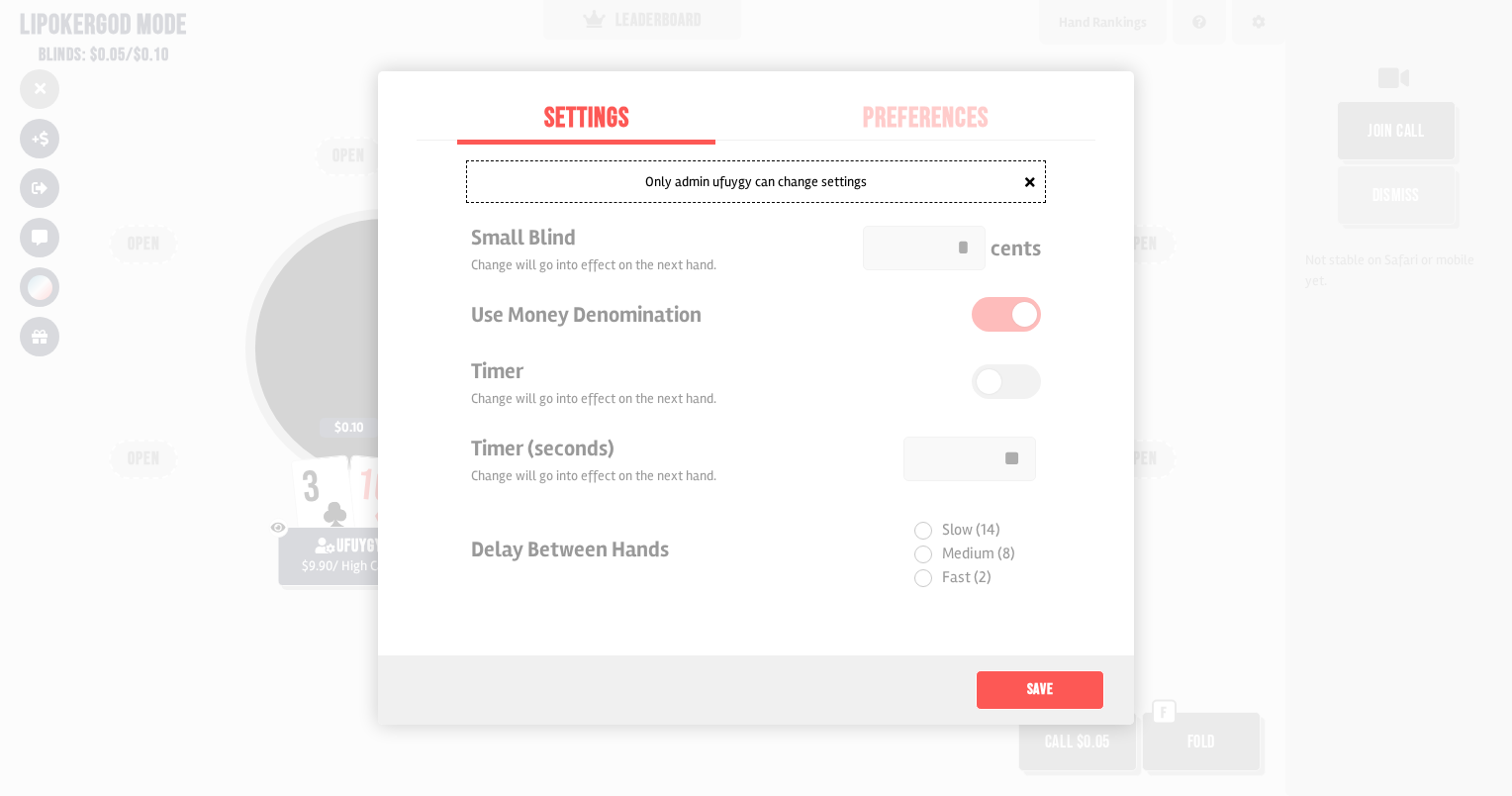 click at bounding box center [756, 398] 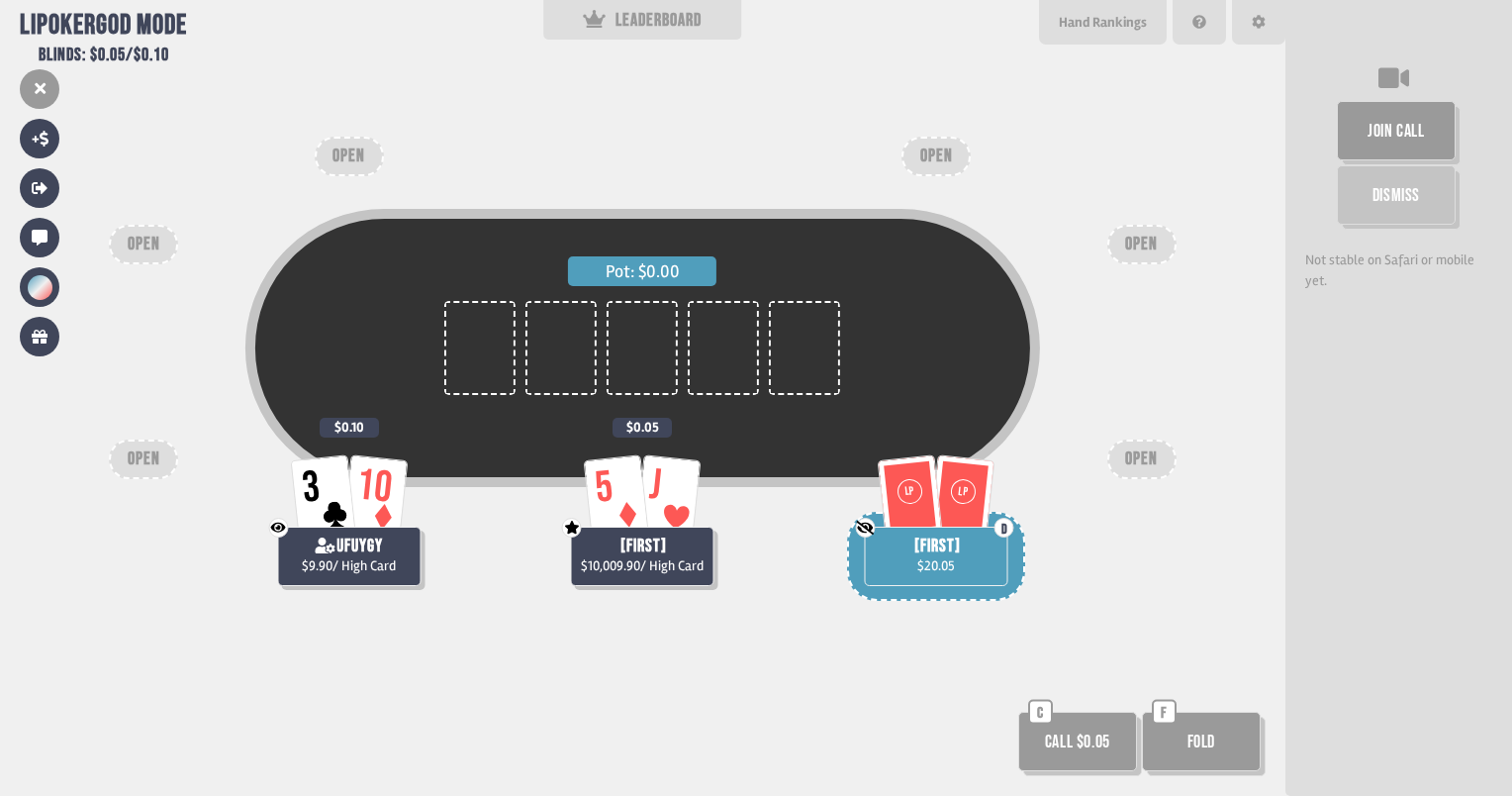 click on "Call $0.05" at bounding box center (1078, 742) 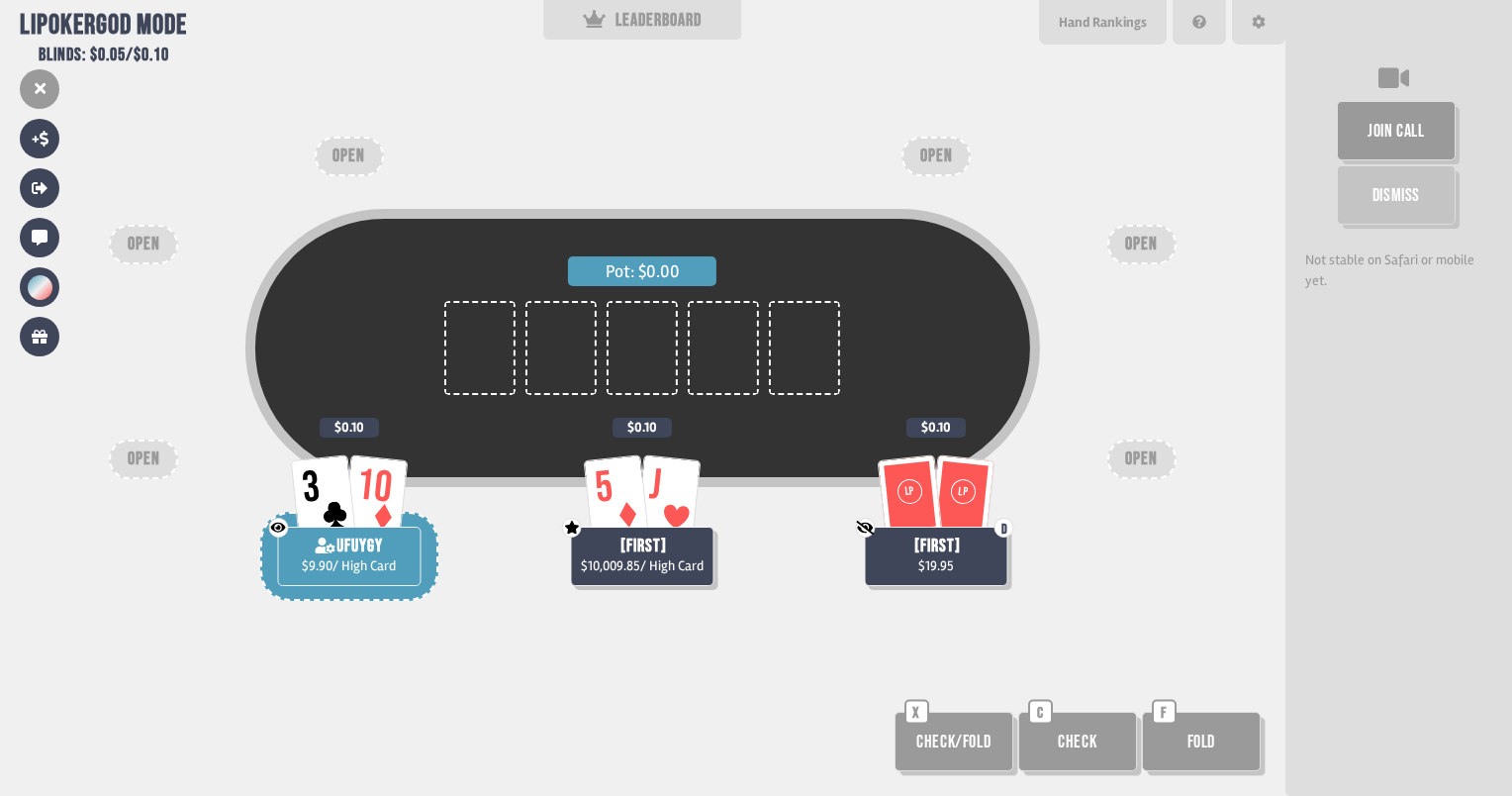 click on "Check/Fold" at bounding box center [954, 742] 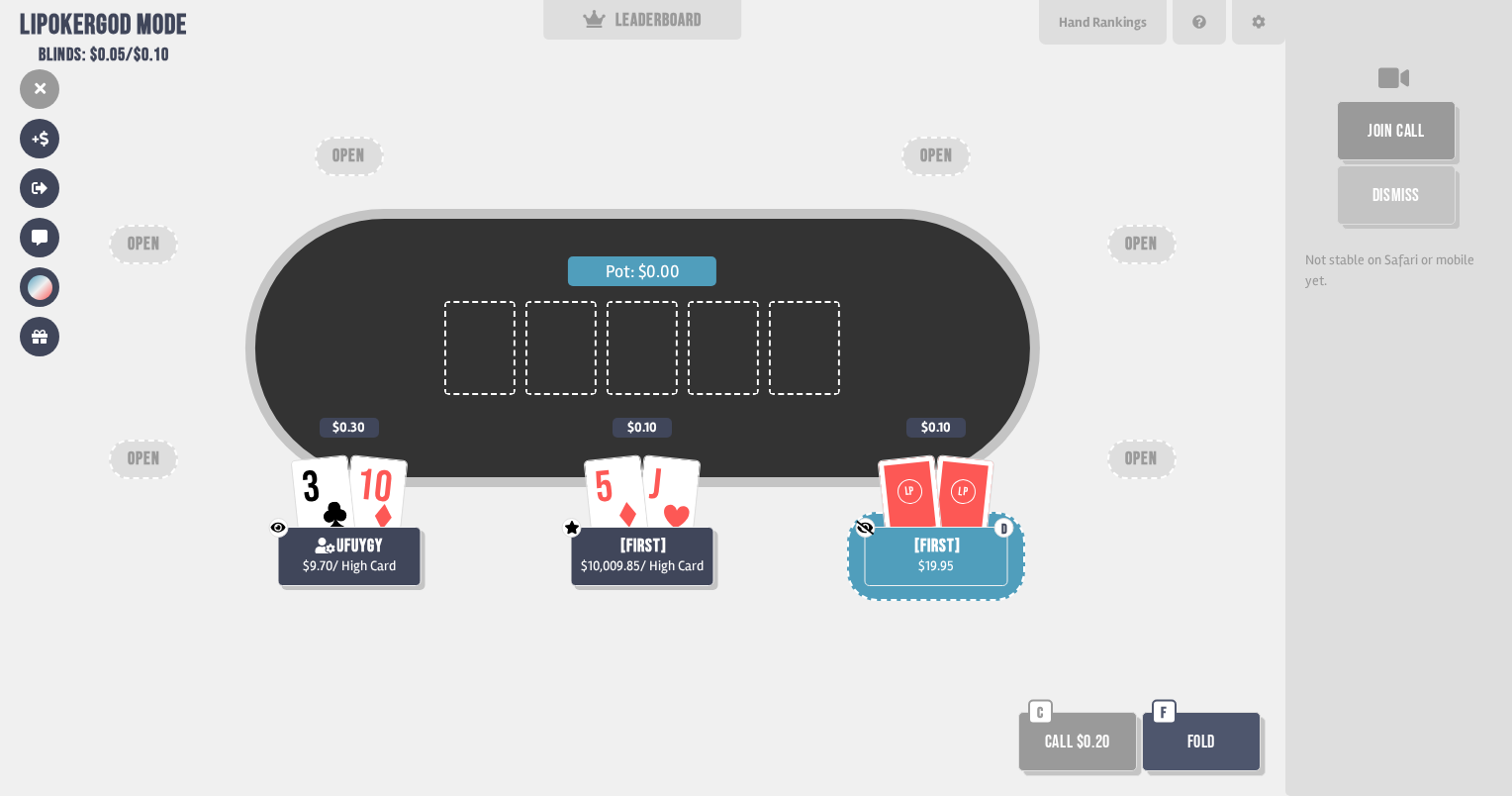 click on "Call $0.20" at bounding box center [1078, 742] 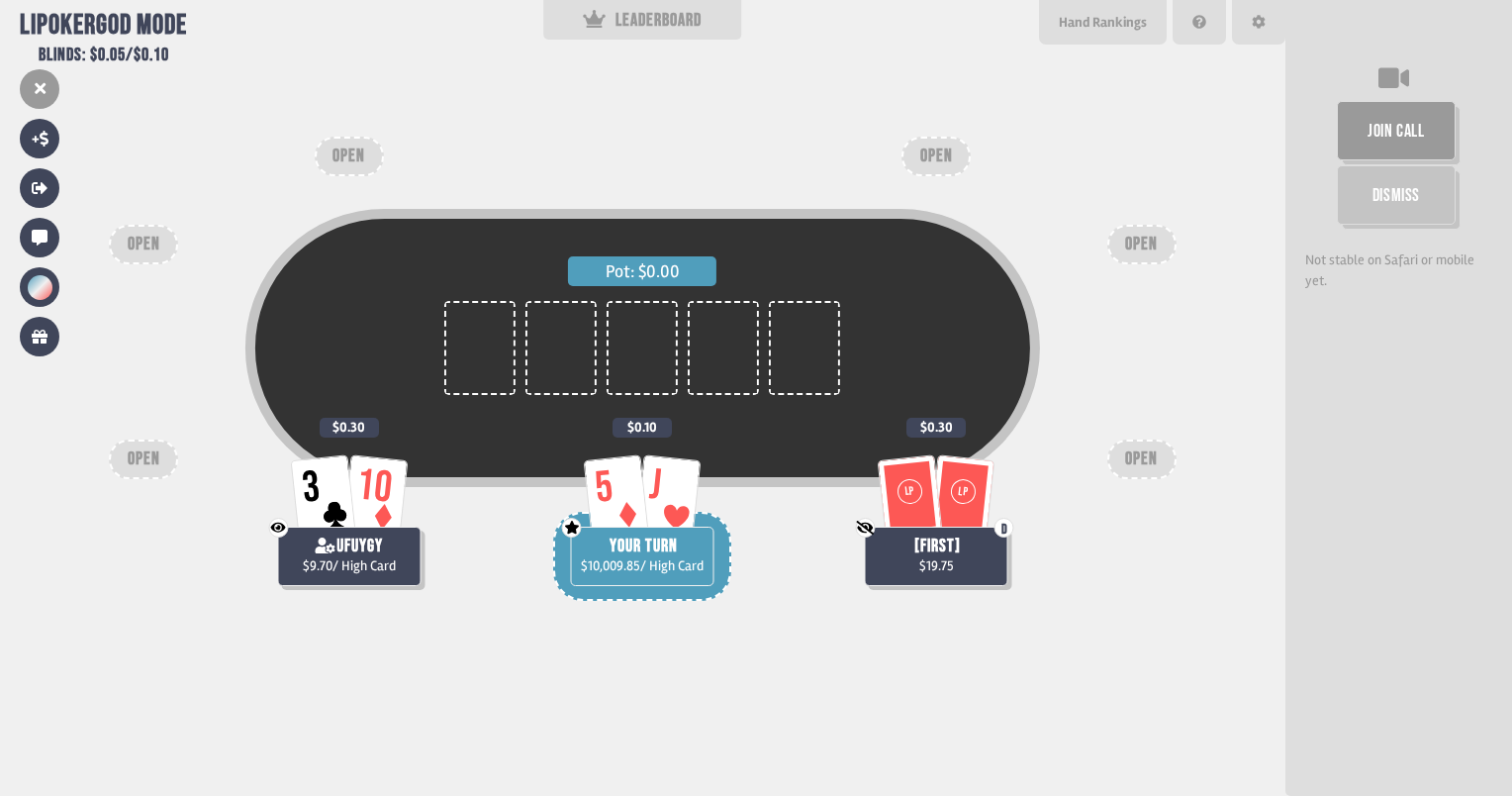 click on "$10,009.85   / High Card" at bounding box center [642, 565] 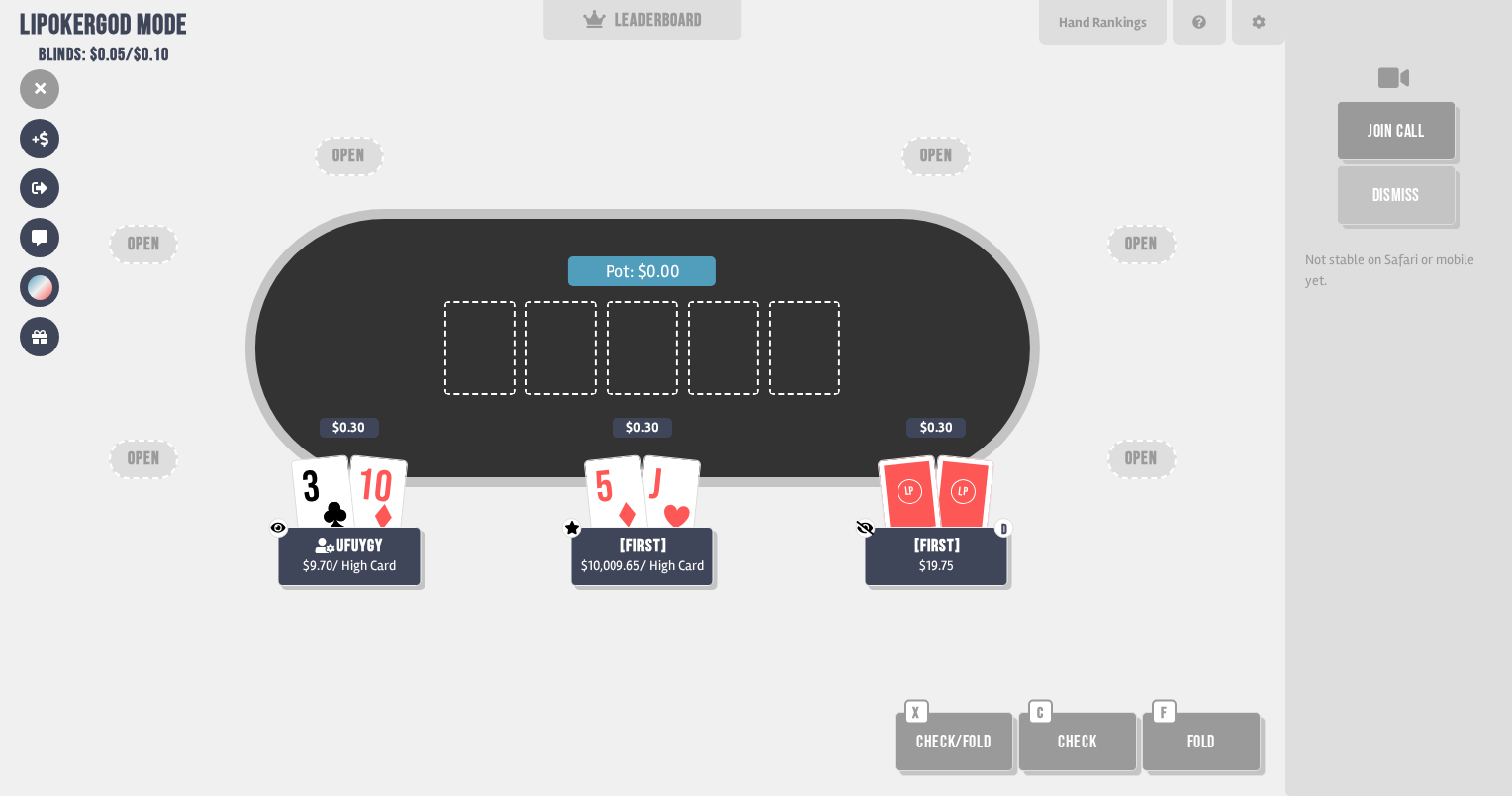 click at bounding box center [628, 515] 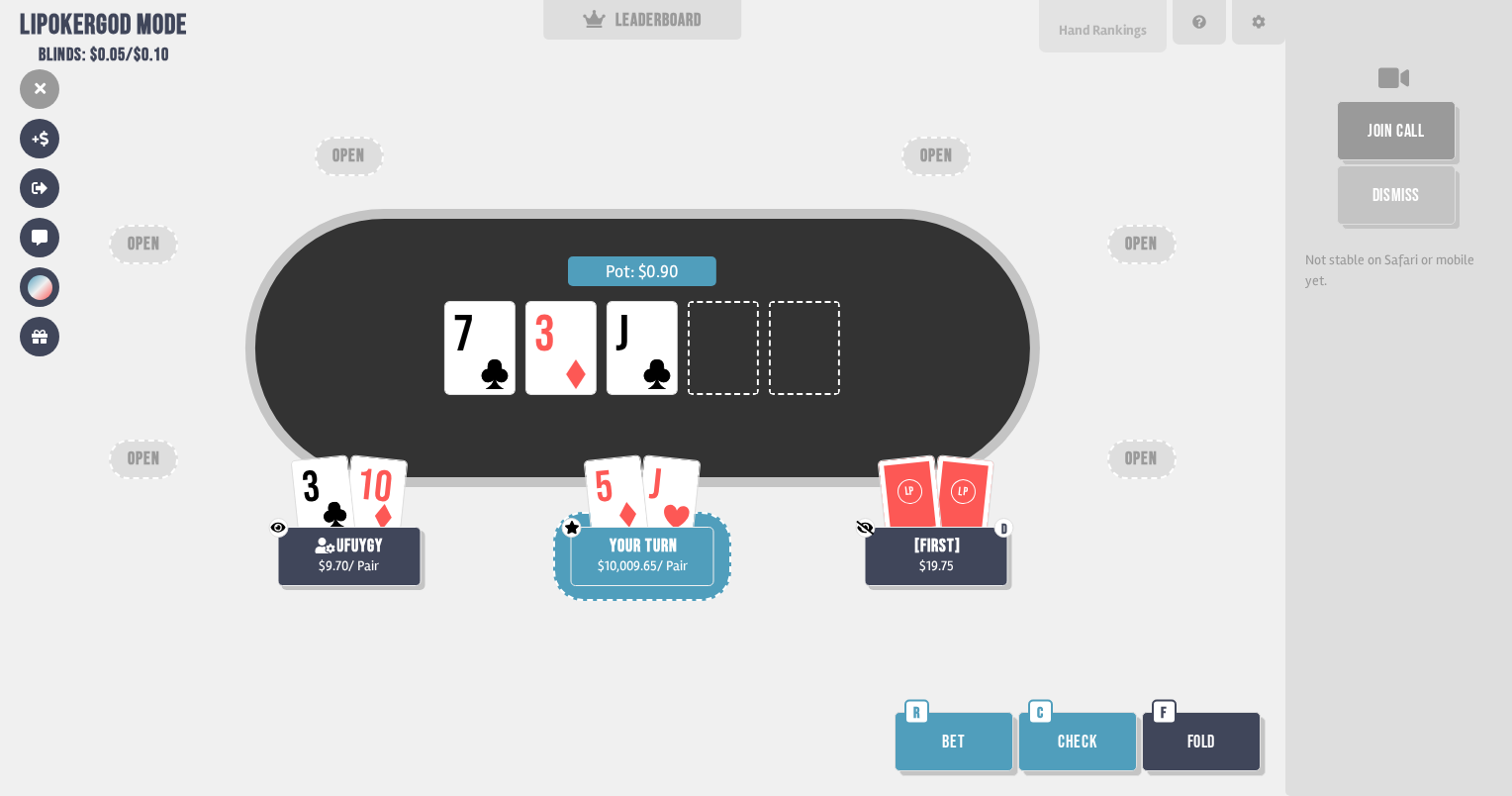 click on "Hand Rankings" at bounding box center (1102, 30) 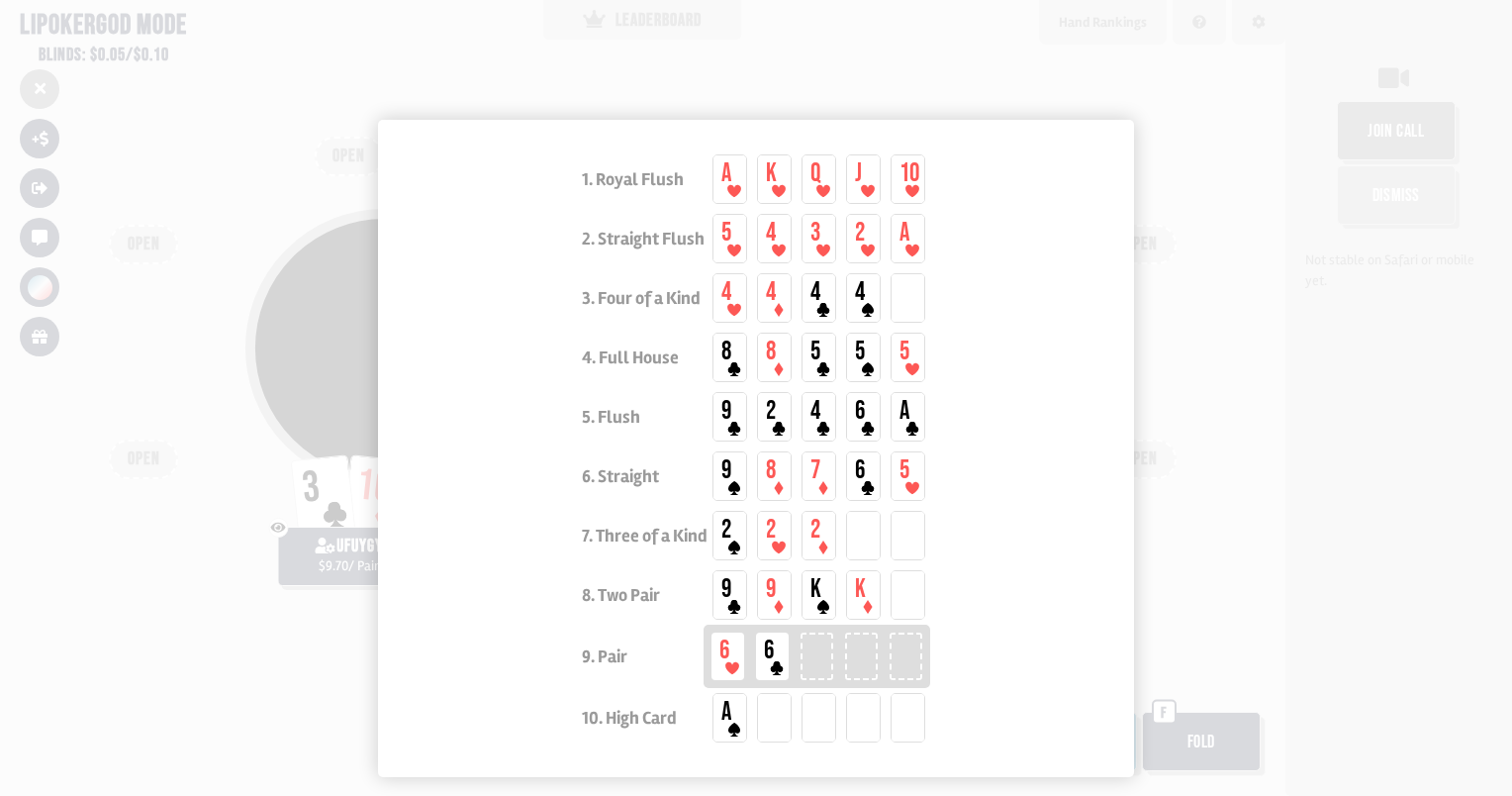 scroll, scrollTop: 50, scrollLeft: 0, axis: vertical 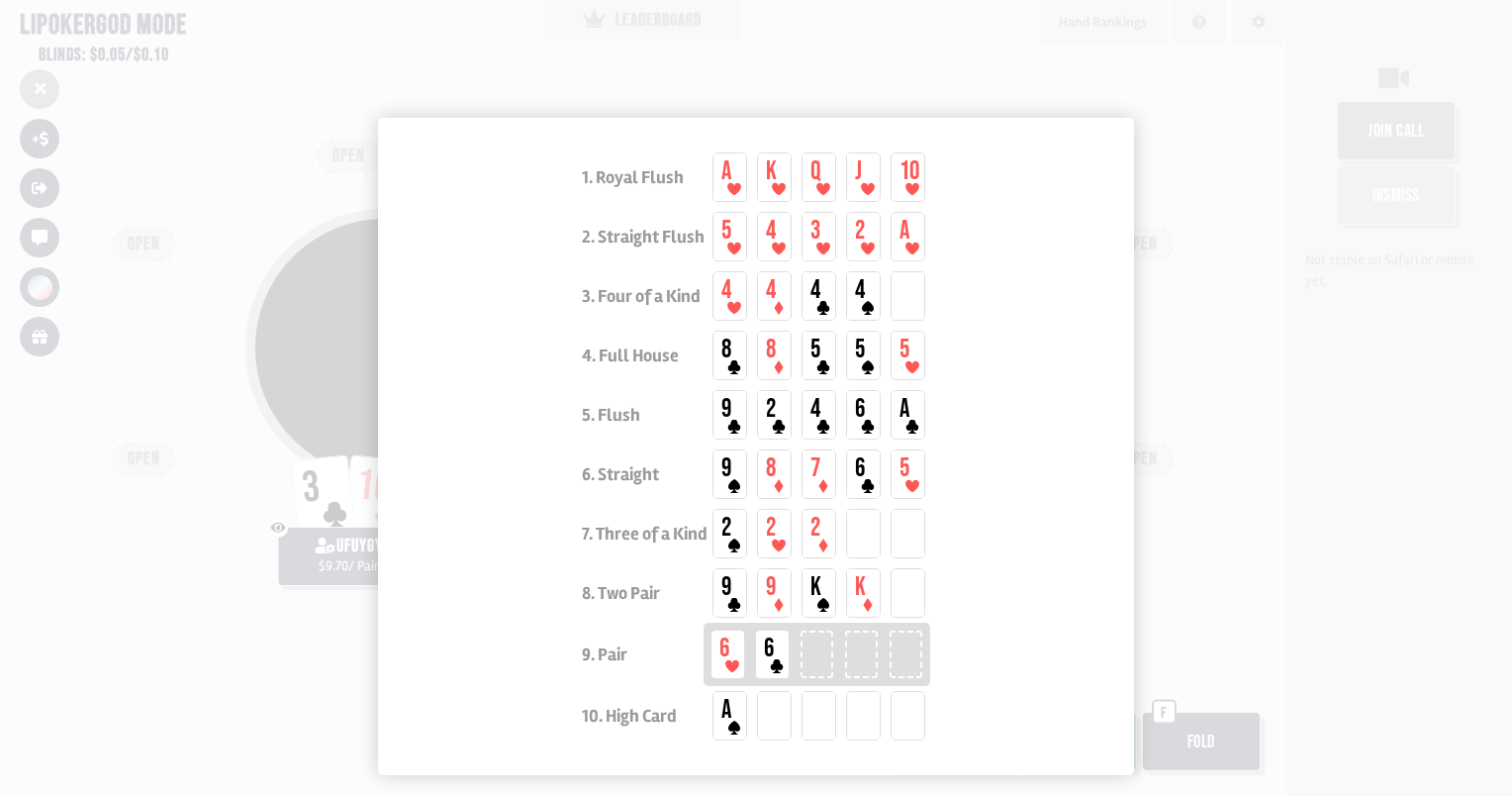 click on "1. Royal Flush A K Q J 10 2. Straight Flush 5 4 3 2 A 3. Four of a Kind 4 4 4 4 4. Full House 8 8 5 5 5 5. Flush 9 2 4 6 A 6. Straight 9 8 7 6 5 7. Three of a Kind 2 2 2 8. Two Pair 9 9 K K 9. Pair 6 6 10. High Card A" at bounding box center (756, 447) 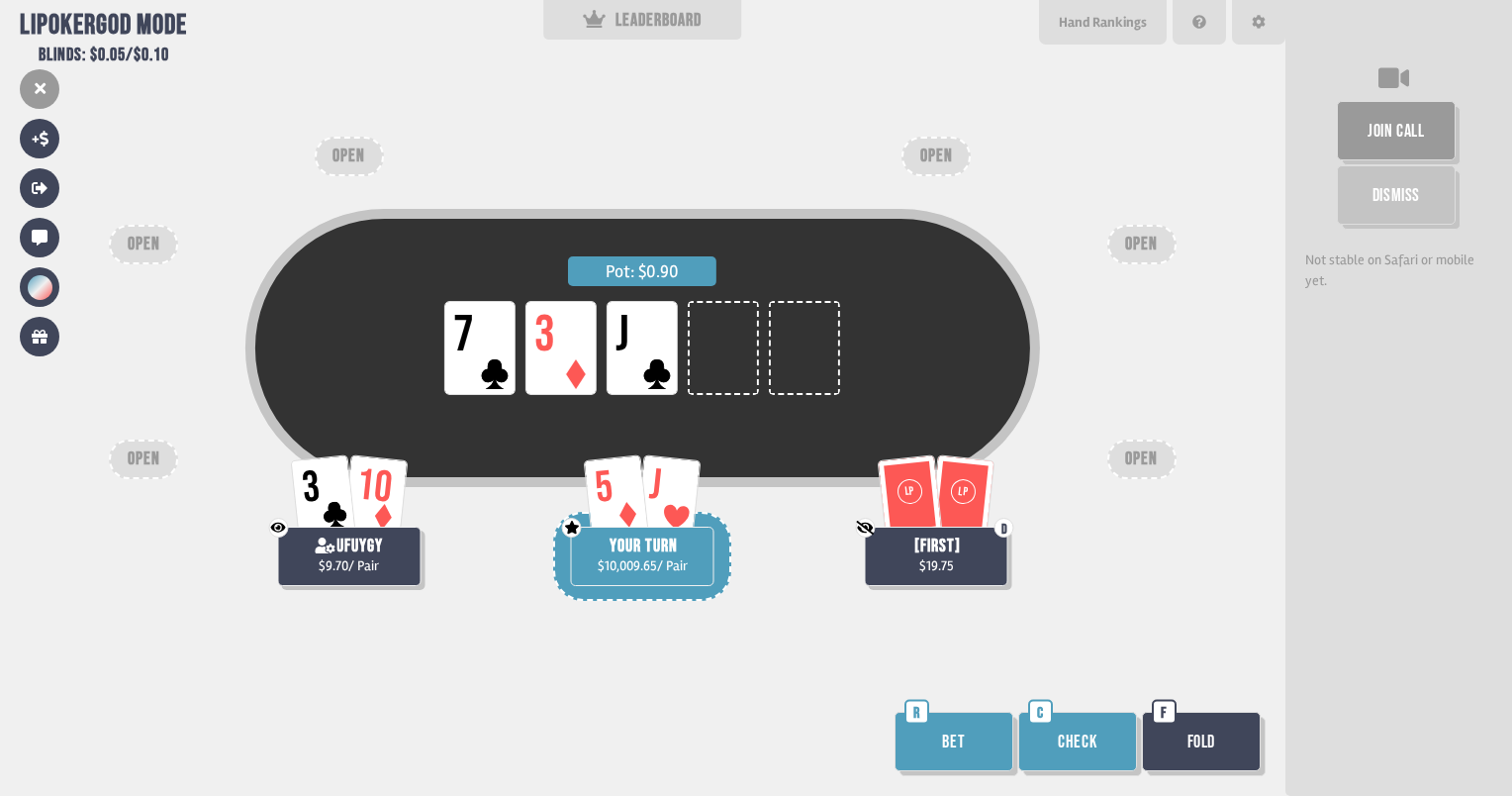 scroll, scrollTop: 1, scrollLeft: 0, axis: vertical 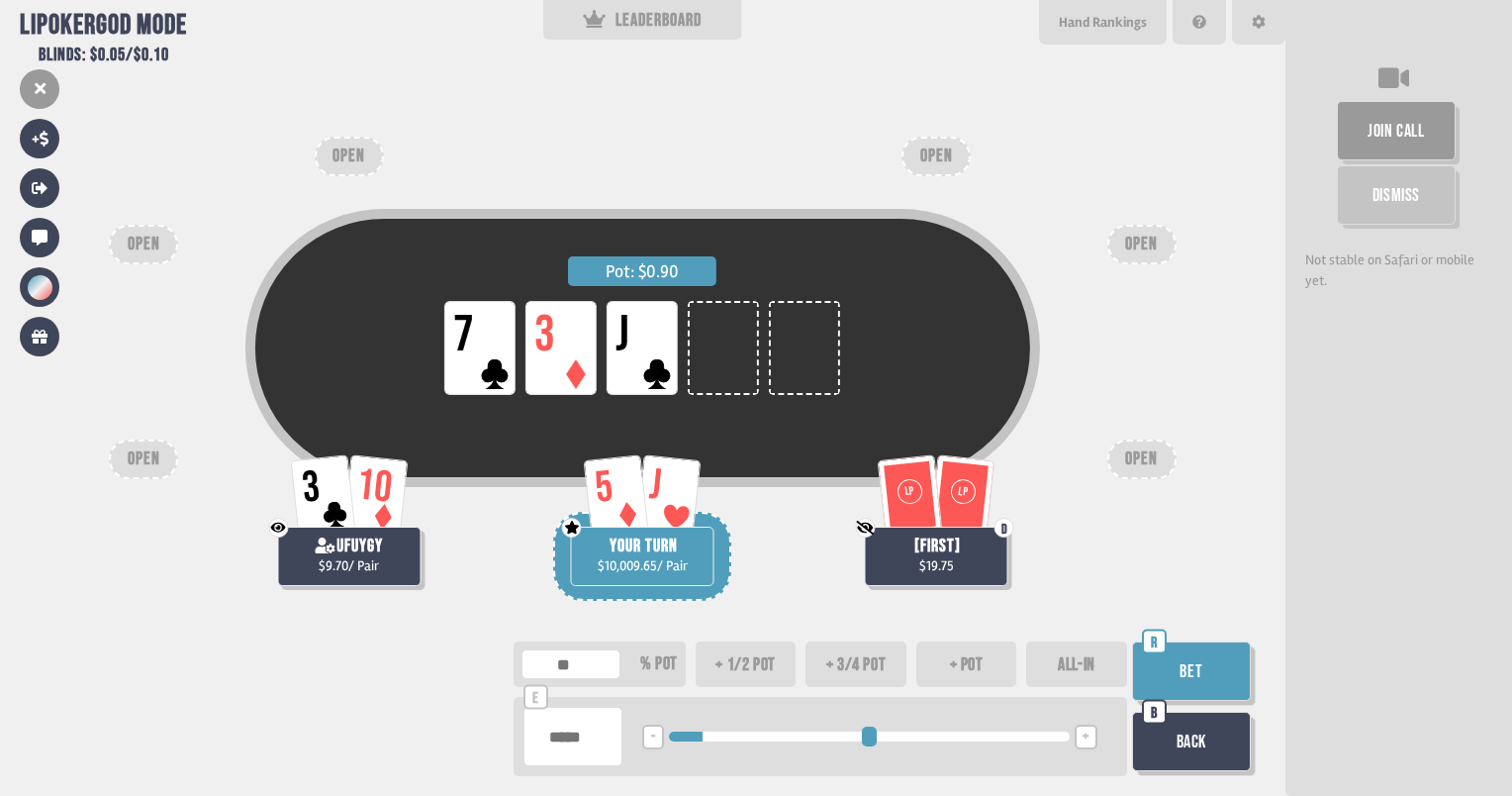 type on "*****" 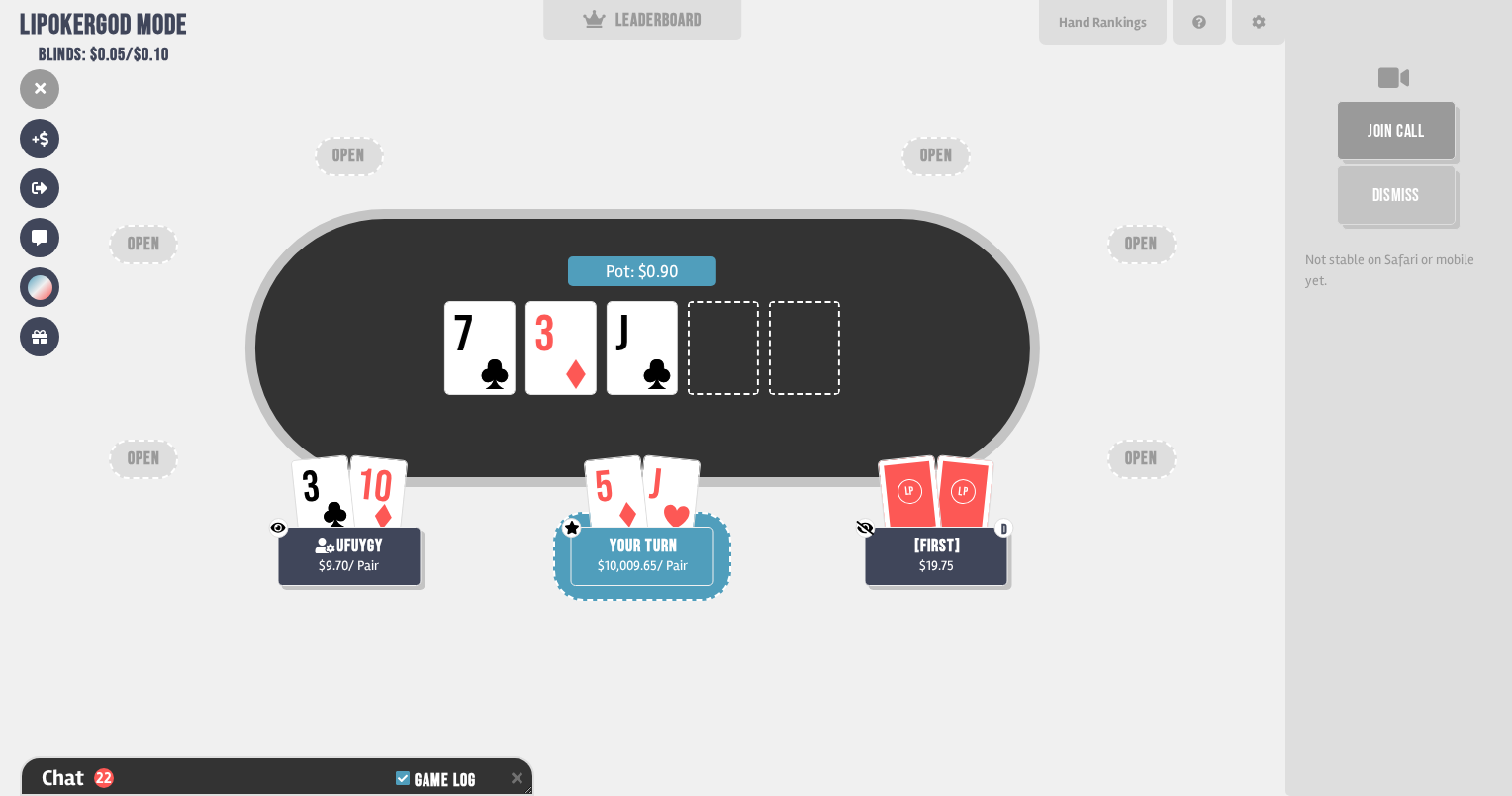 scroll, scrollTop: 1160, scrollLeft: 0, axis: vertical 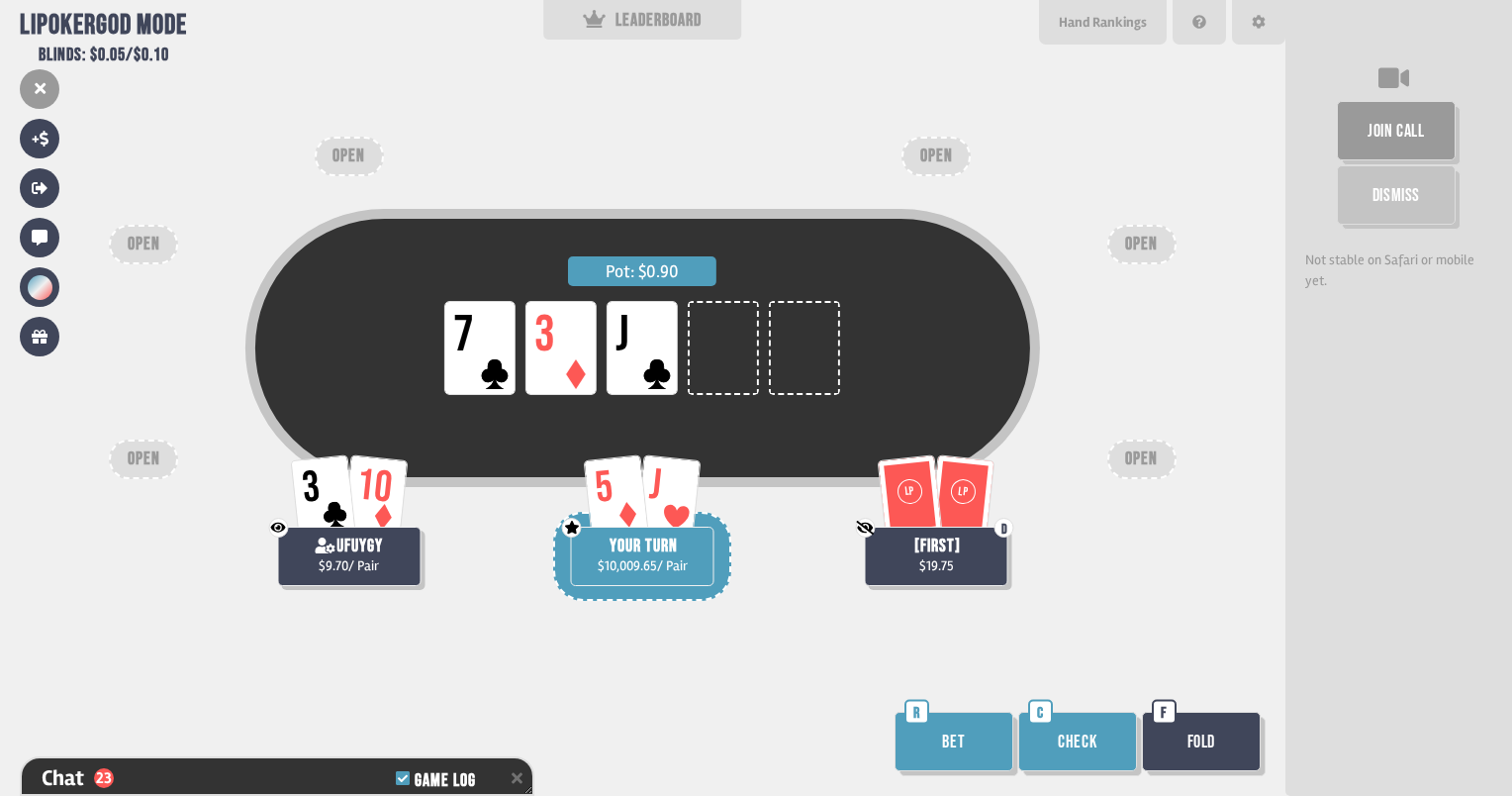 click on "Bet" at bounding box center [954, 742] 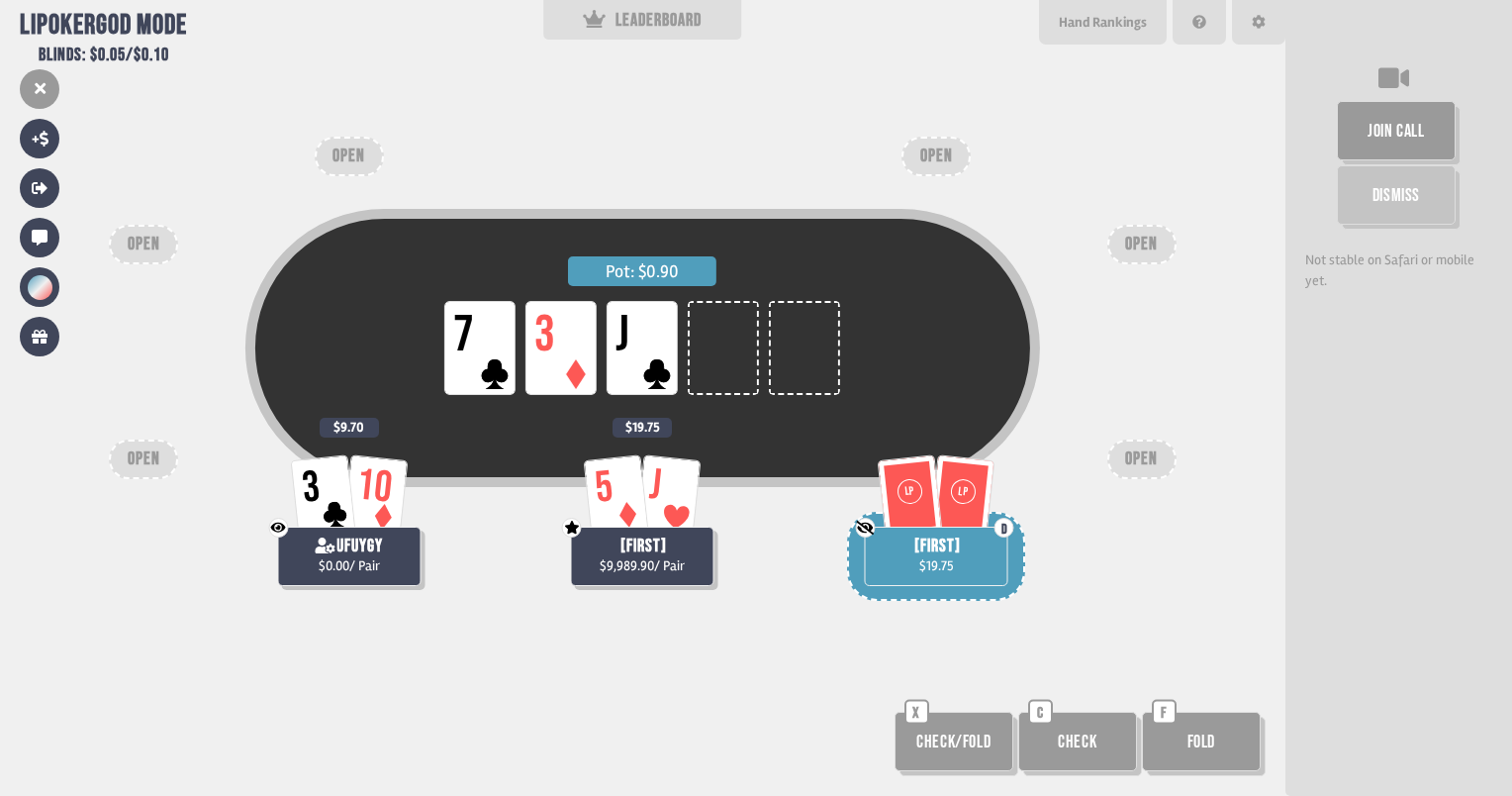 click on "Check/Fold" at bounding box center [954, 742] 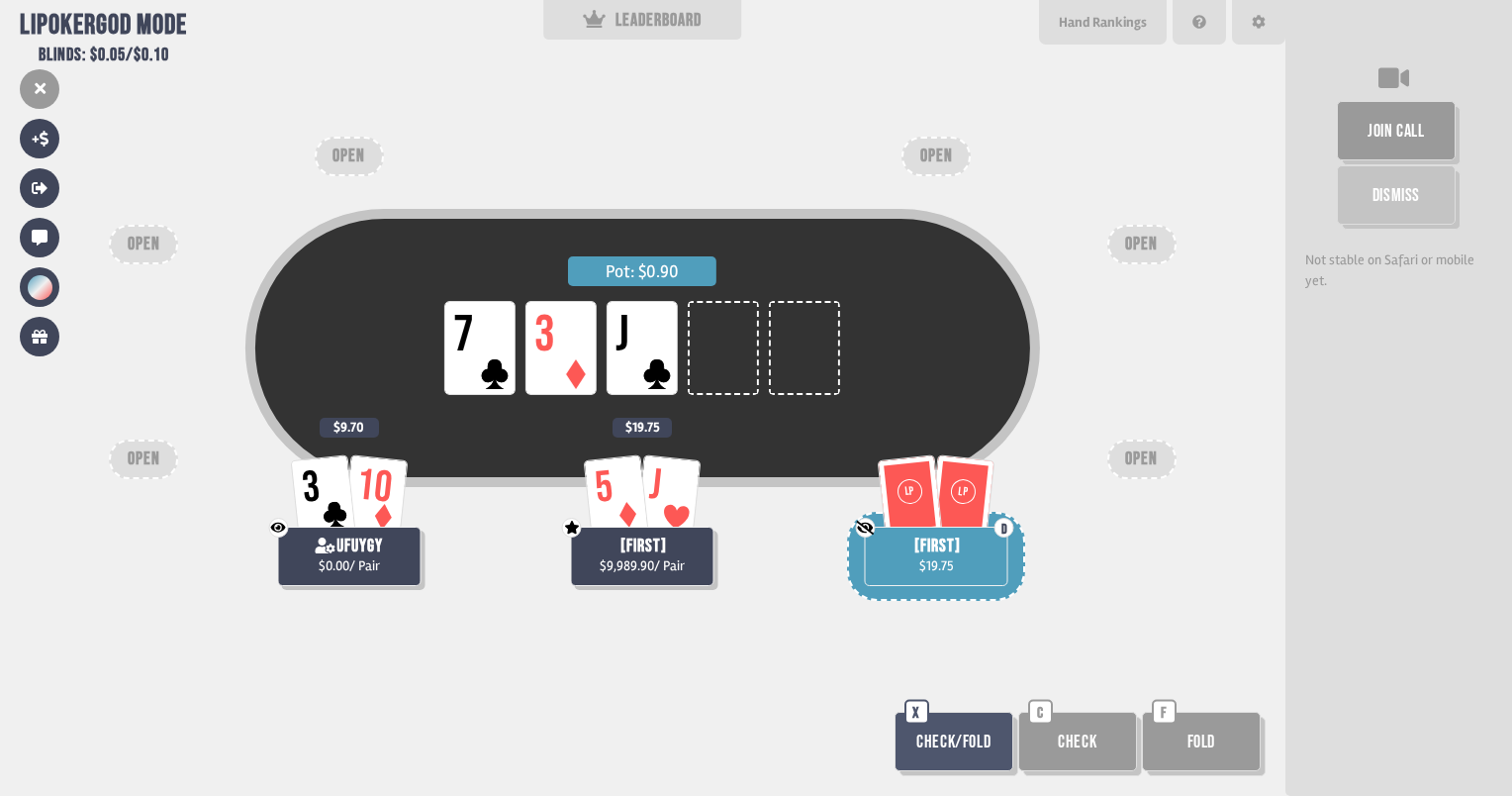 click on "Check" at bounding box center (1078, 742) 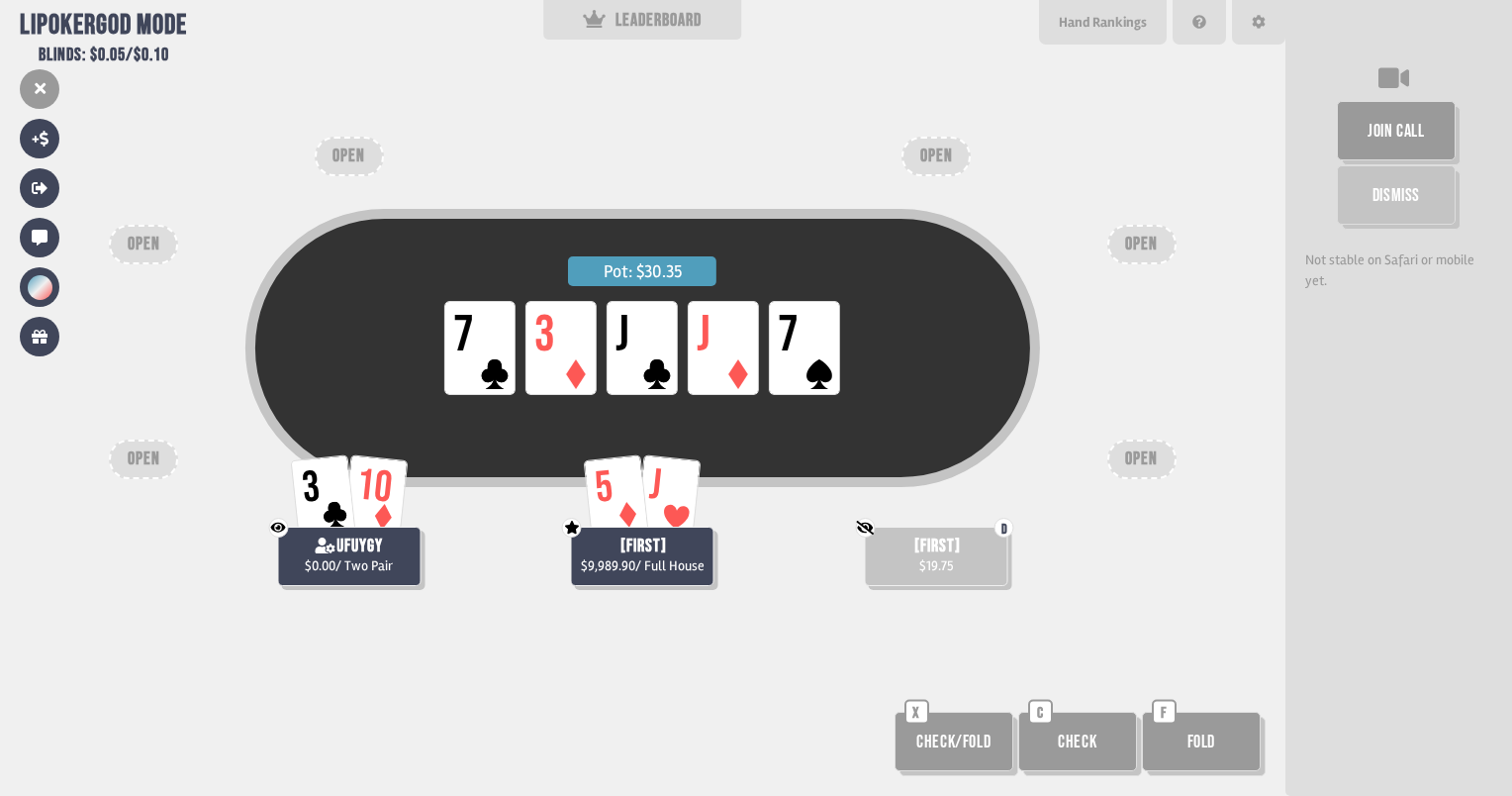 click on "Check/Fold" at bounding box center [954, 742] 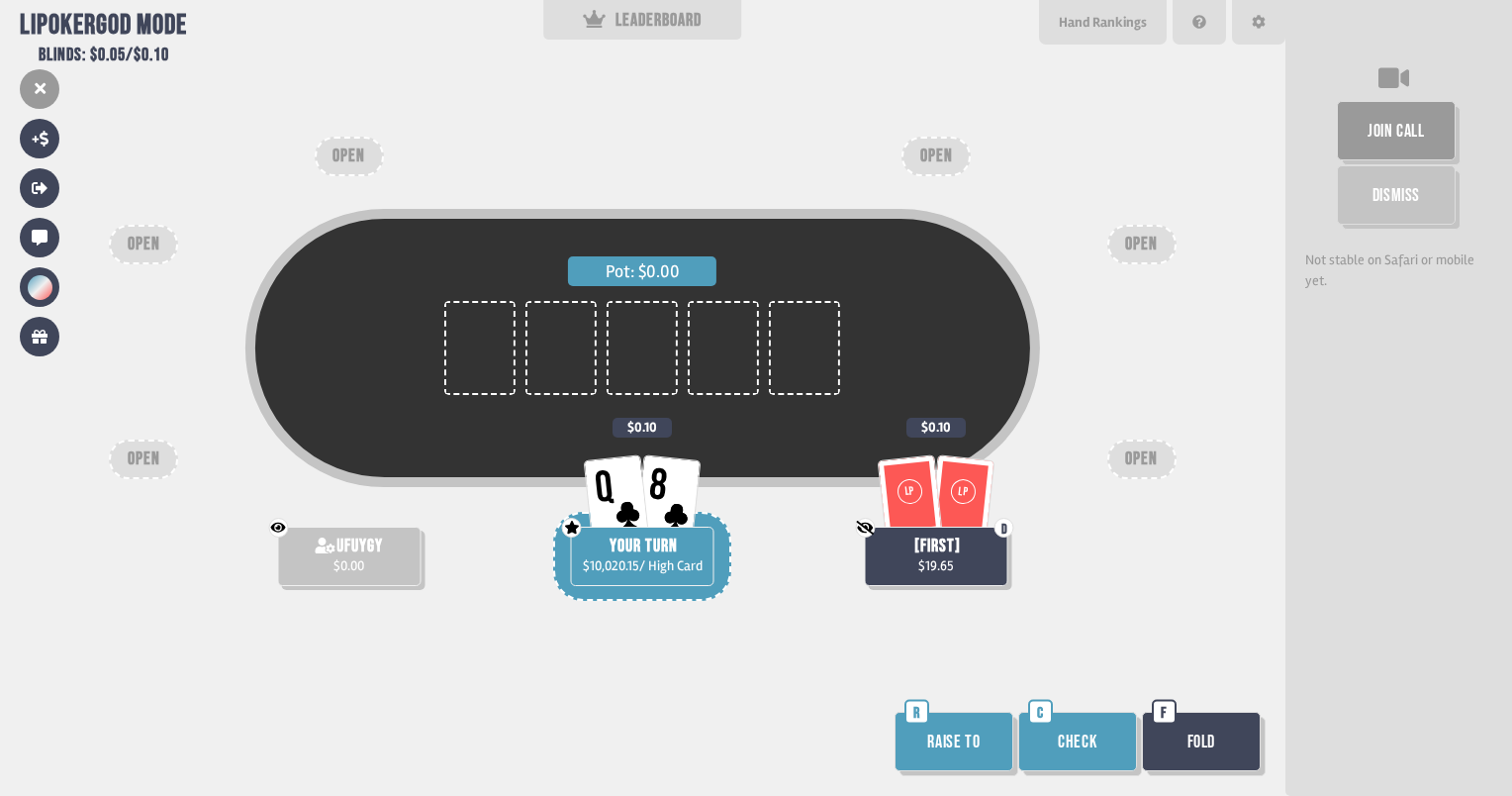 click on "Raise to" at bounding box center (954, 742) 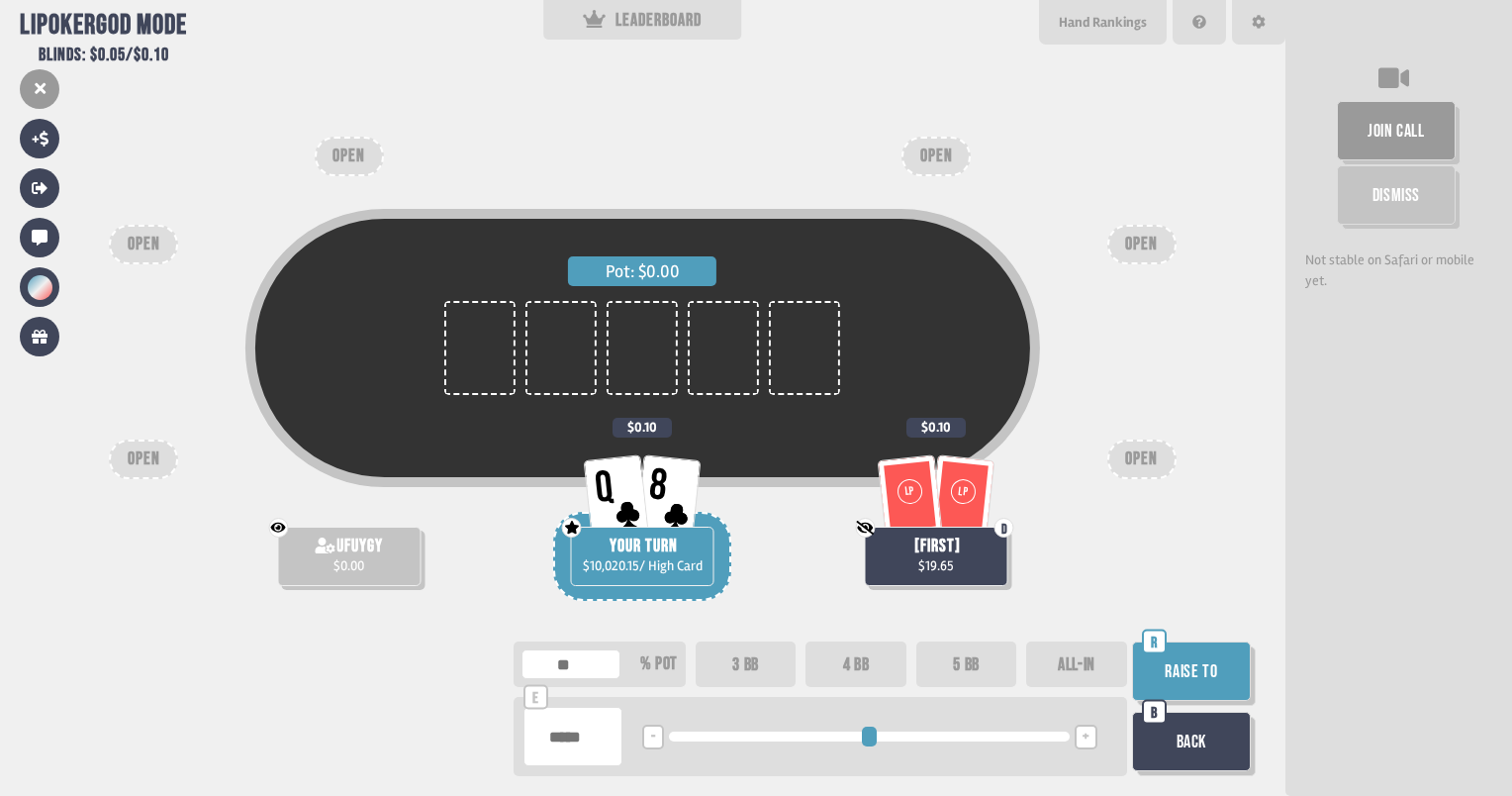 drag, startPoint x: 688, startPoint y: 737, endPoint x: 649, endPoint y: 736, distance: 39.012818 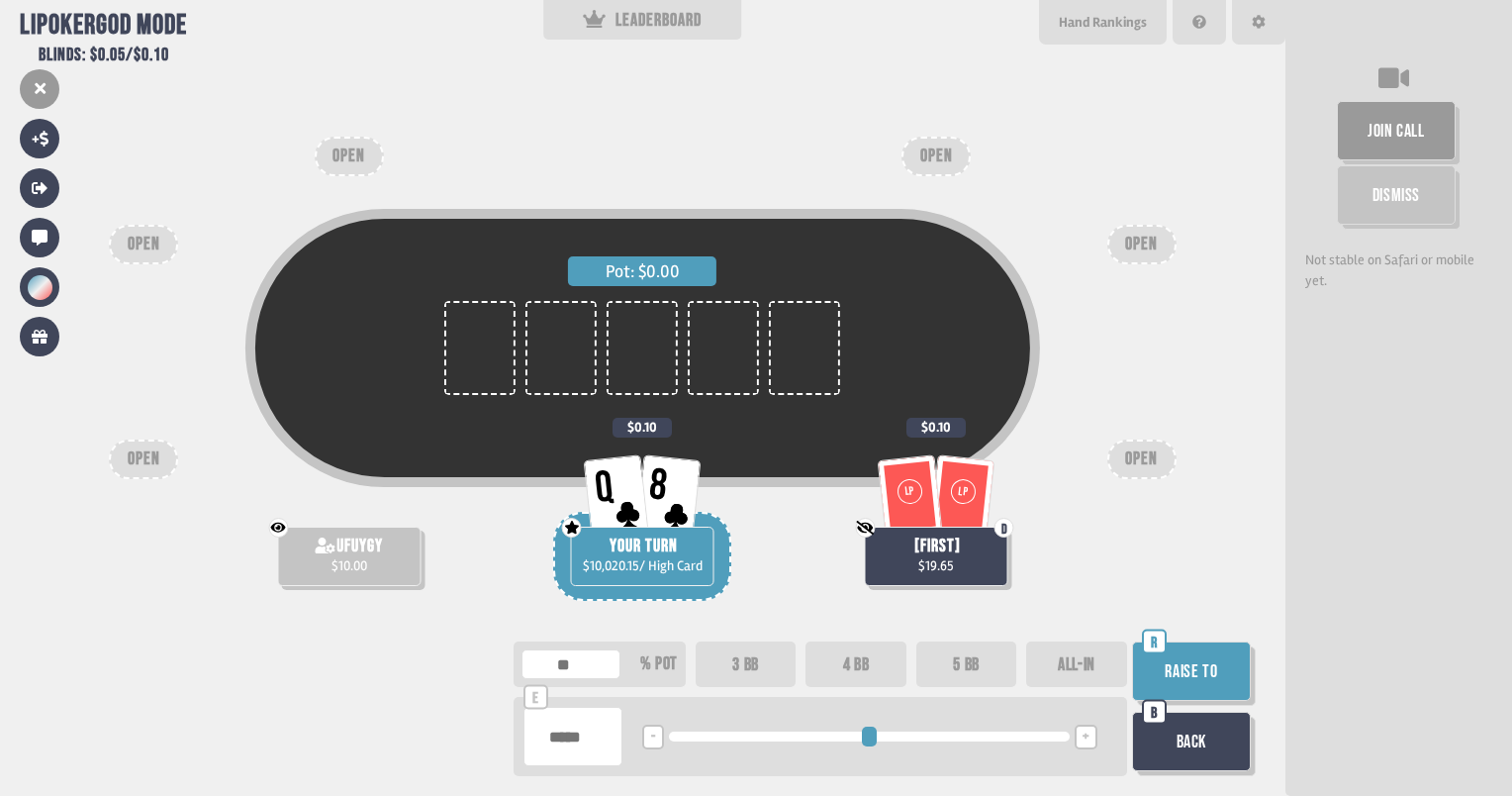 click on "Raise to" at bounding box center (1191, 671) 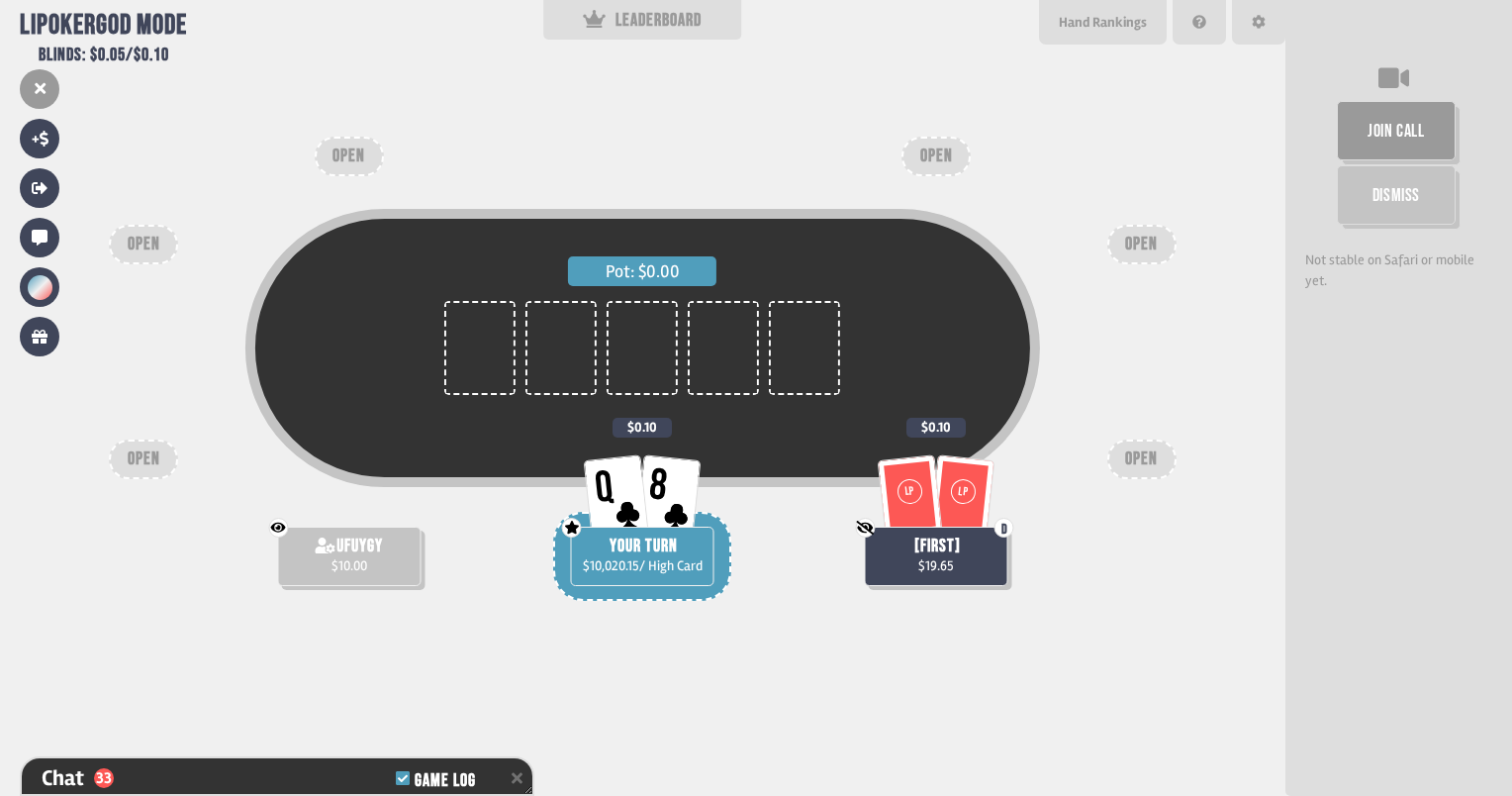 scroll, scrollTop: 1448, scrollLeft: 0, axis: vertical 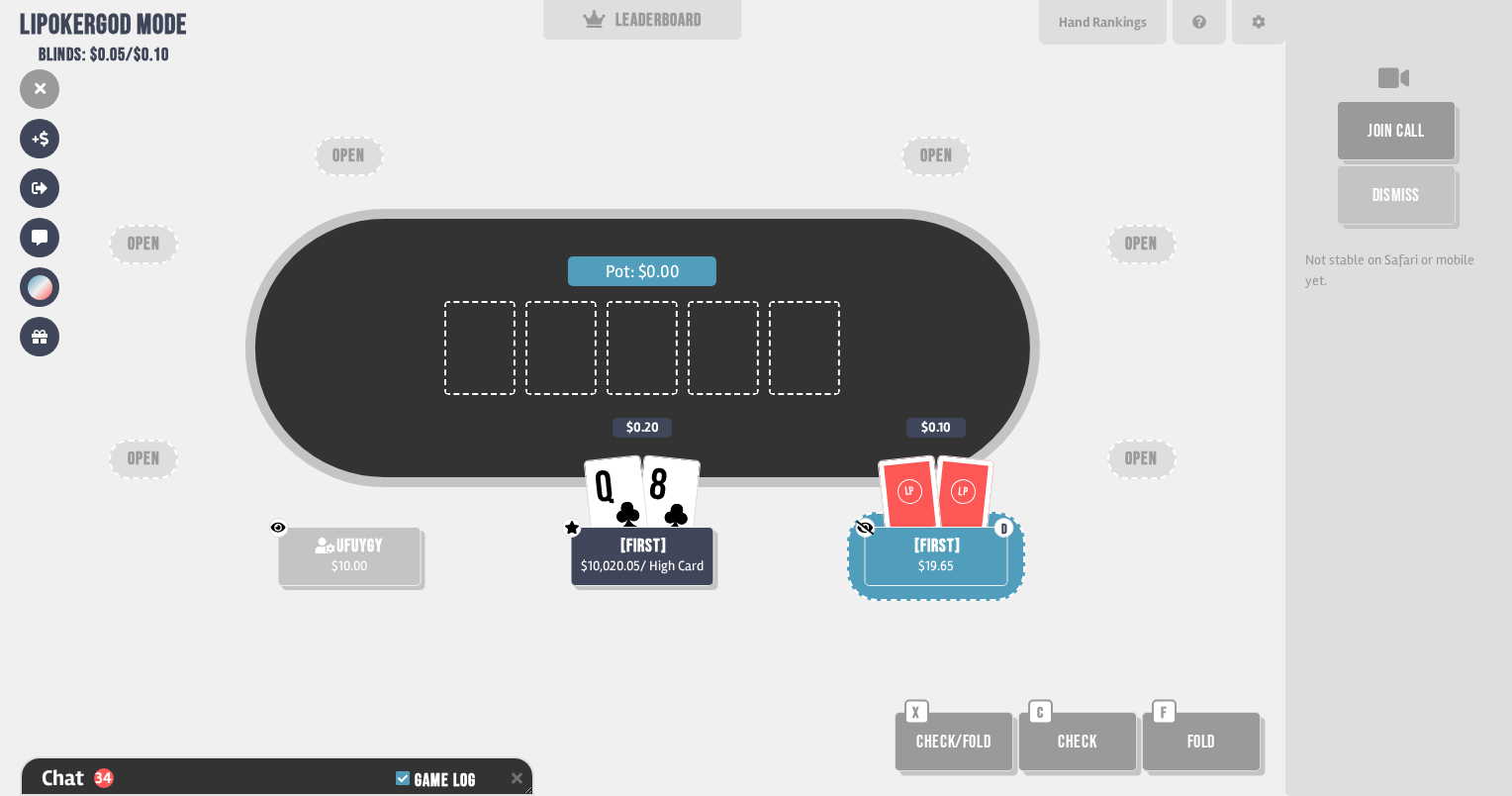 click on "Check" at bounding box center (954, 742) 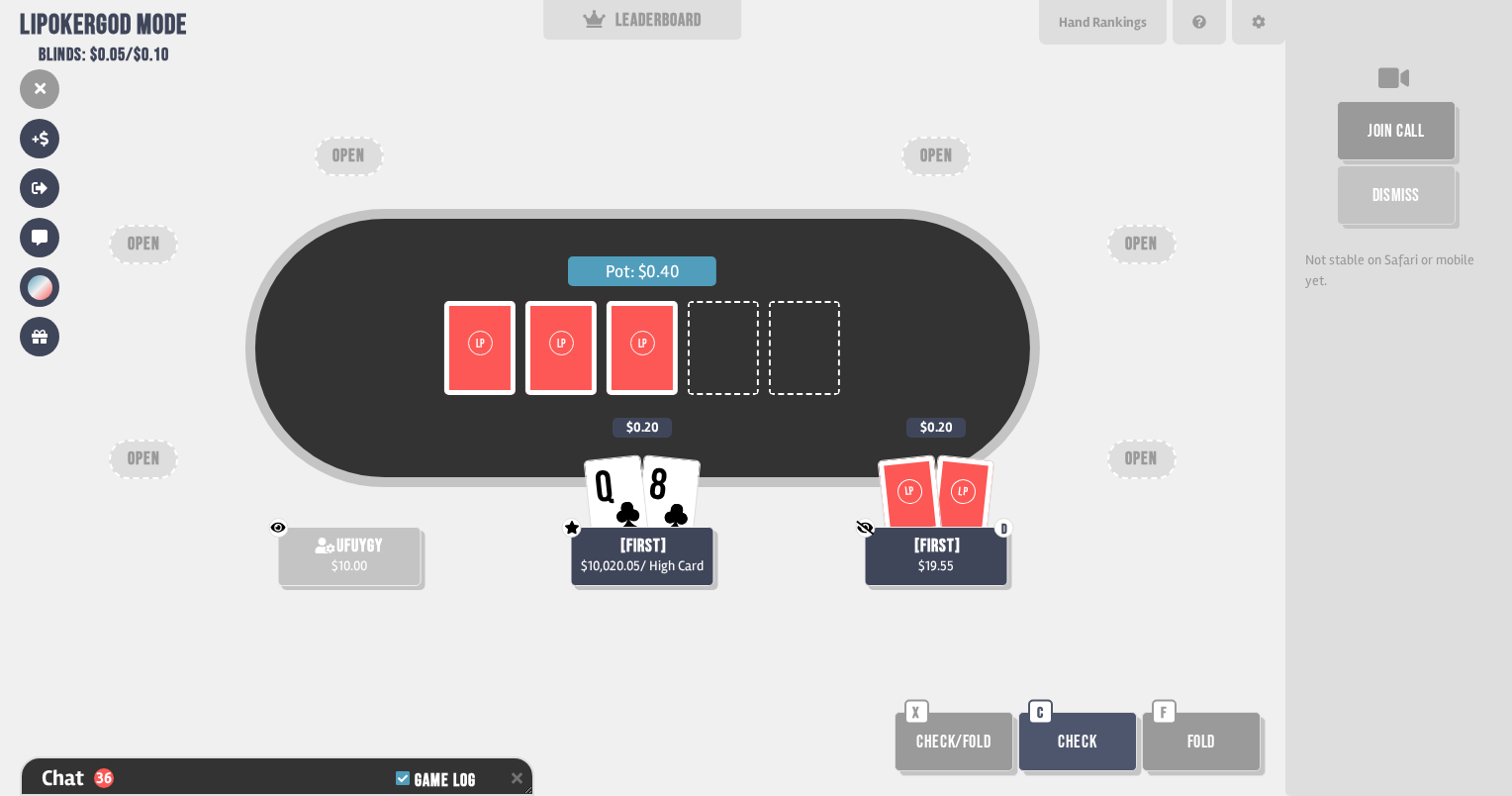 click on "Check" at bounding box center (1078, 742) 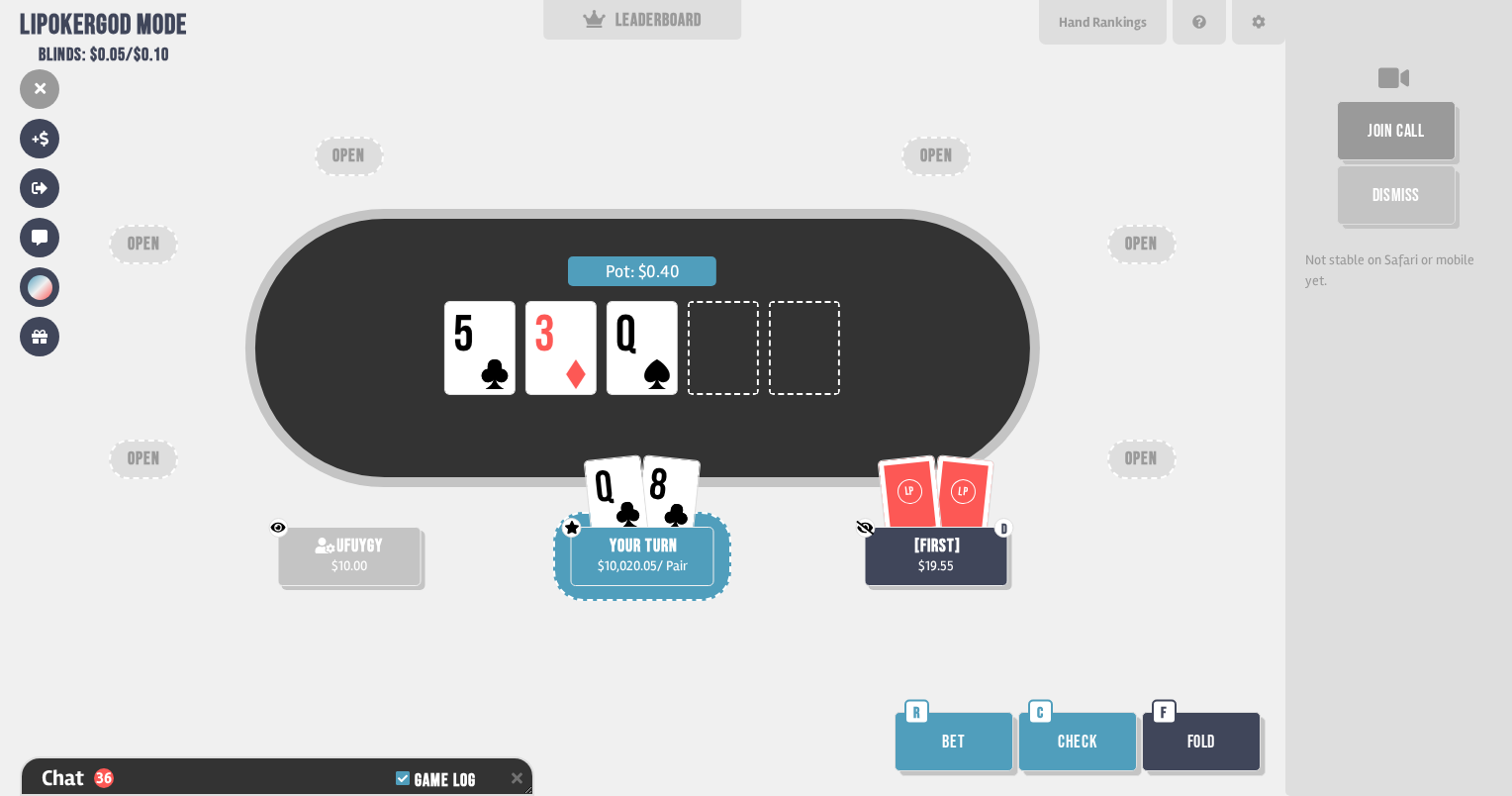 click on "Check" at bounding box center (1078, 742) 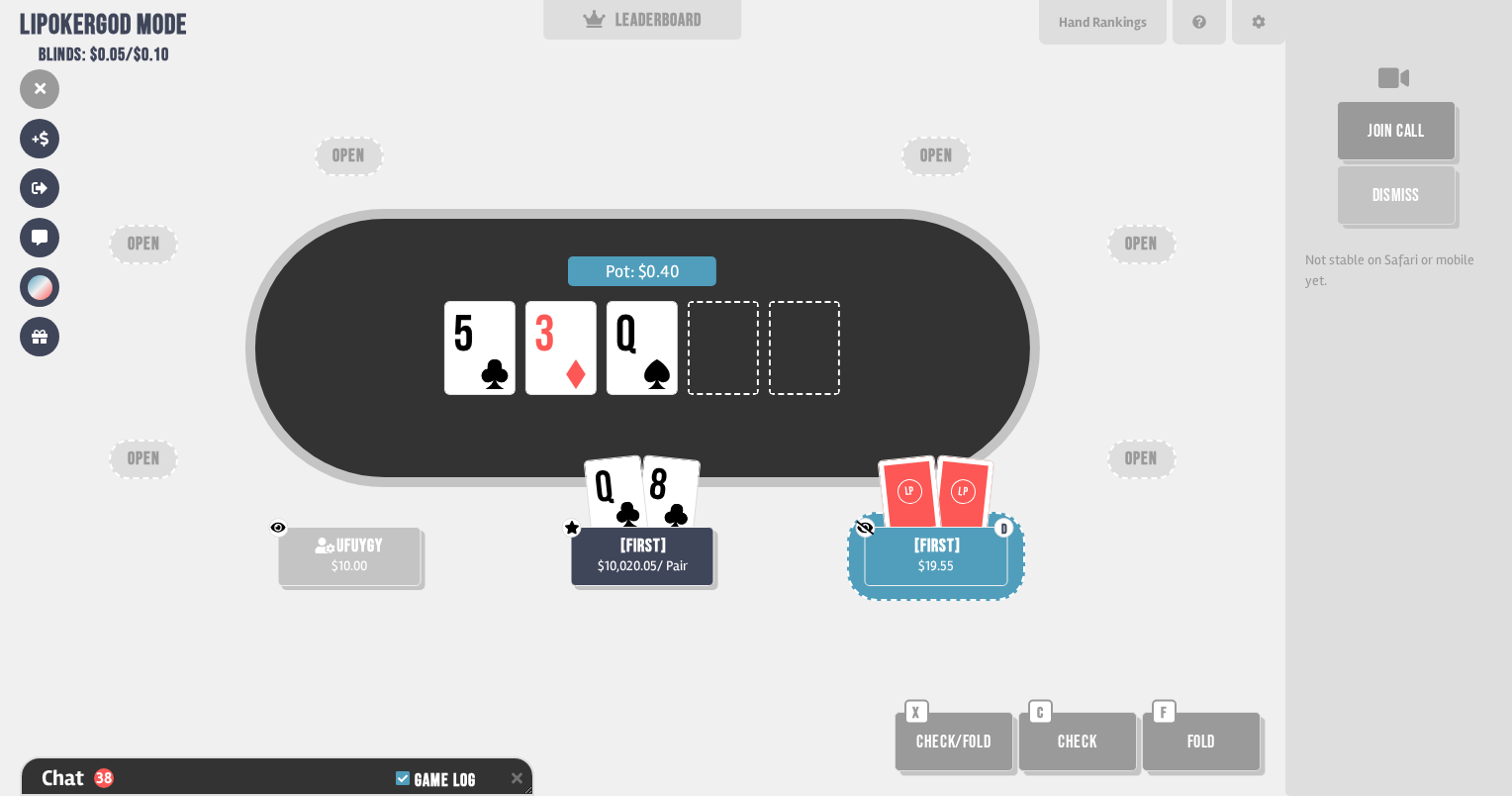 click on "Check/Fold" at bounding box center (954, 742) 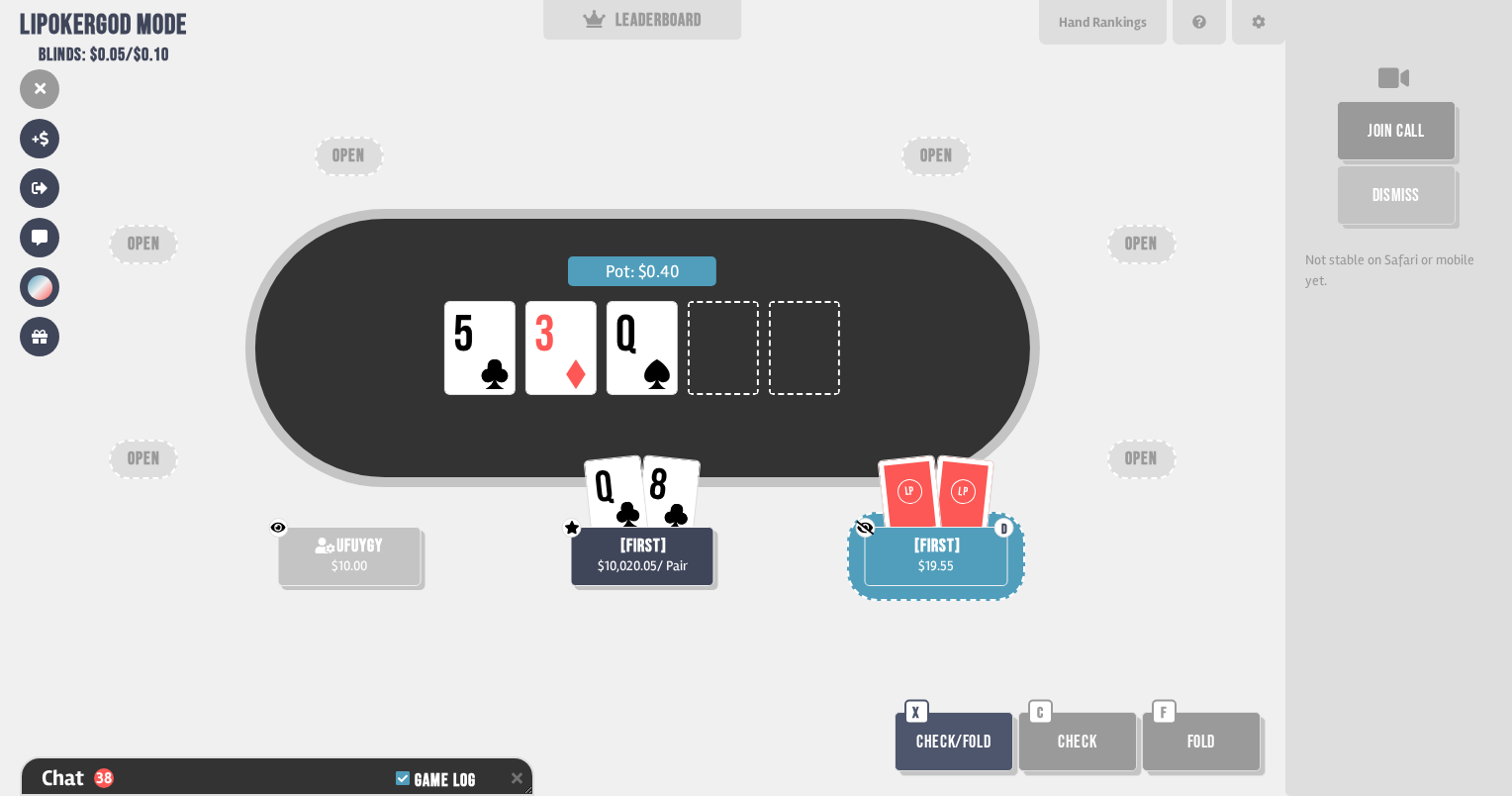 drag, startPoint x: 942, startPoint y: 739, endPoint x: 1055, endPoint y: 733, distance: 113.15918 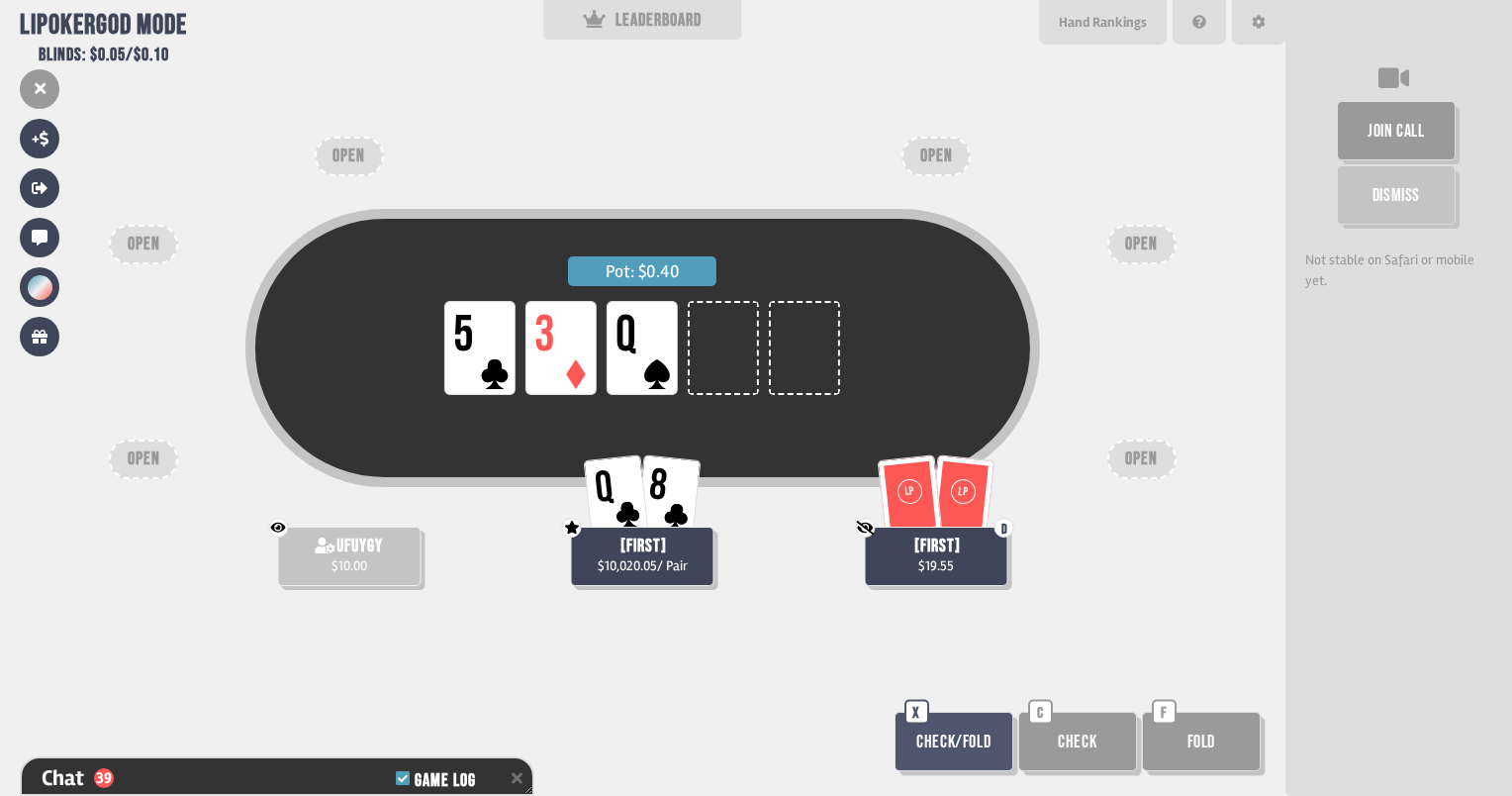 click on "Check" at bounding box center [1078, 742] 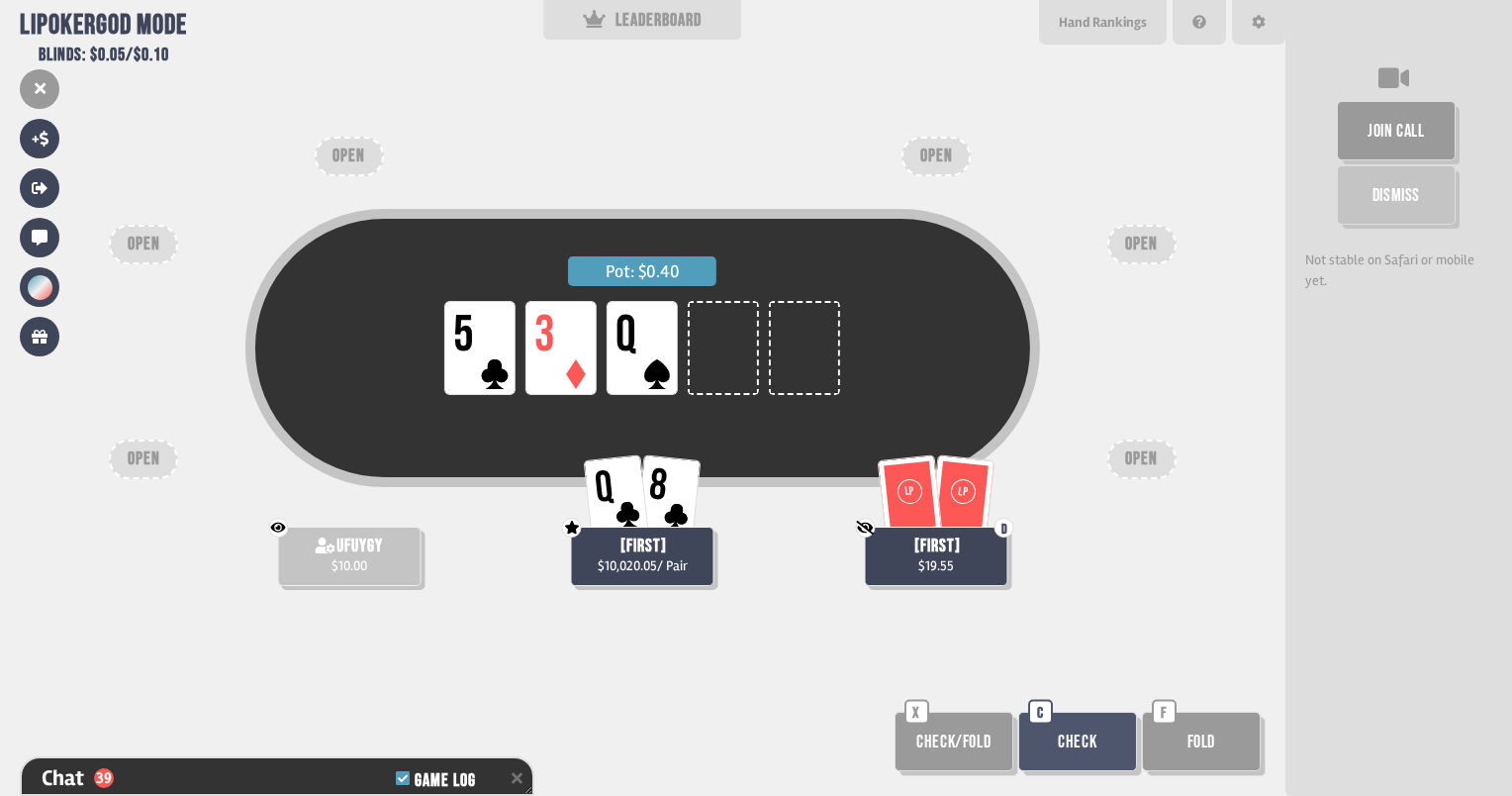 click on "Check/Fold" at bounding box center (954, 742) 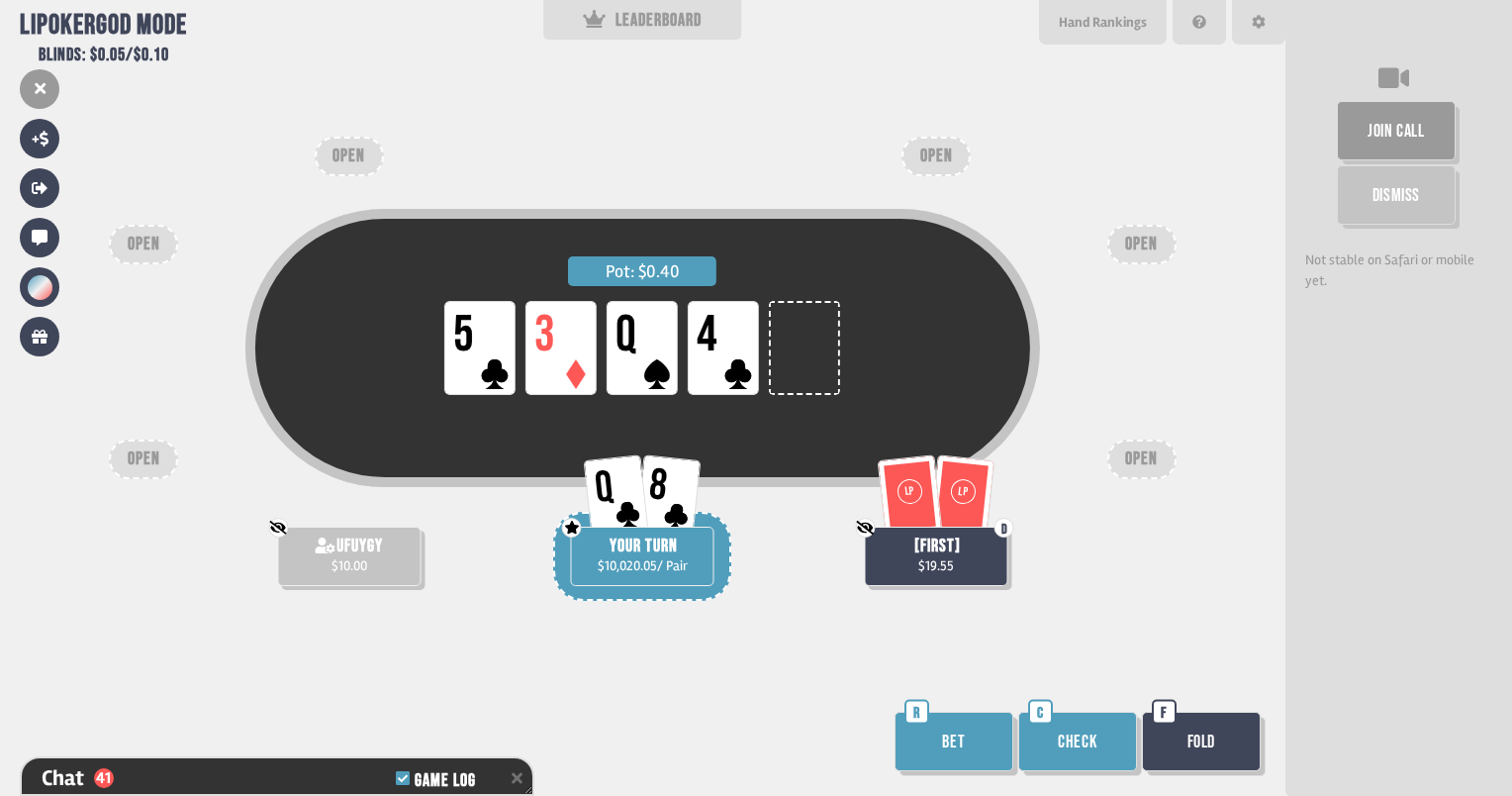 click on "Bet" at bounding box center [954, 742] 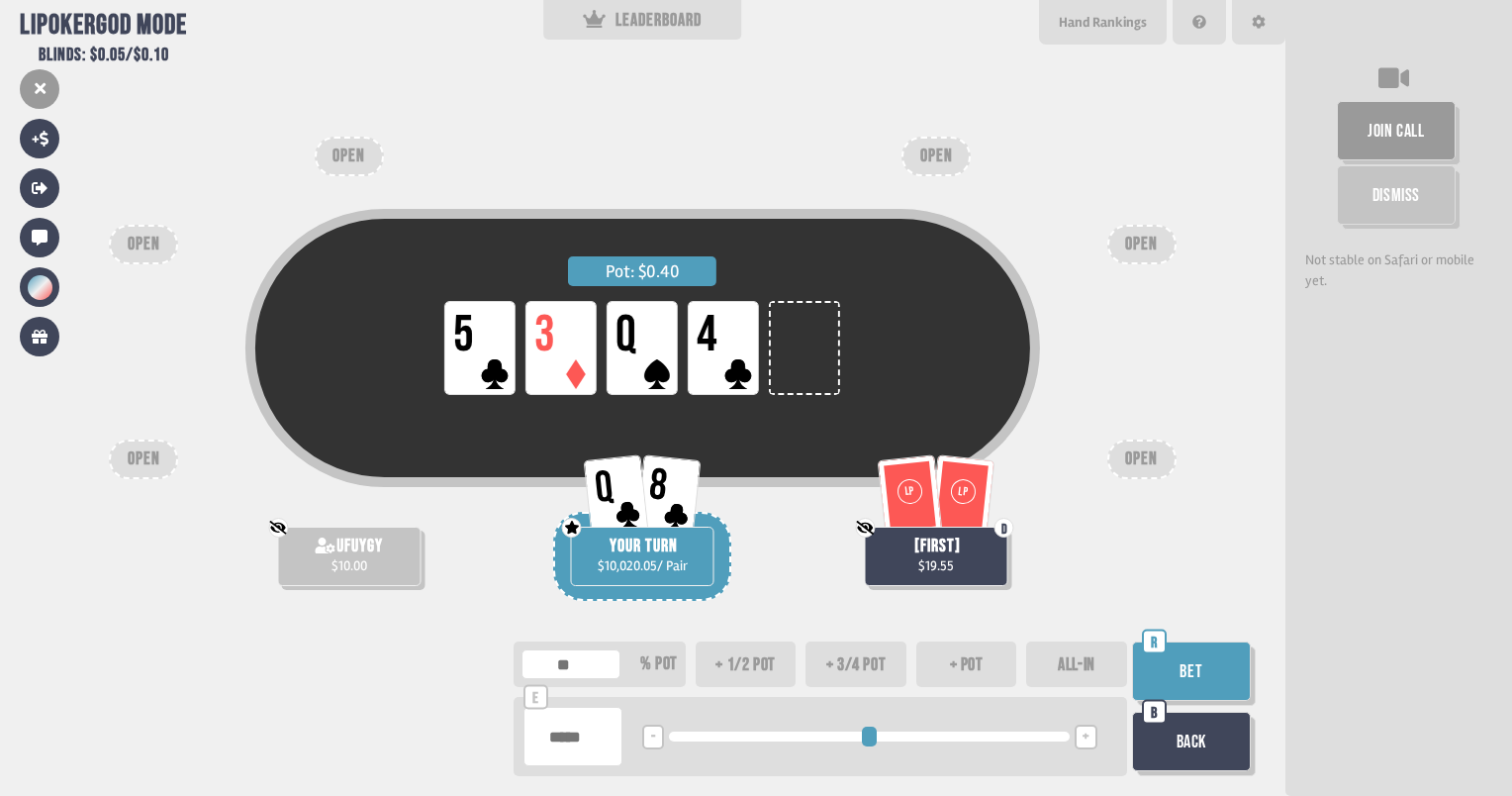 click on "ALL-IN" at bounding box center (1077, 664) 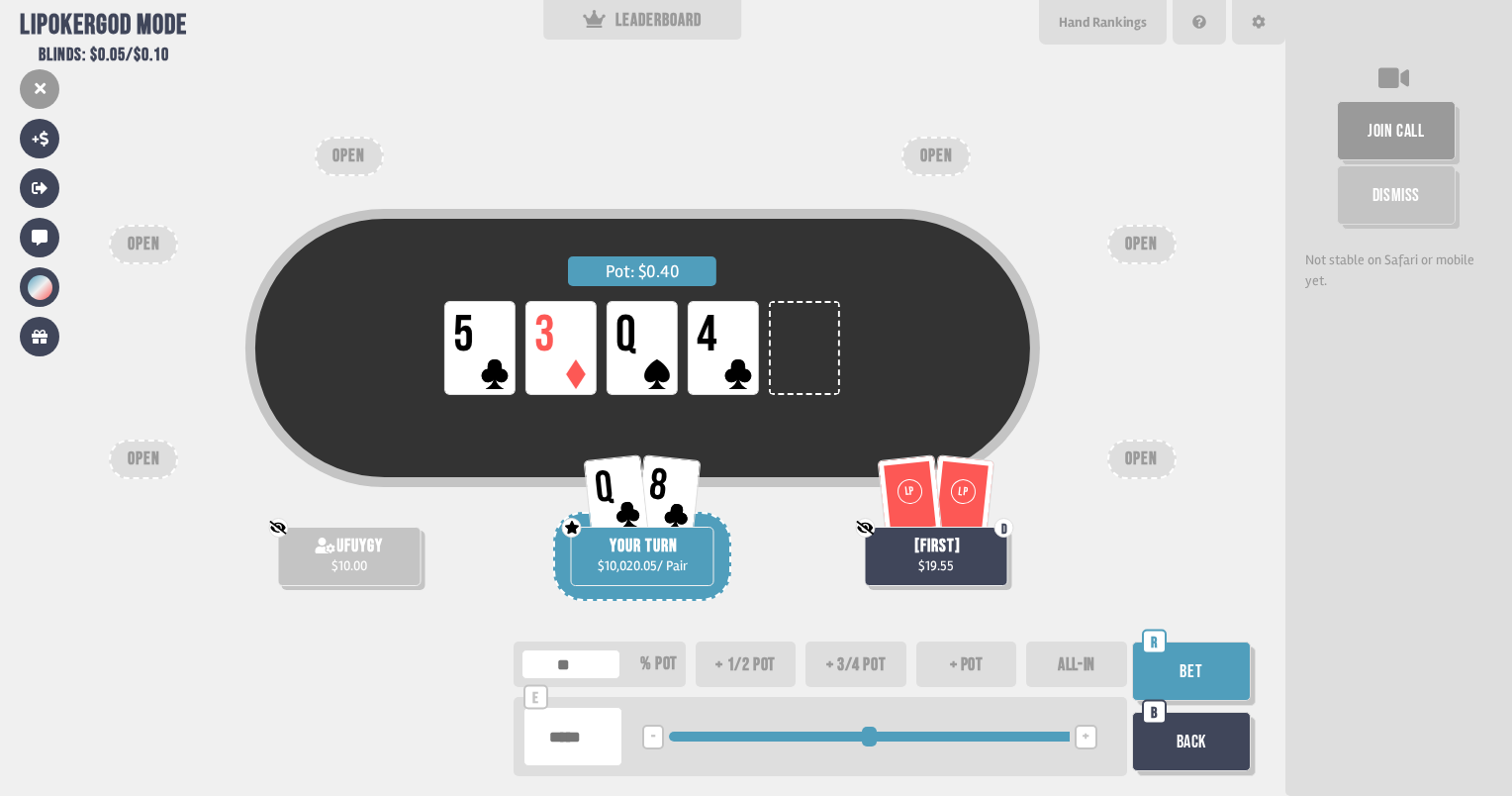 click on "Bet" at bounding box center (1191, 671) 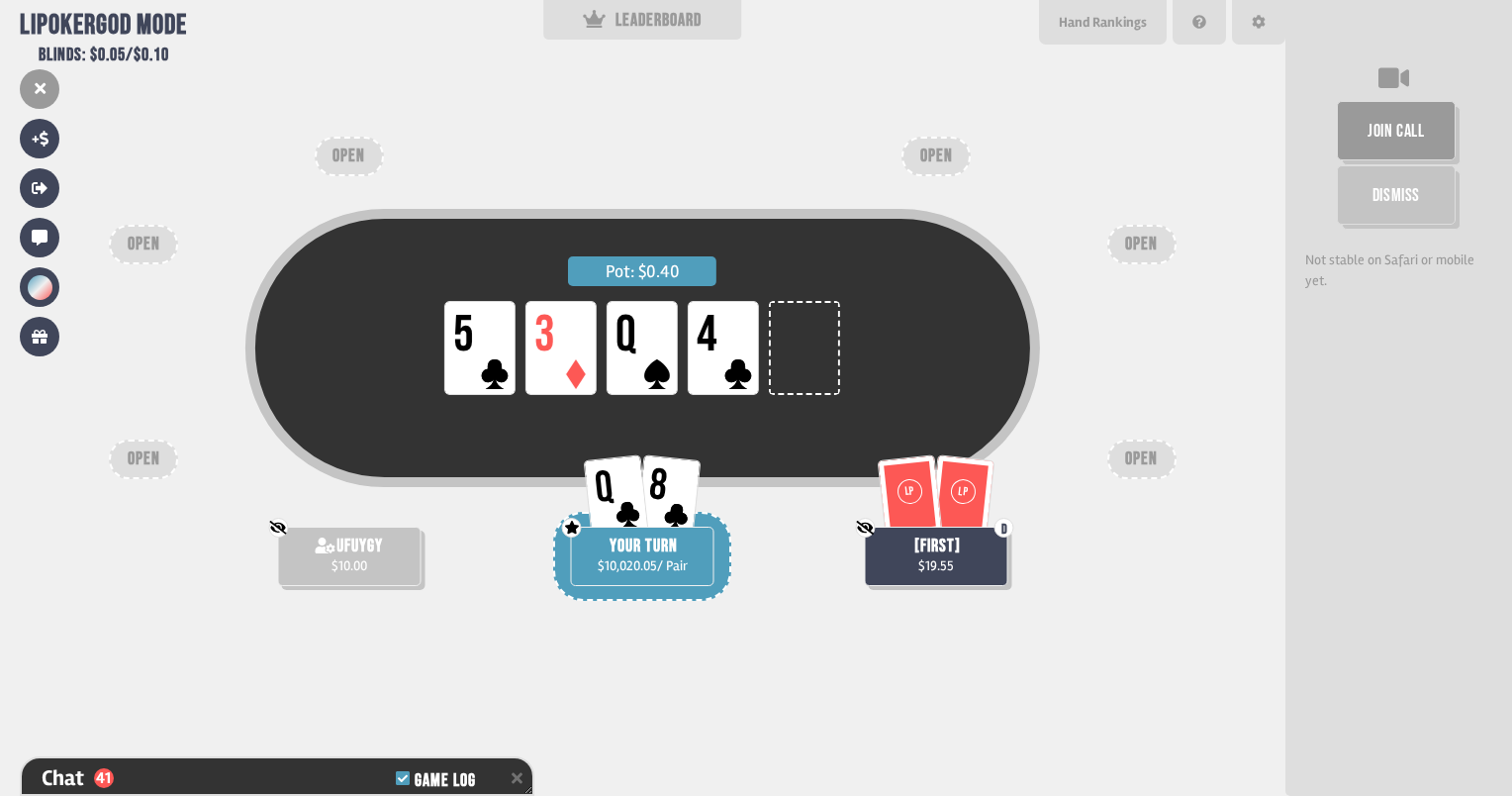 scroll, scrollTop: 1678, scrollLeft: 0, axis: vertical 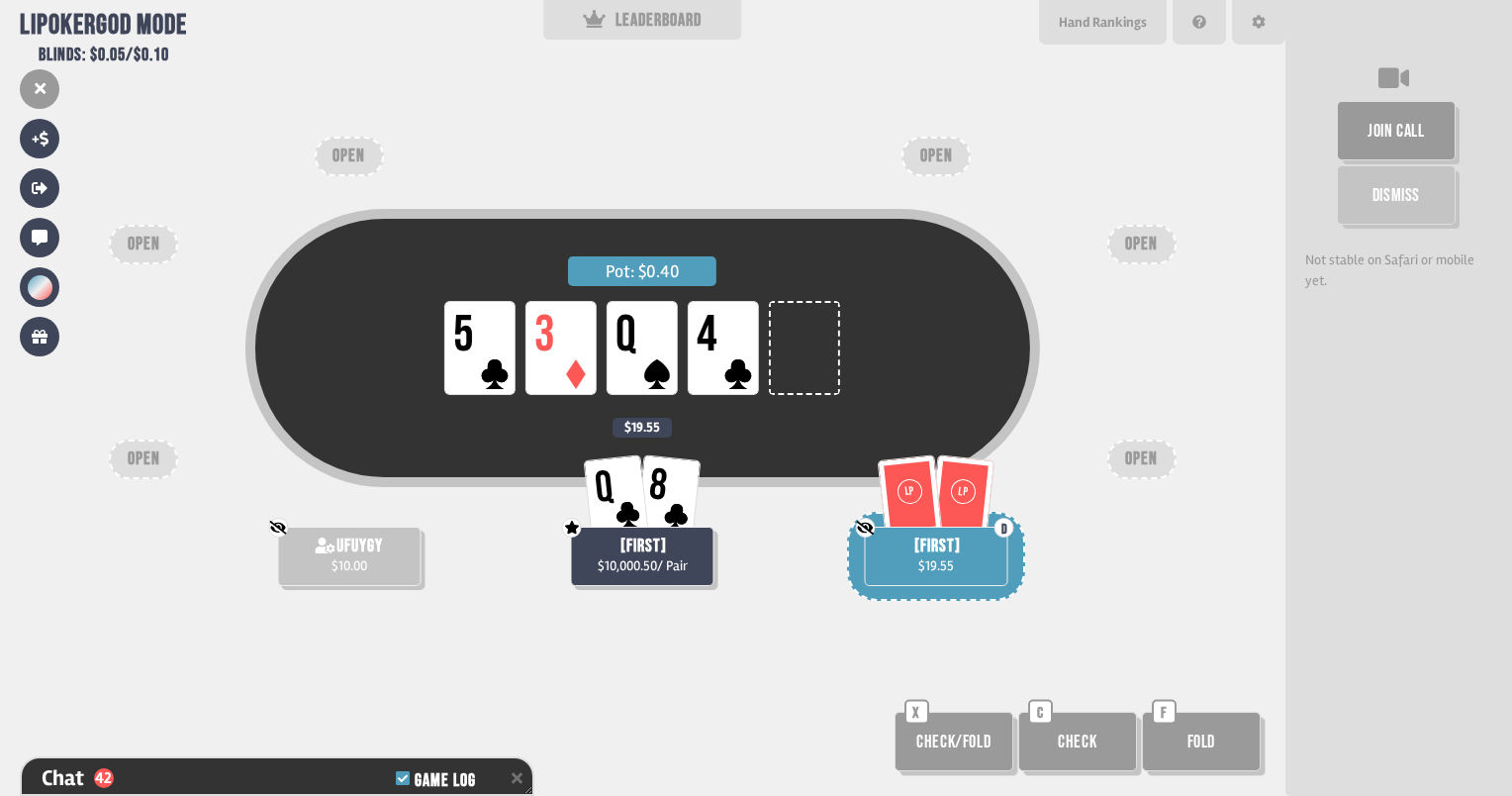 click on "Check/Fold" at bounding box center [954, 742] 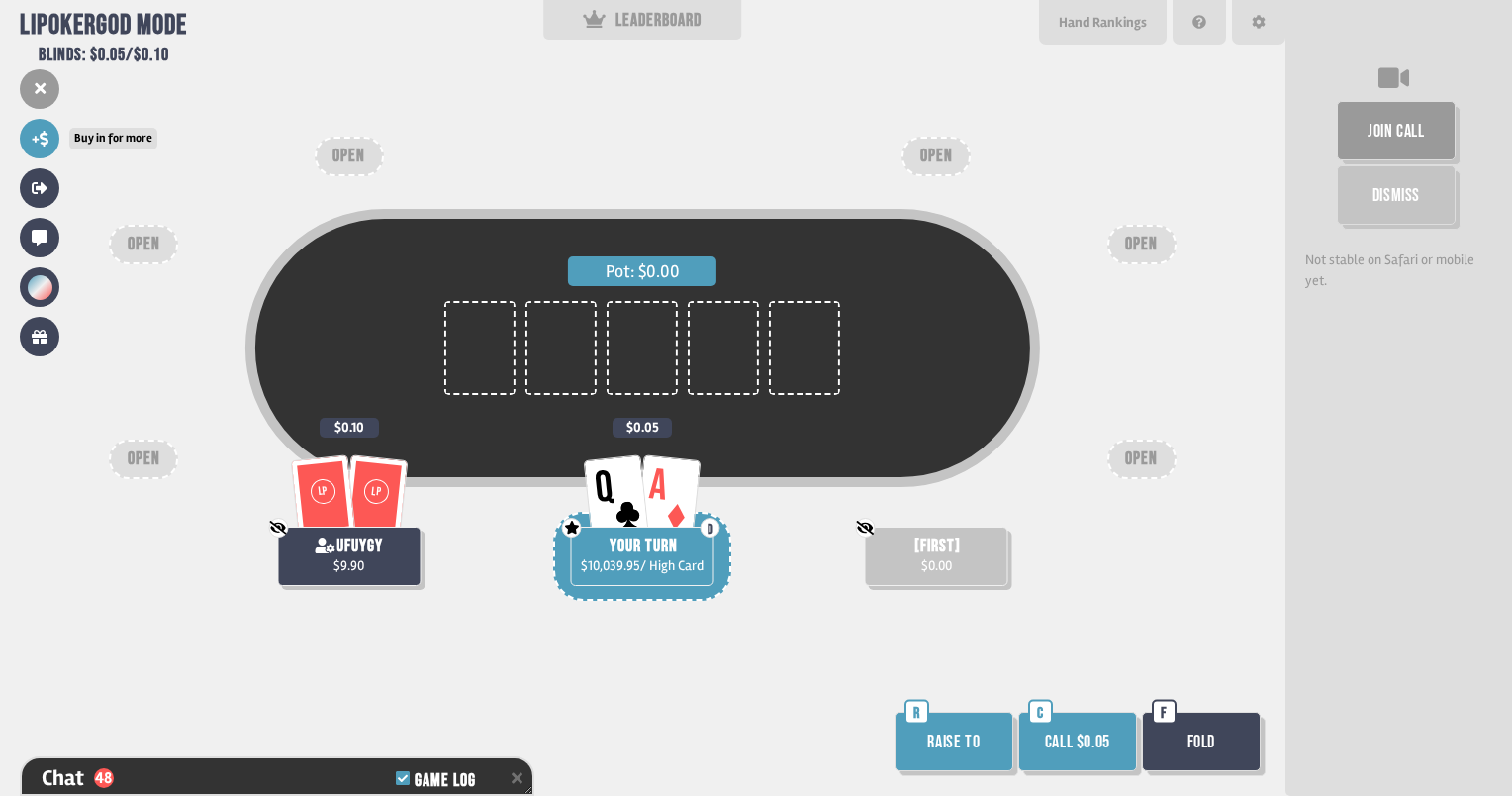 click on "+" at bounding box center (40, 139) 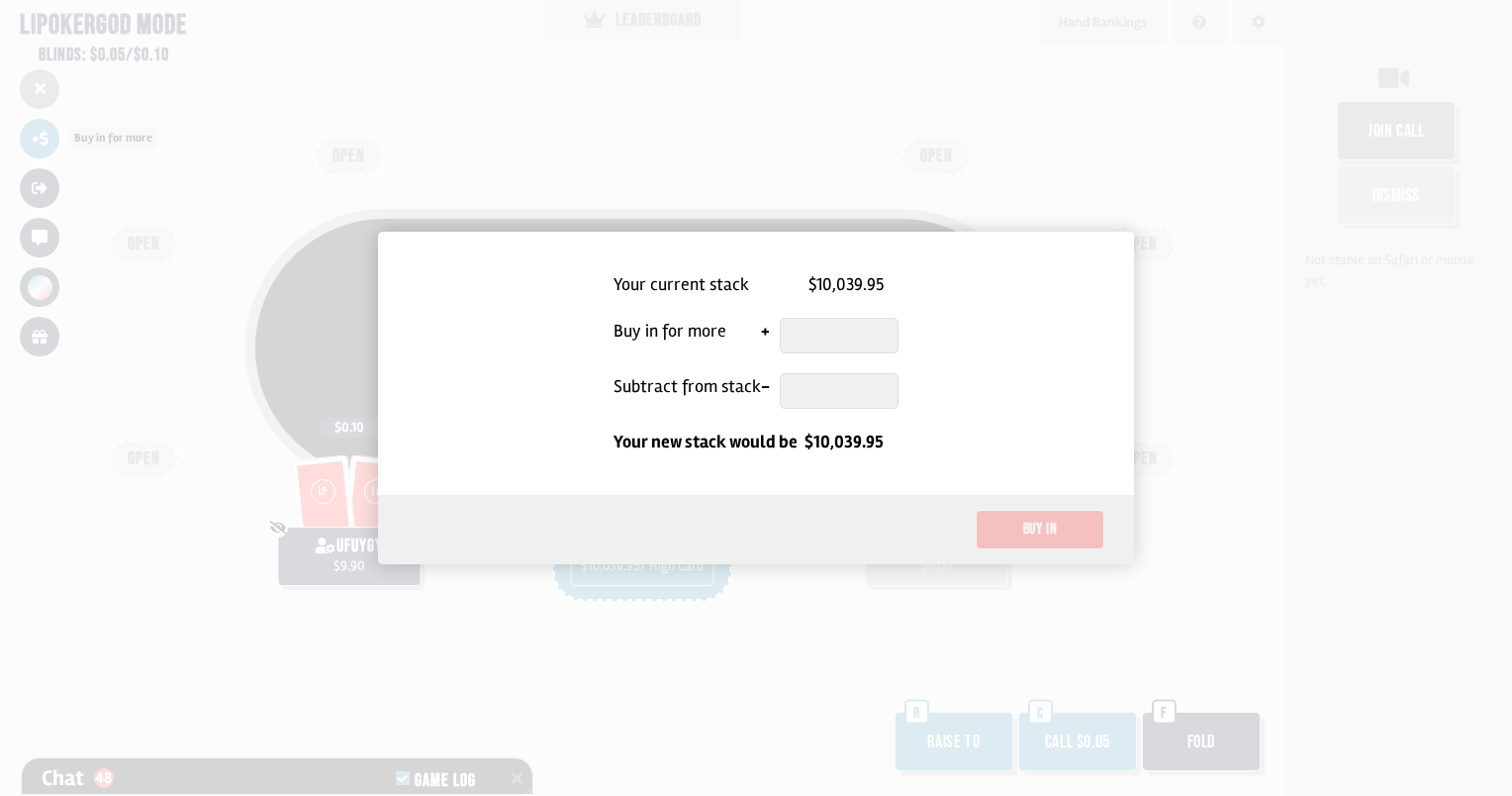click at bounding box center [756, 398] 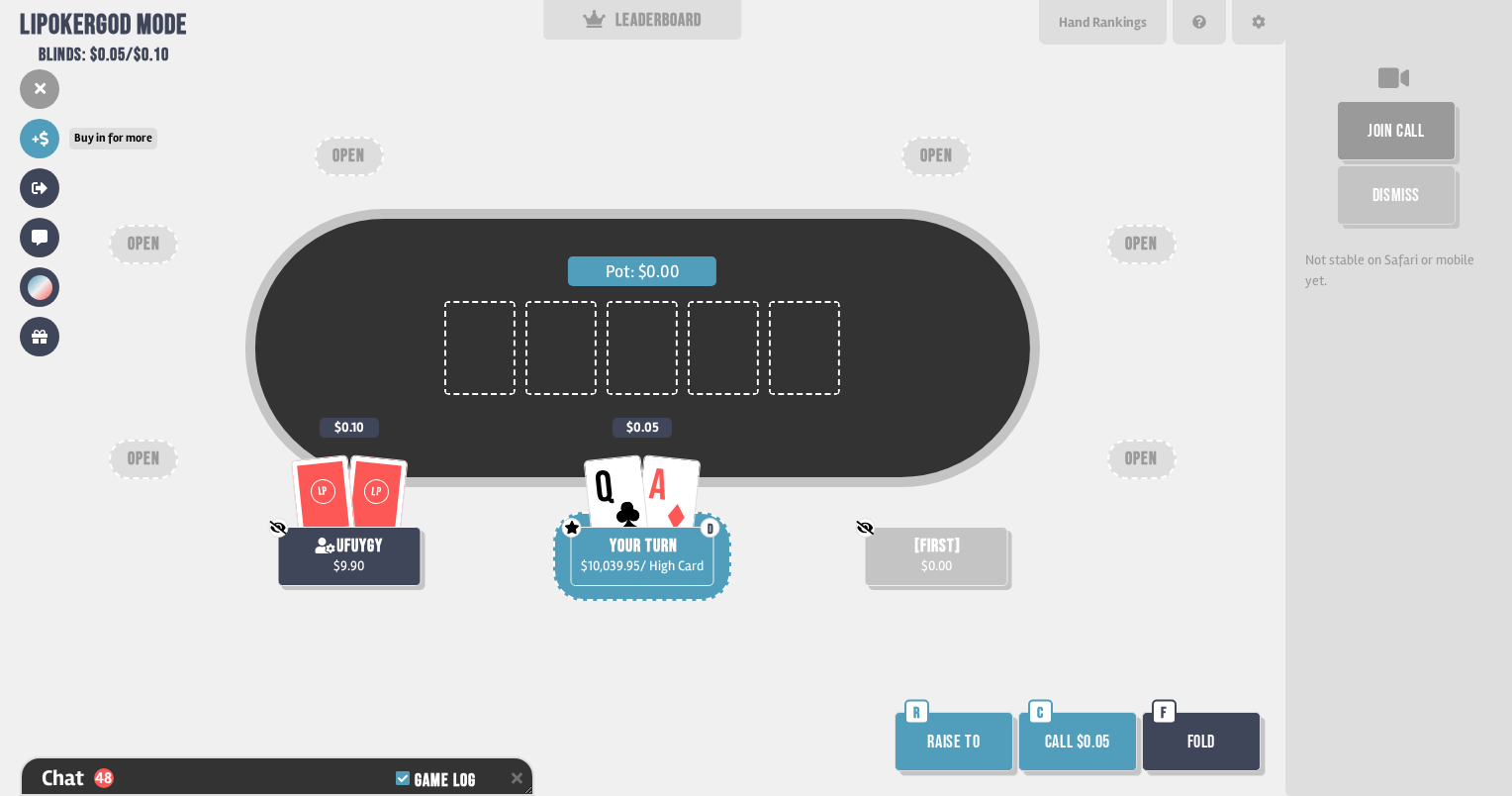 click on "+" at bounding box center [40, 139] 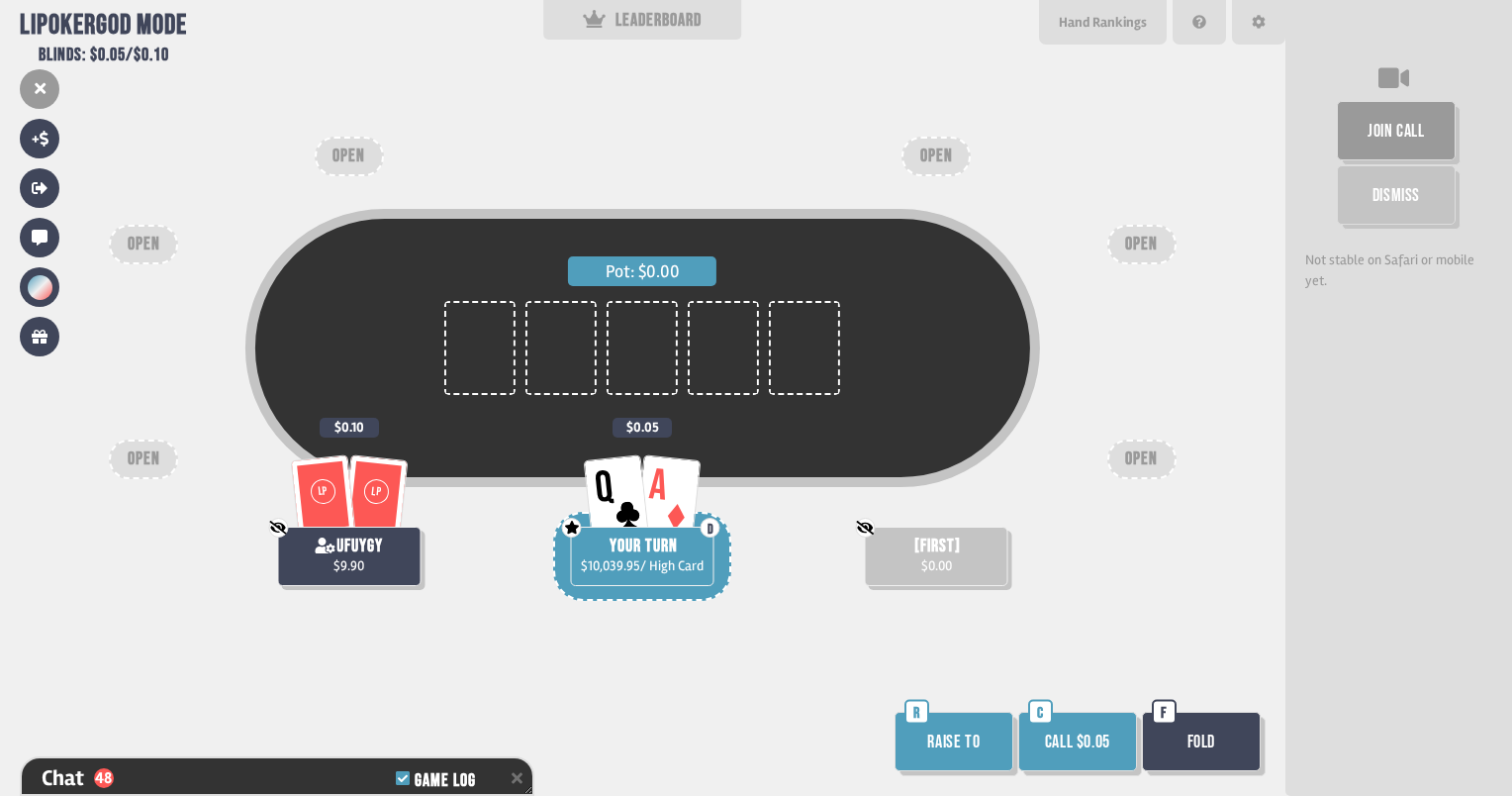 click on "Call $0.05" at bounding box center [1078, 742] 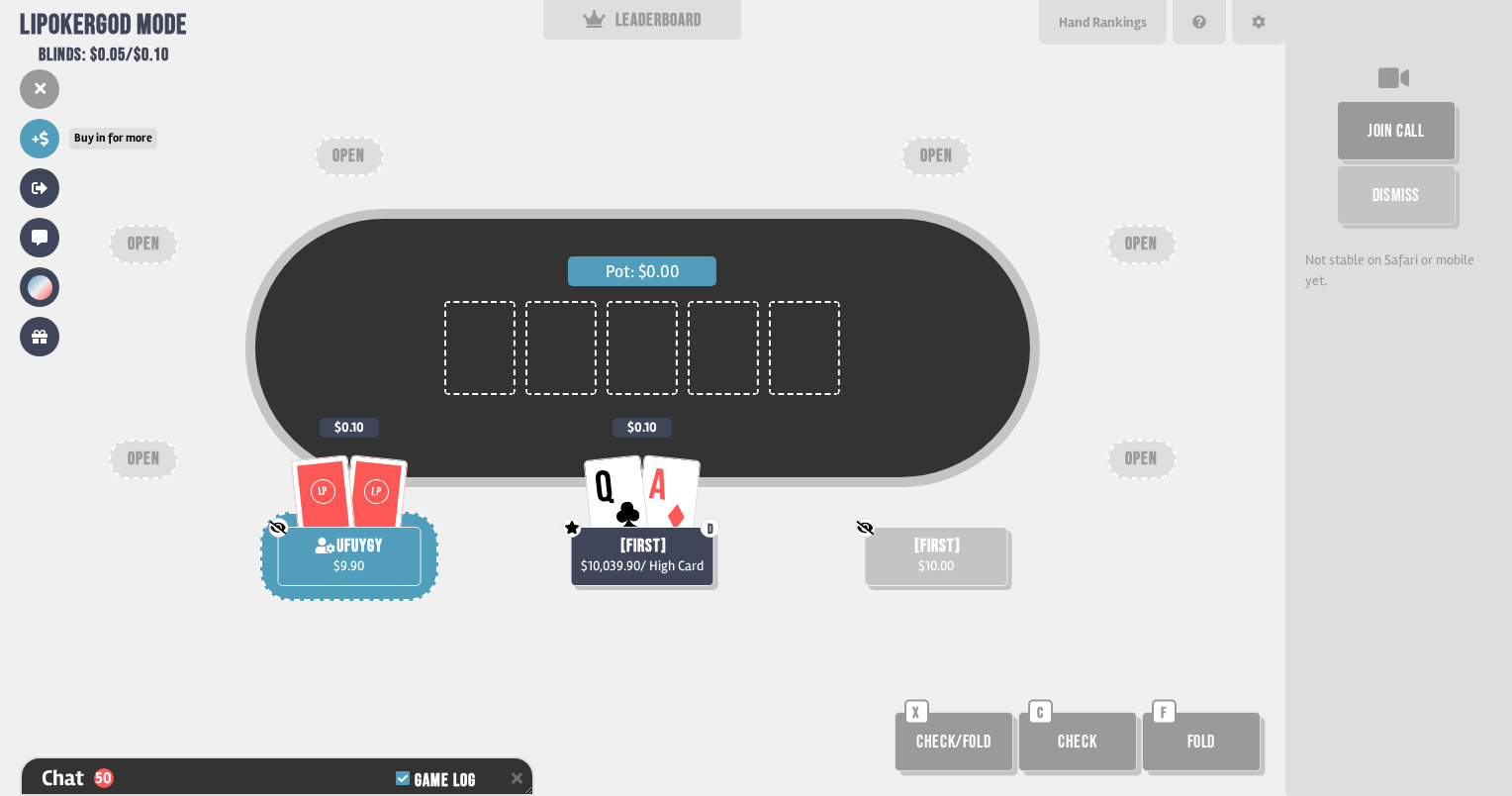 click at bounding box center (44, 139) 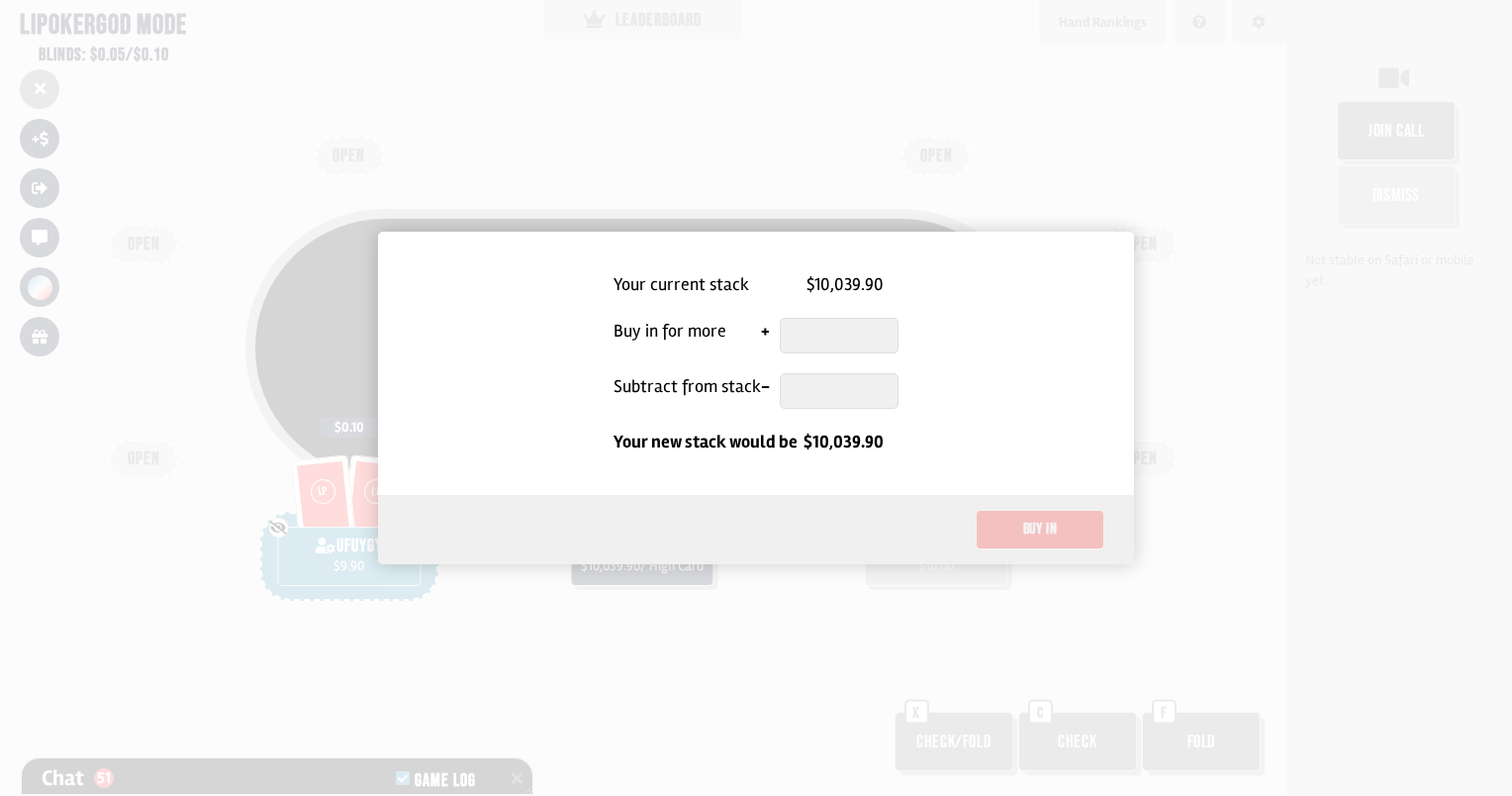 click at bounding box center (756, 398) 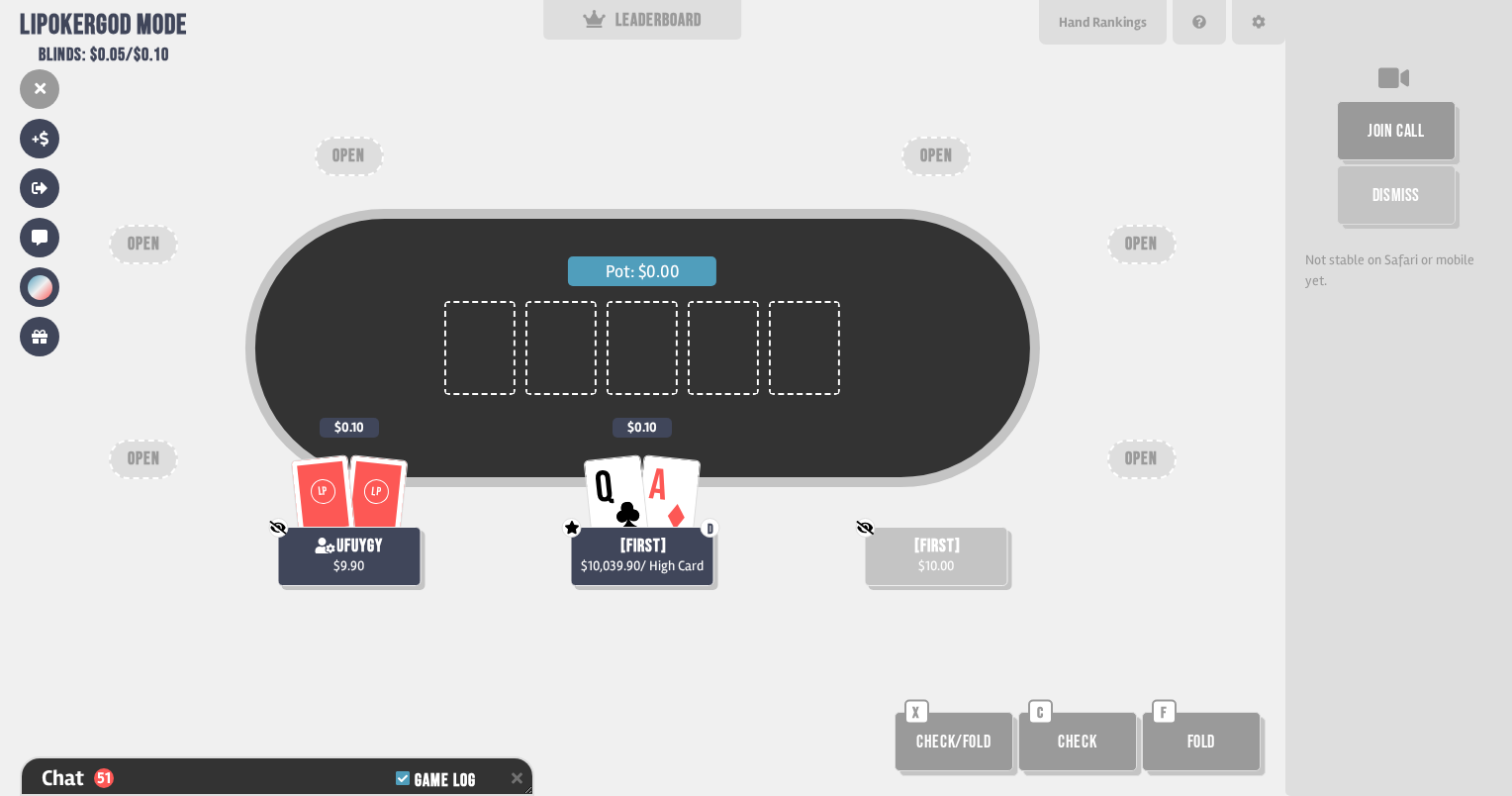 click on "Not showing cards to God [FIRST] $10.00" at bounding box center (936, 556) 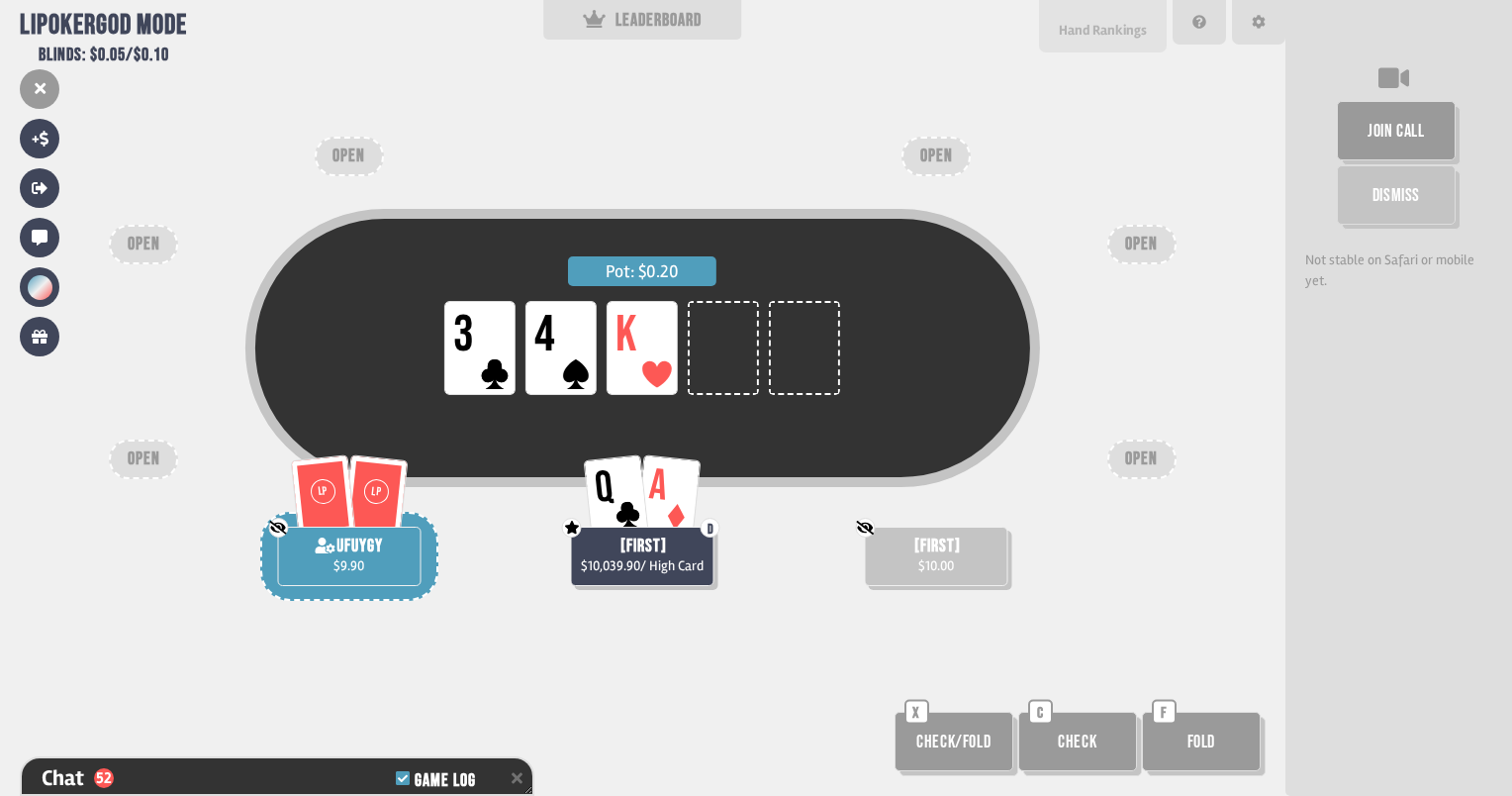 click on "Hand Rankings" at bounding box center (1102, 26) 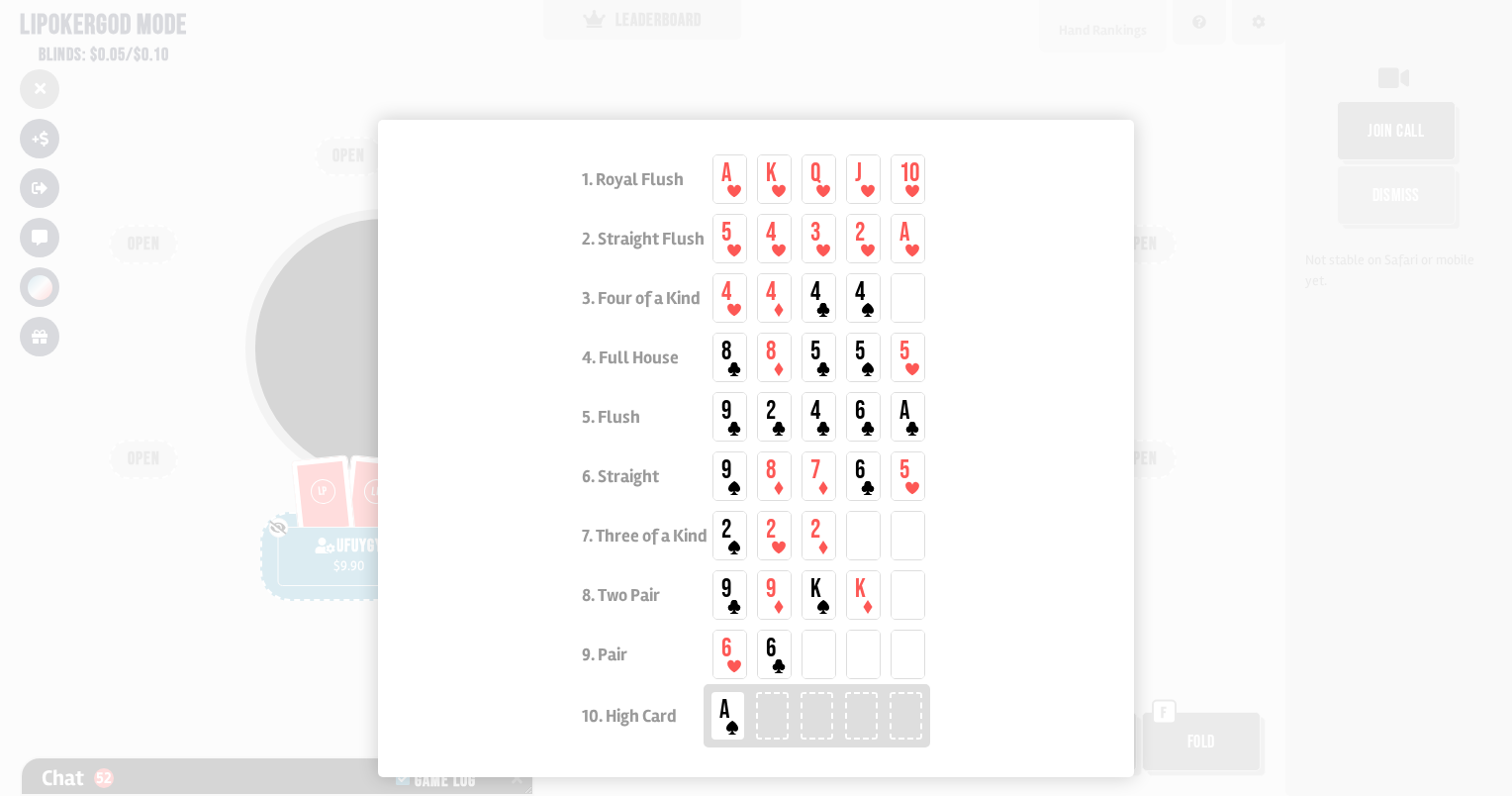 scroll, scrollTop: 50, scrollLeft: 0, axis: vertical 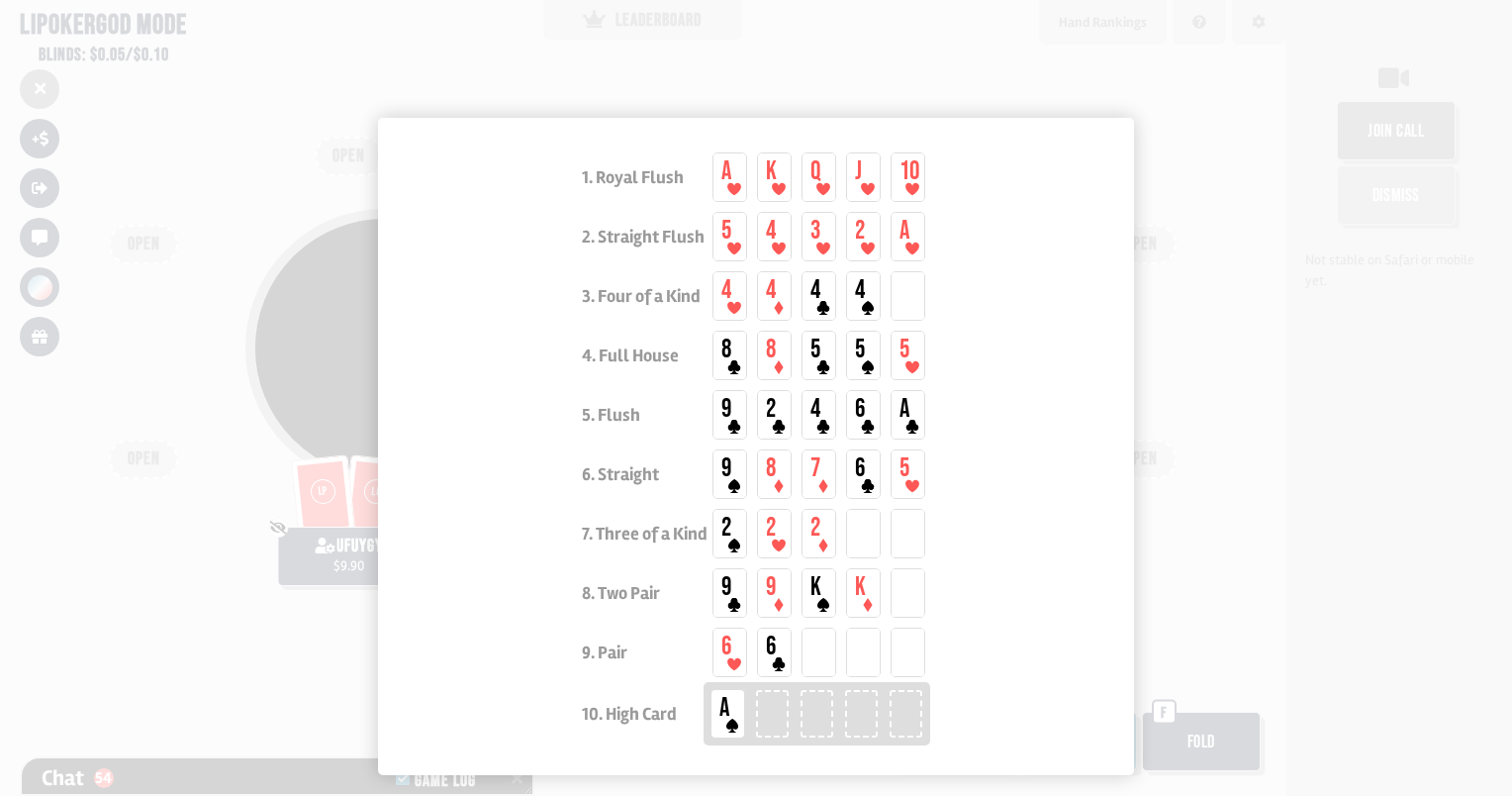 click at bounding box center (756, 398) 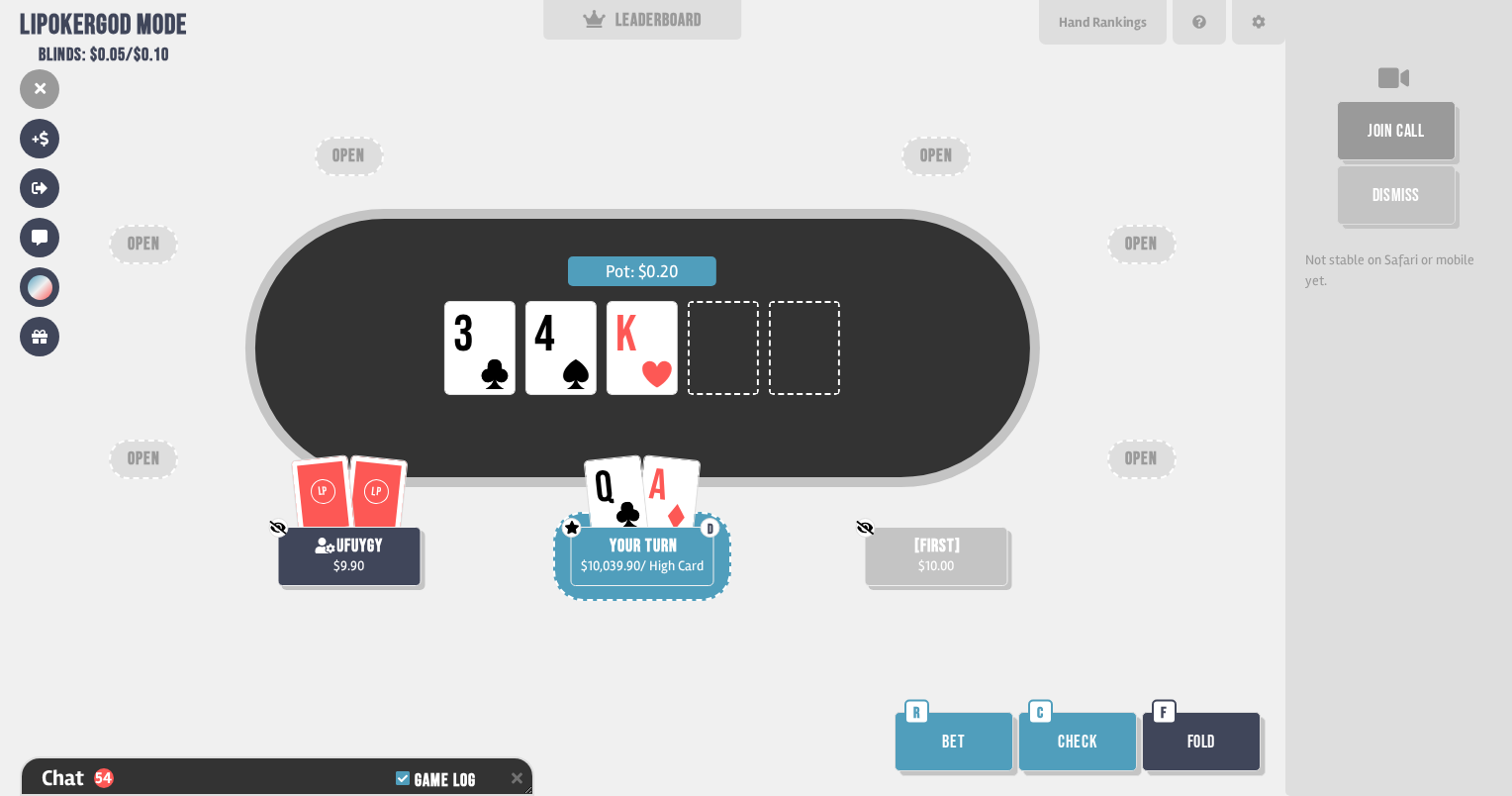 scroll, scrollTop: 1, scrollLeft: 0, axis: vertical 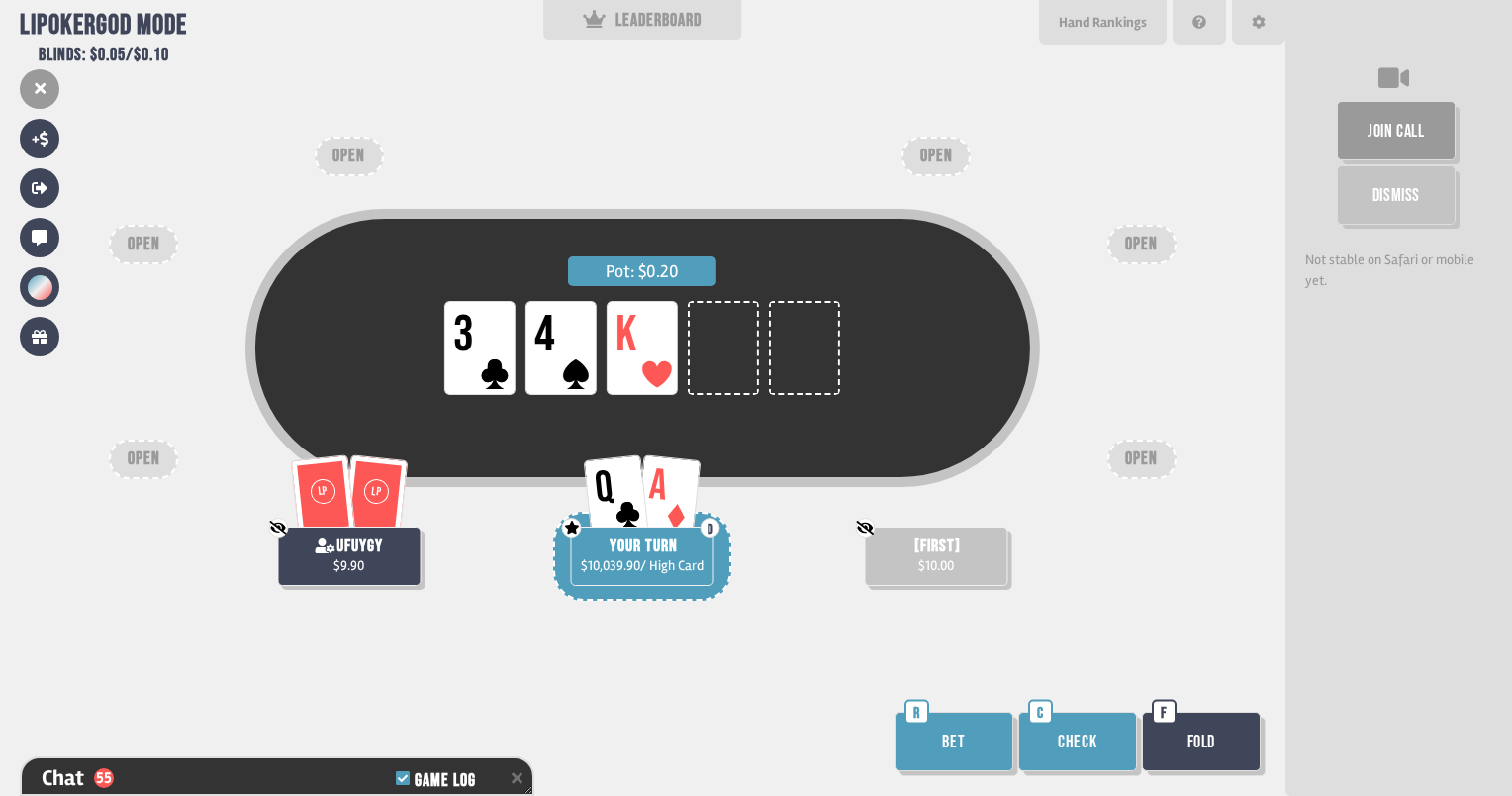 click on "Check" at bounding box center (1078, 742) 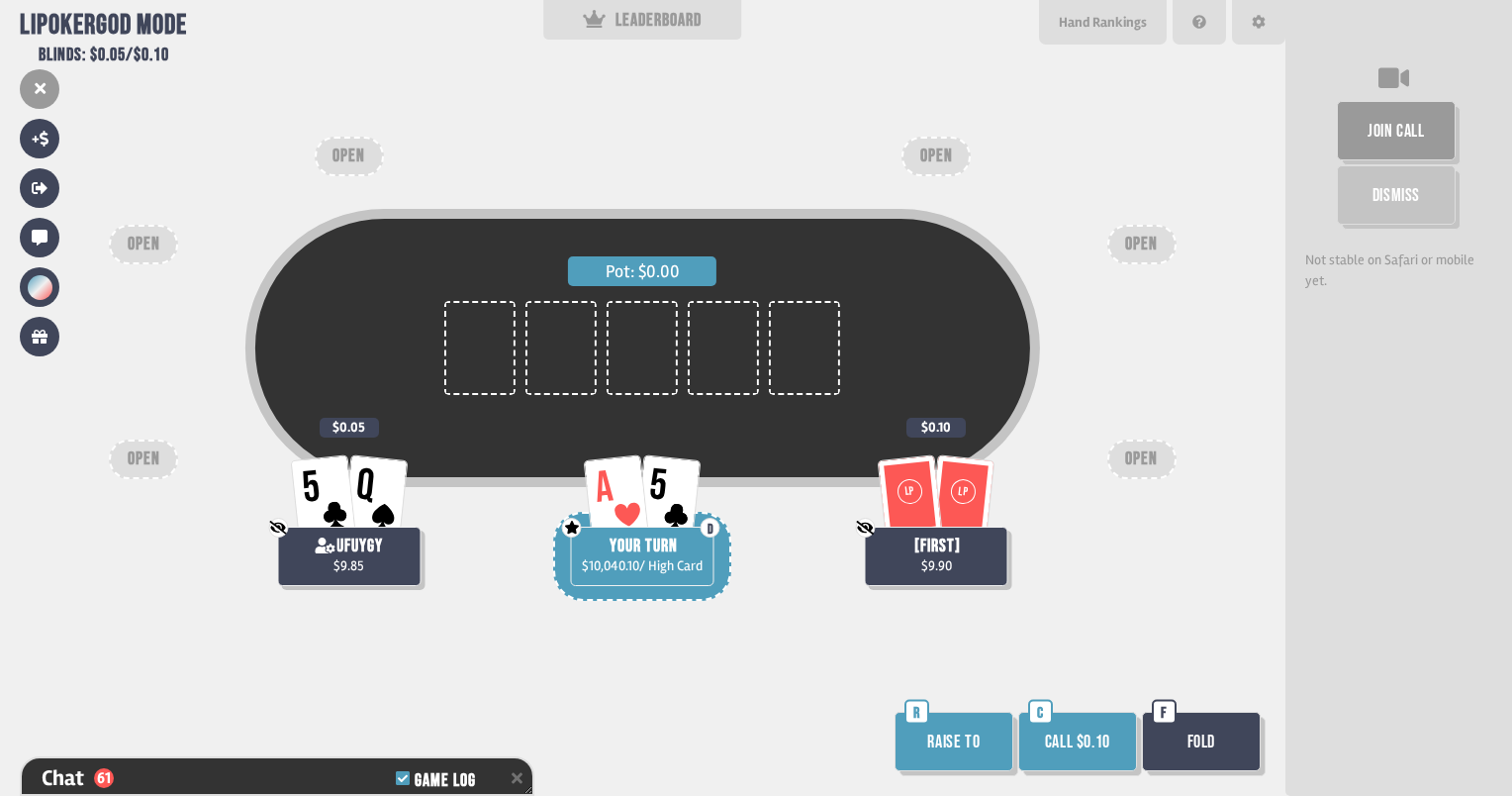 click on "Call $0.10" at bounding box center [1078, 742] 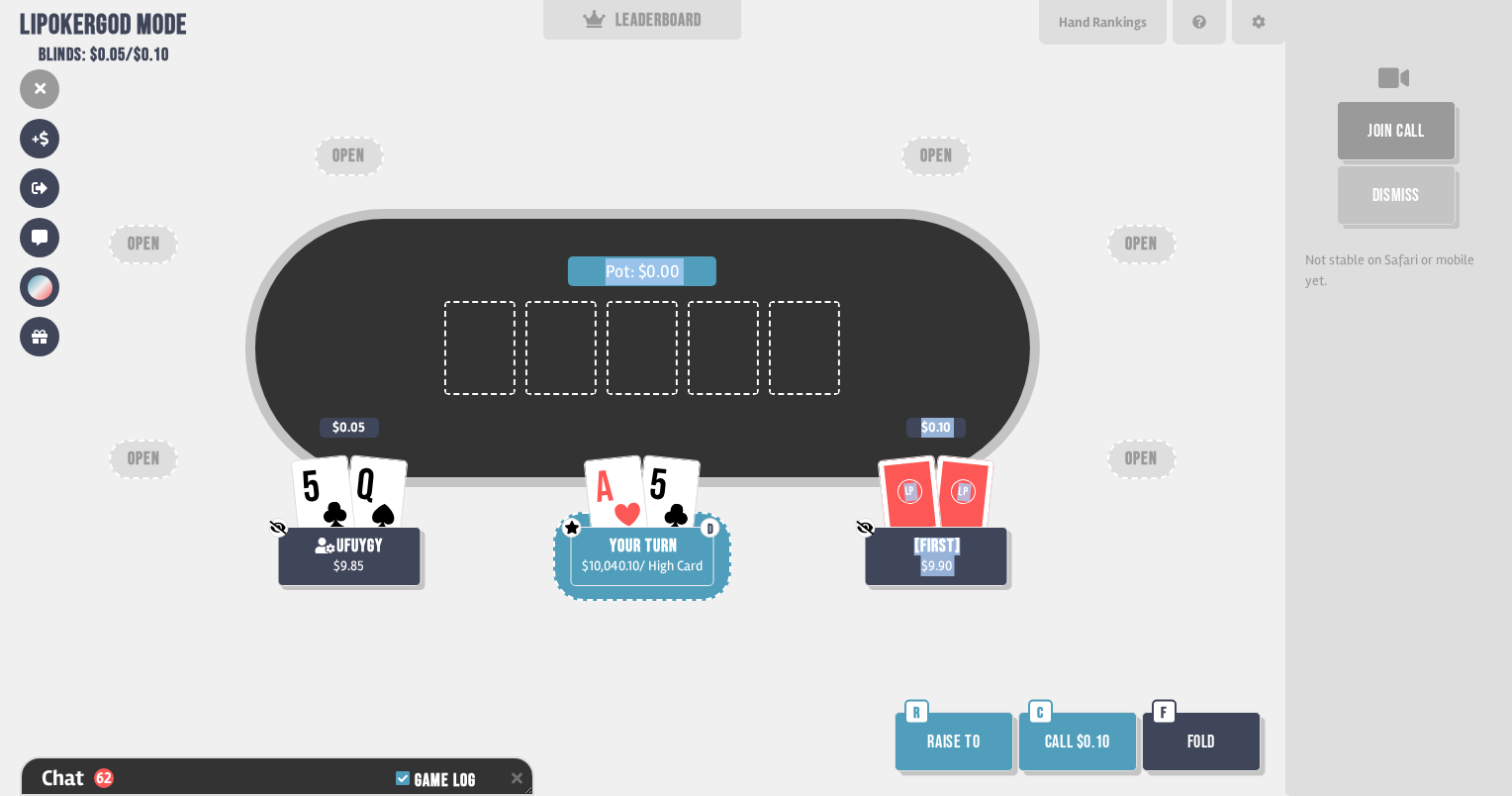 drag, startPoint x: 276, startPoint y: 466, endPoint x: 416, endPoint y: 527, distance: 152.71215 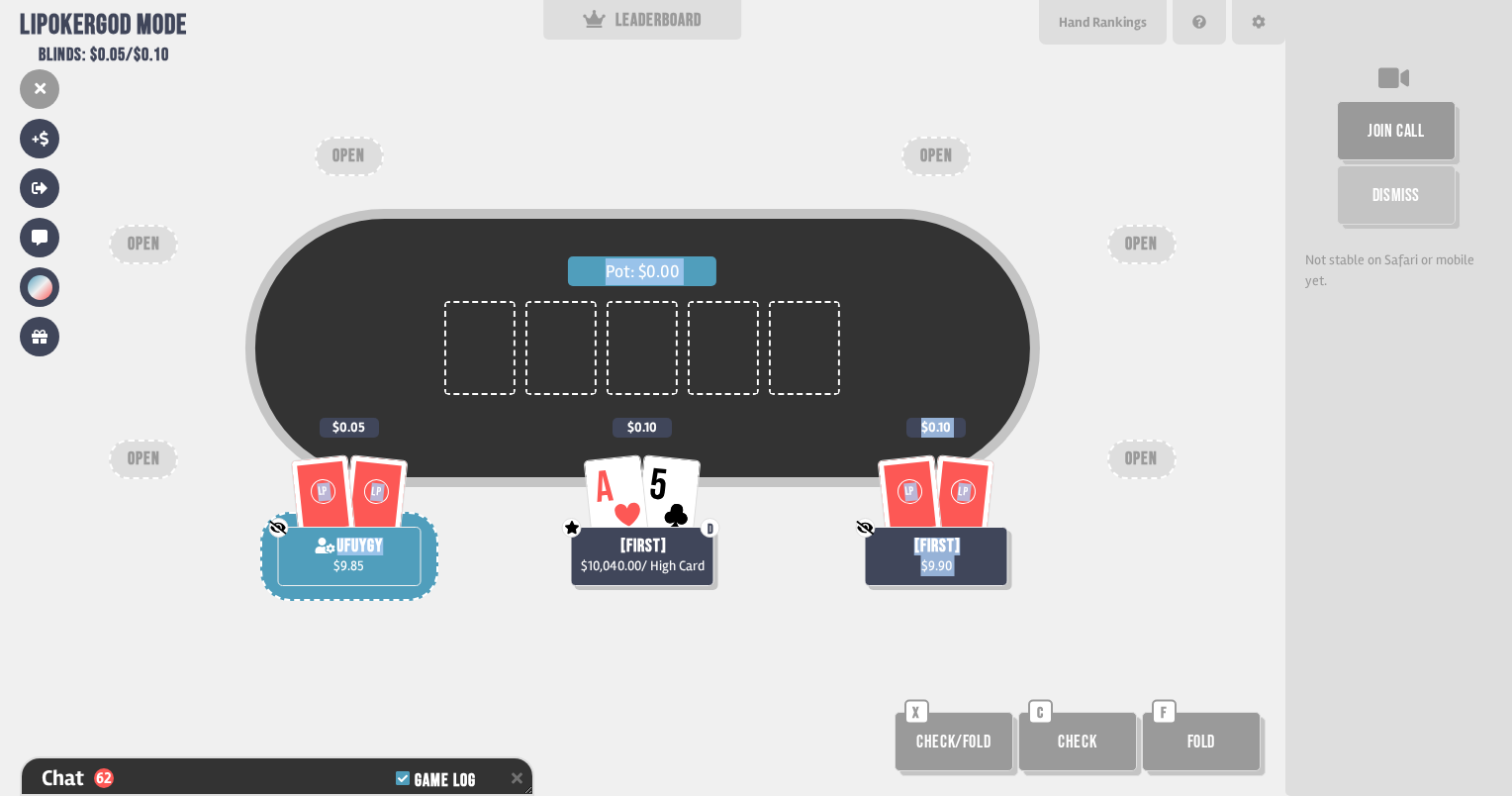click on "Not showing cards to God [FIRST] $9.85" at bounding box center [348, 556] 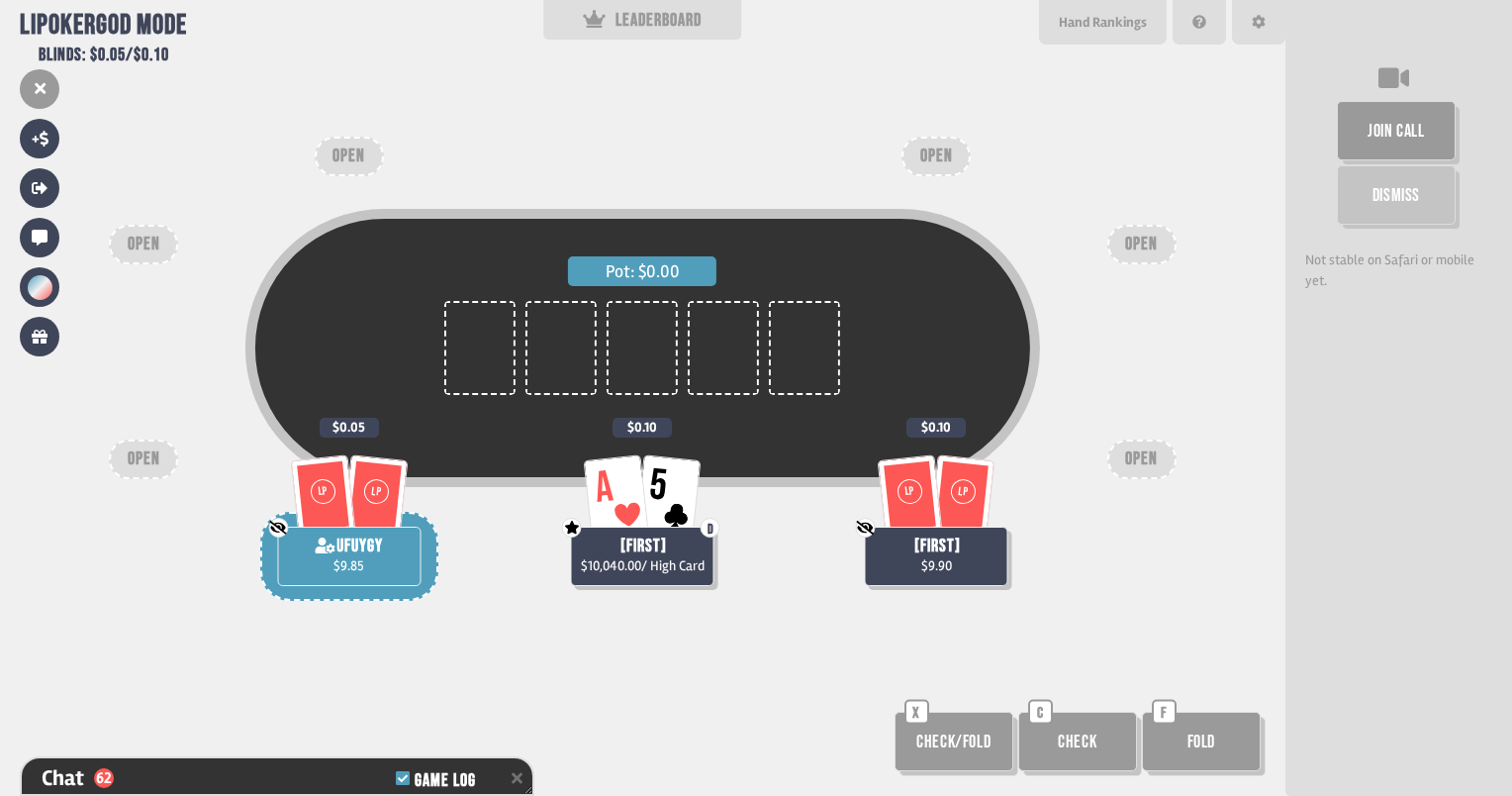 click on "Pot: $0.00   LP LP Not showing cards to God [FIRST] $9.90  $0.10  LP LP Not showing cards to God ufuygy $9.85  $0.05  A 5 D God - can see certain player's cards [FIRST] $10,040.00   / High Card $0.10  OPEN OPEN OPEN OPEN OPEN OPEN Check/Fold X Check C Fold F" at bounding box center (642, 398) 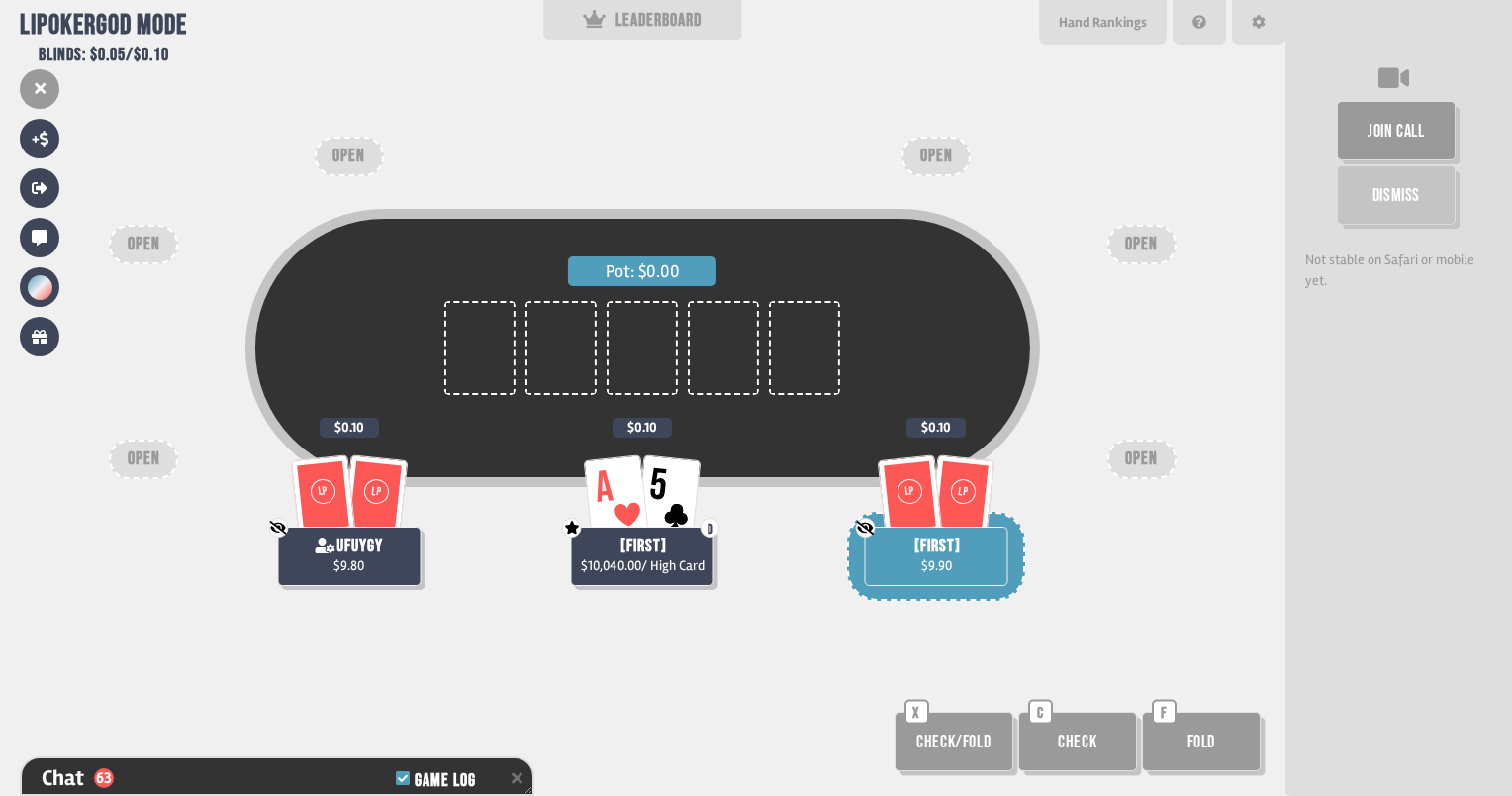 click on "Check" at bounding box center [954, 742] 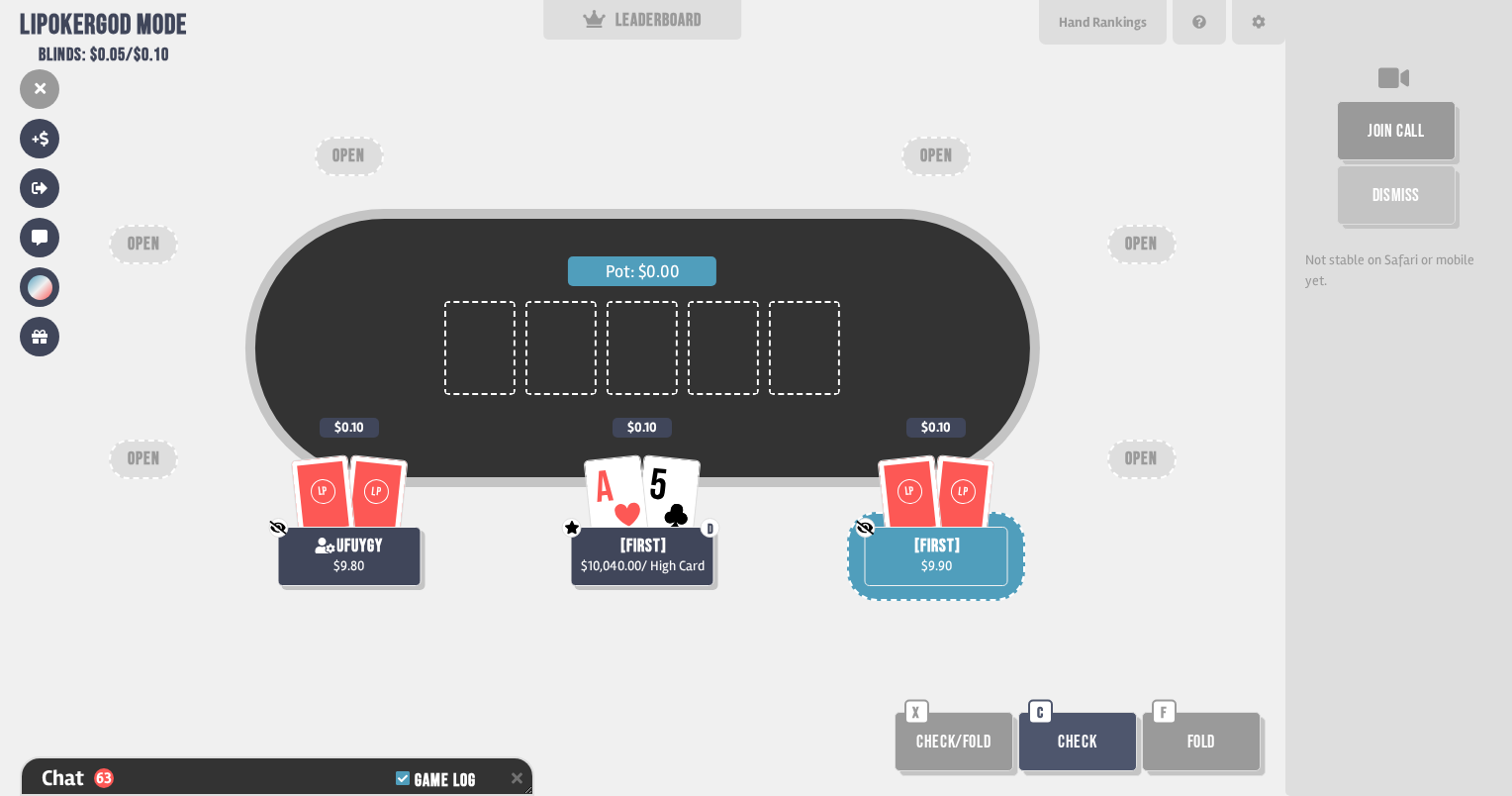 click on "$0.10" at bounding box center [936, 428] 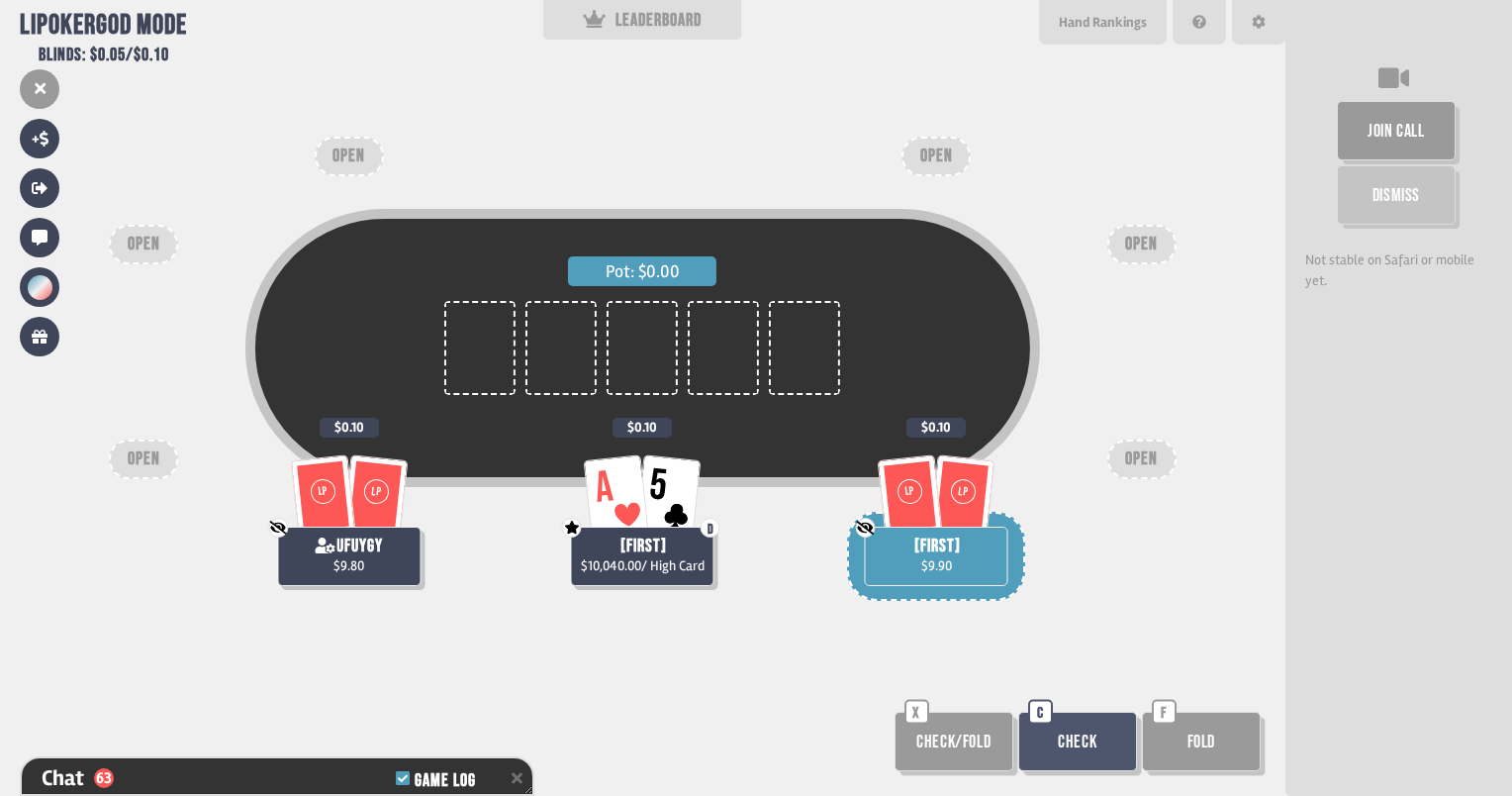 click on "$9.90" at bounding box center [936, 565] 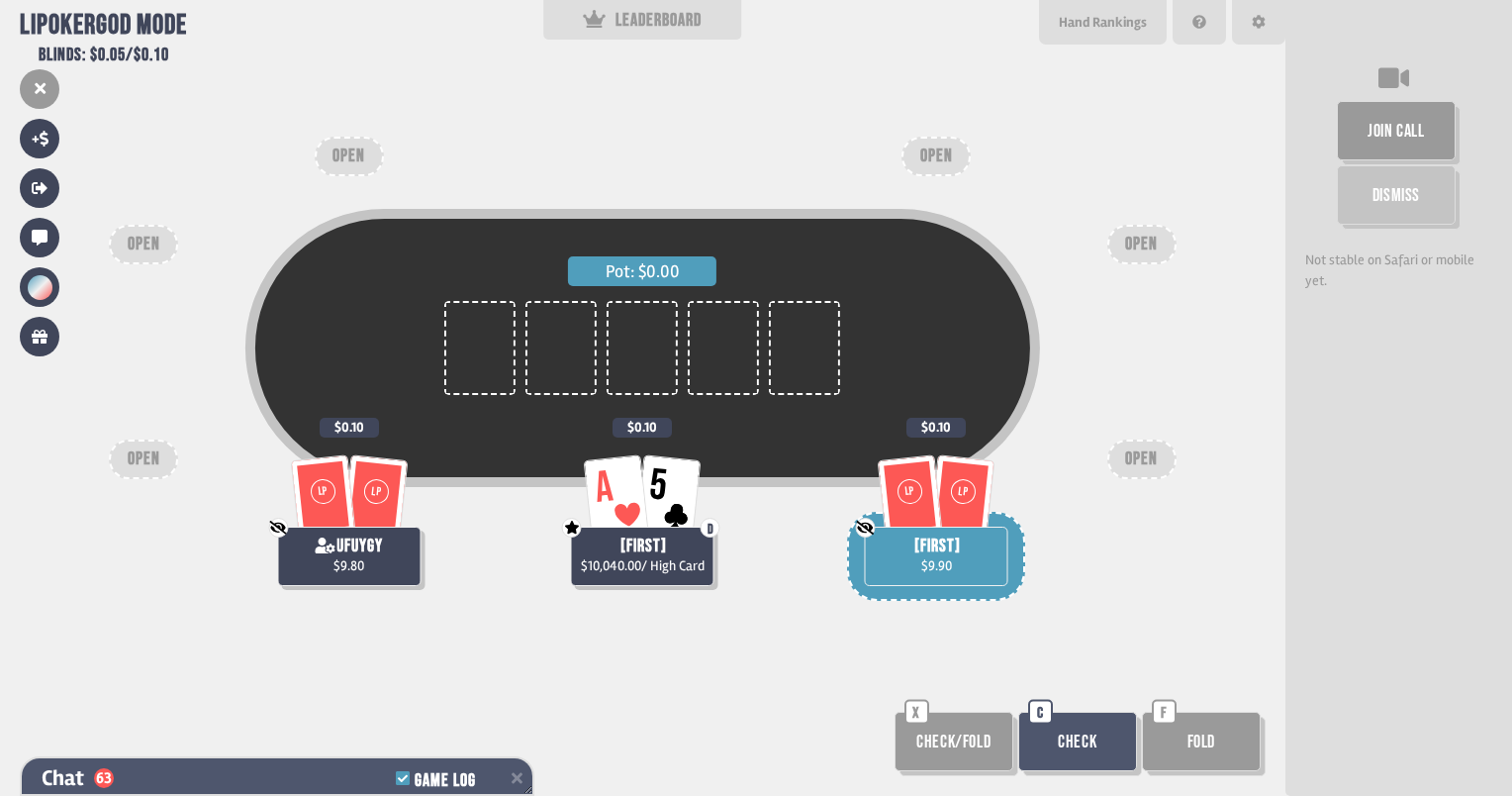 click on "Chat   63 Game Log" at bounding box center [277, 778] 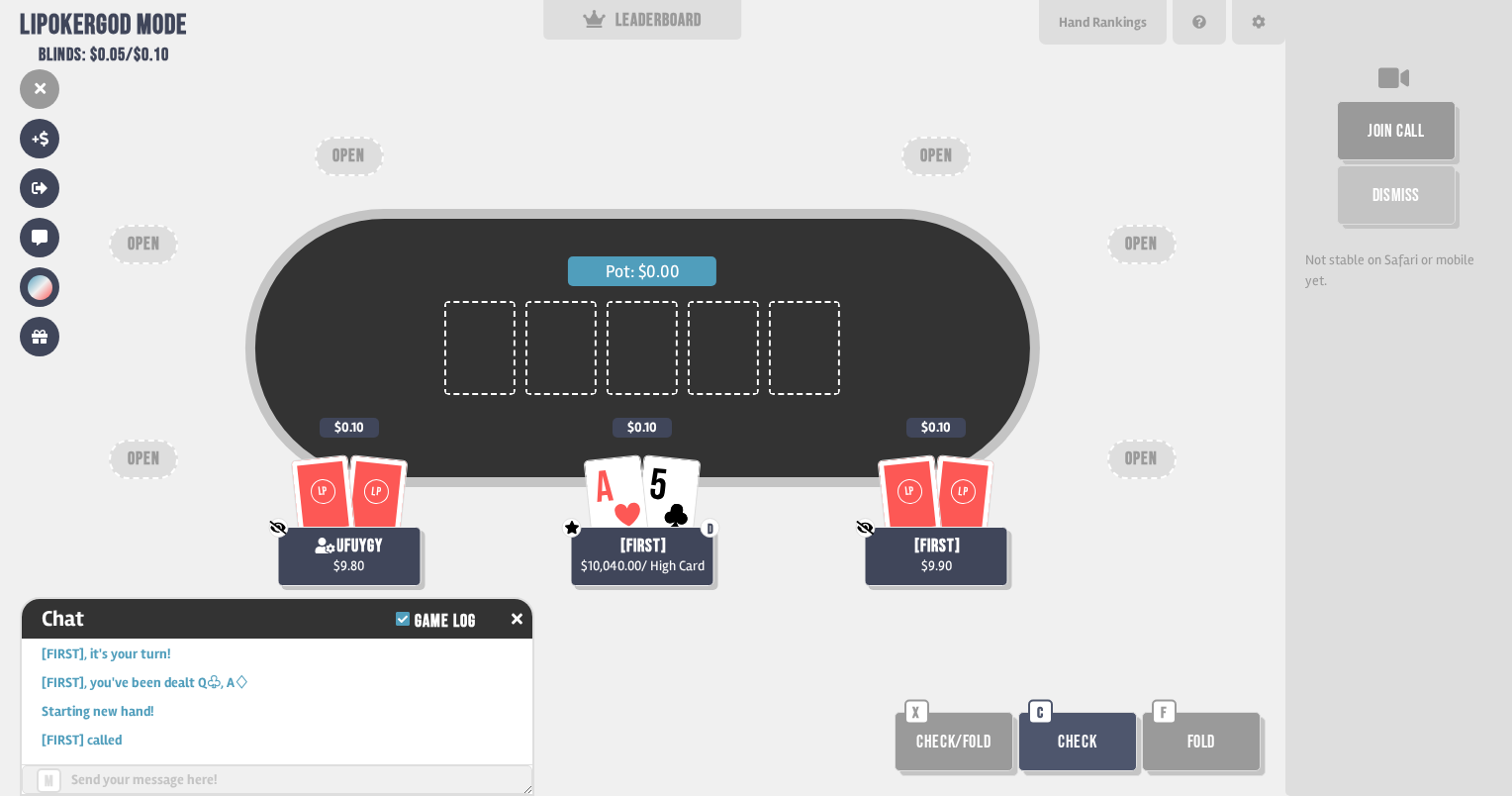 scroll, scrollTop: 2217, scrollLeft: 0, axis: vertical 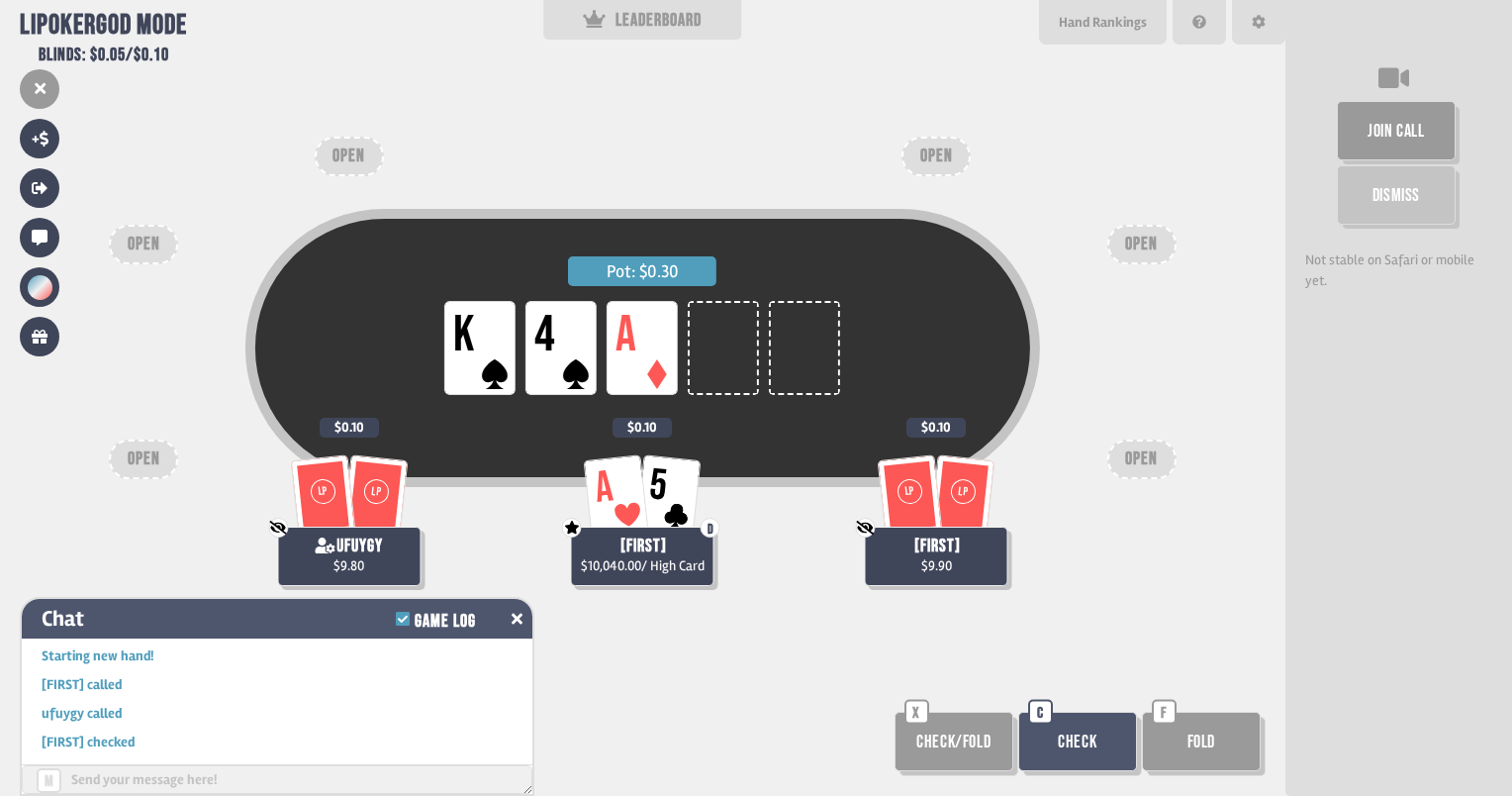 click at bounding box center (517, 619) 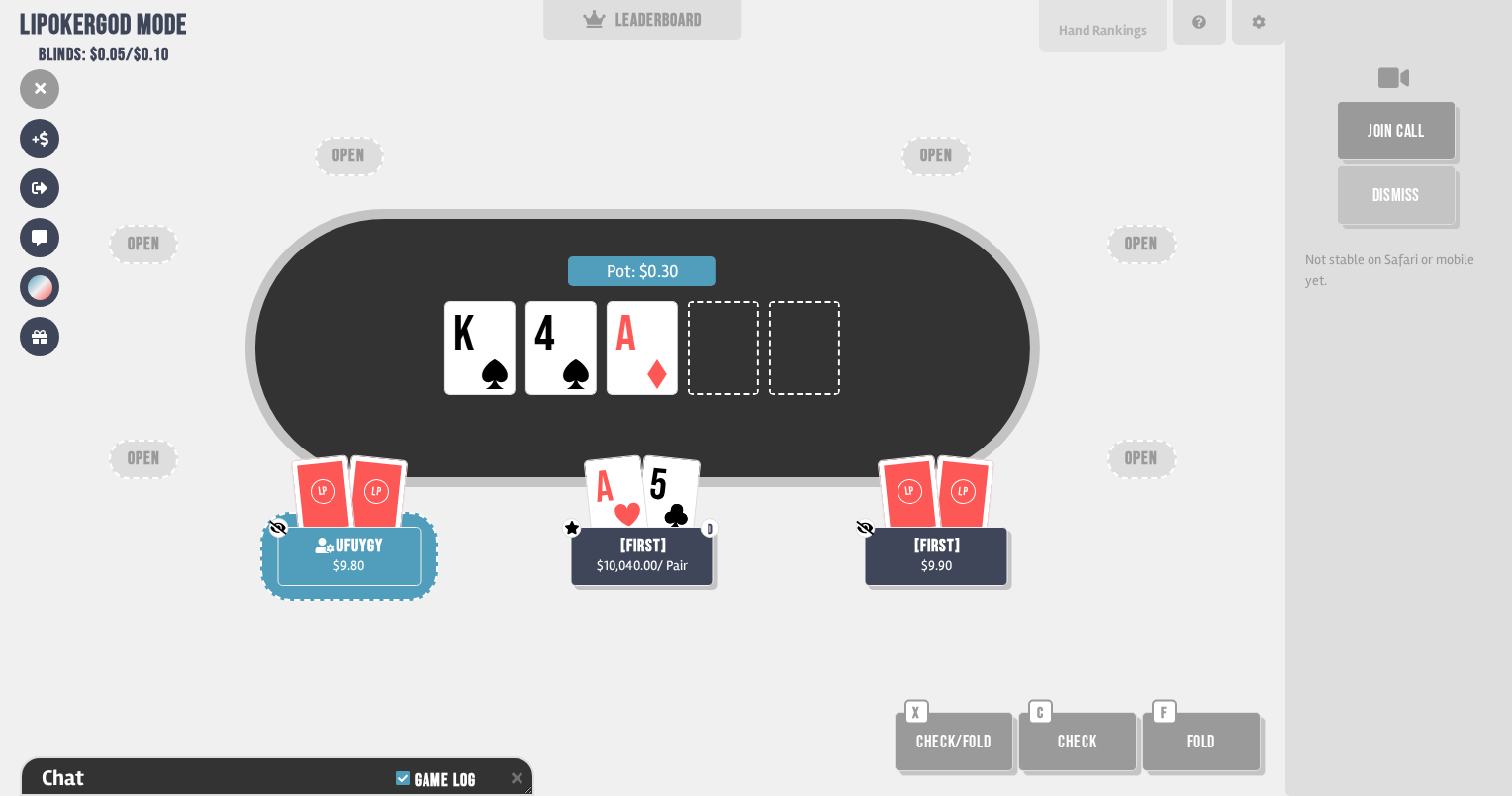 click on "Hand Rankings" at bounding box center (1102, 30) 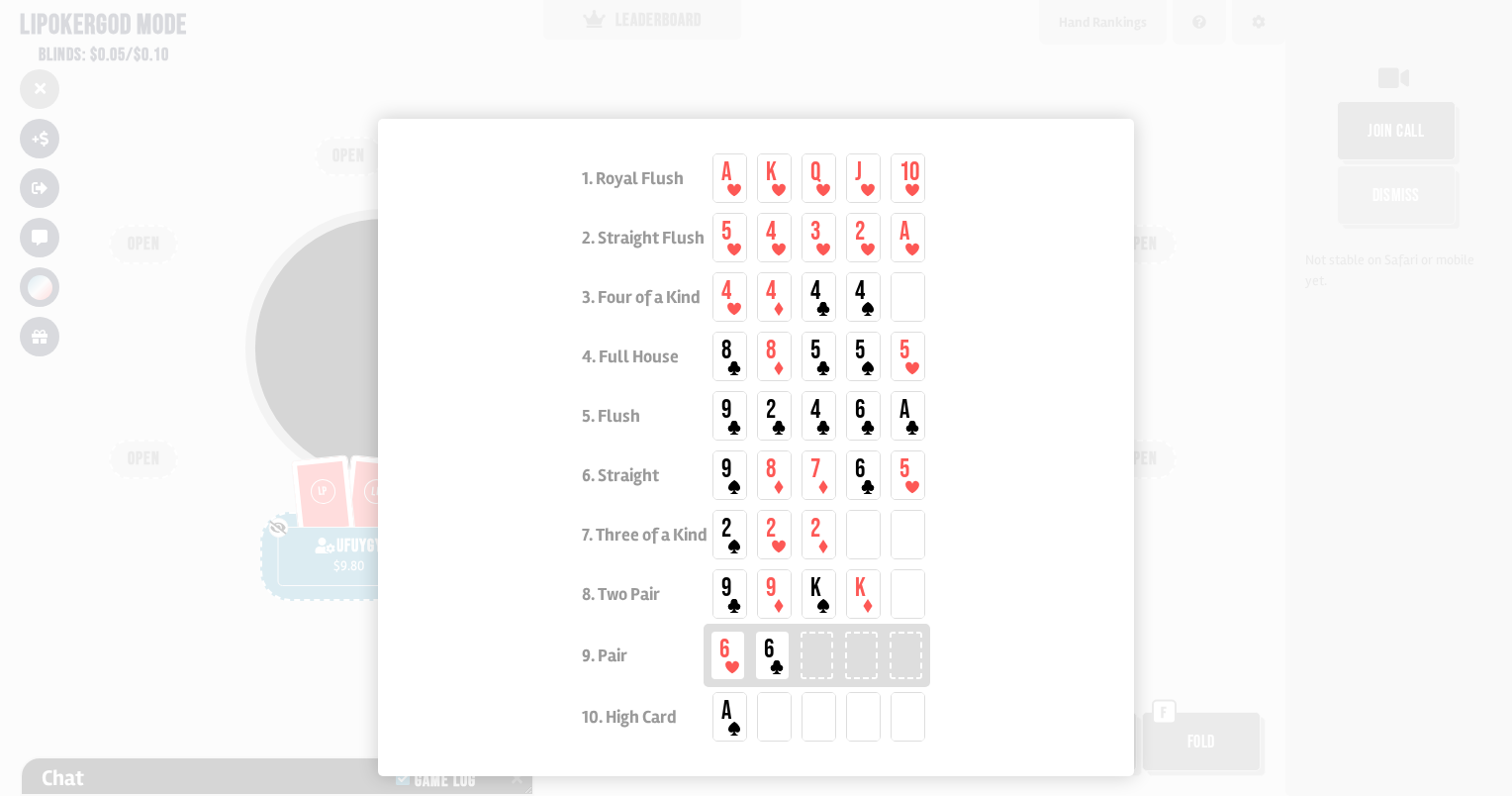 scroll, scrollTop: 50, scrollLeft: 0, axis: vertical 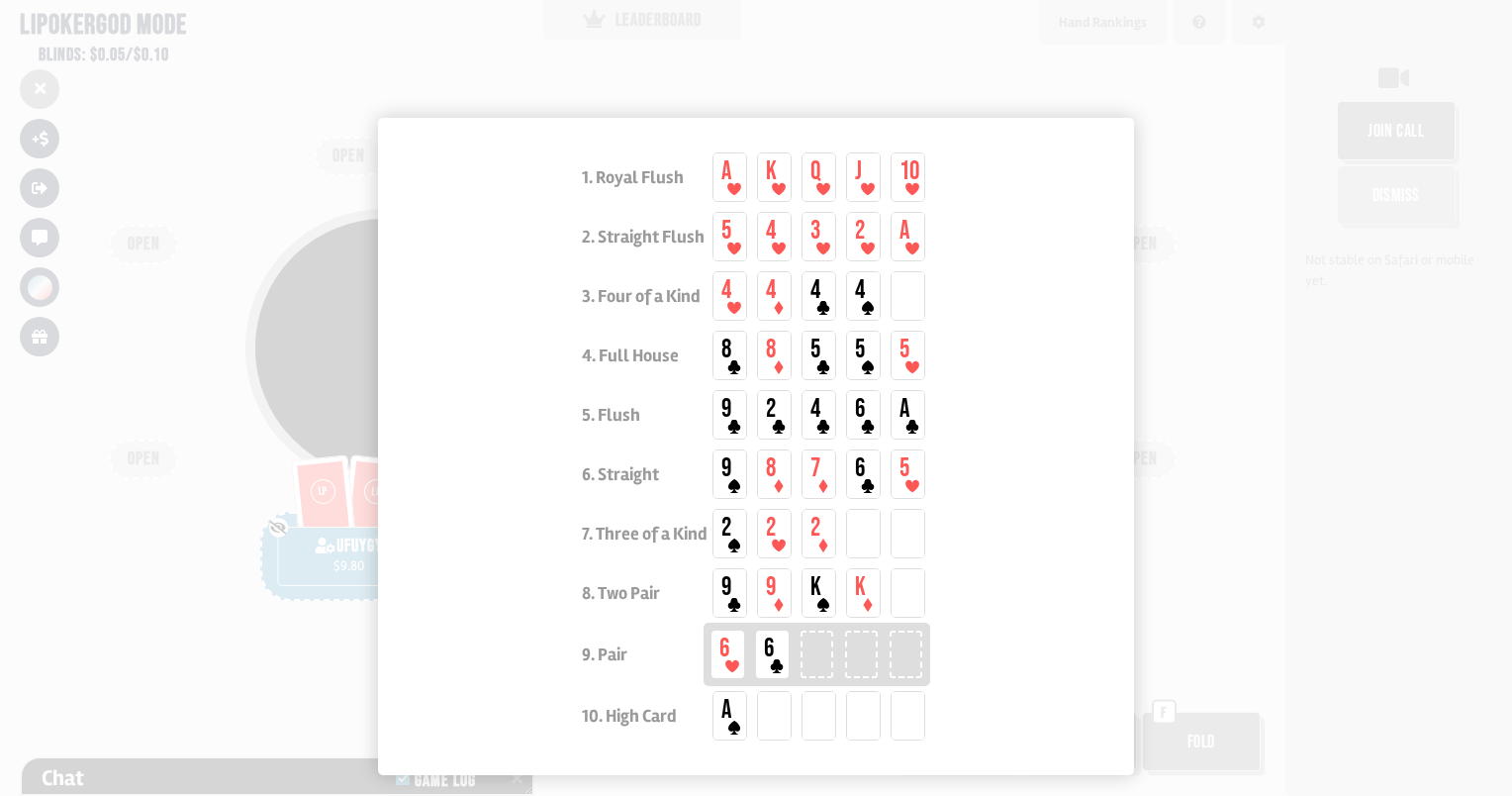 click at bounding box center (756, 398) 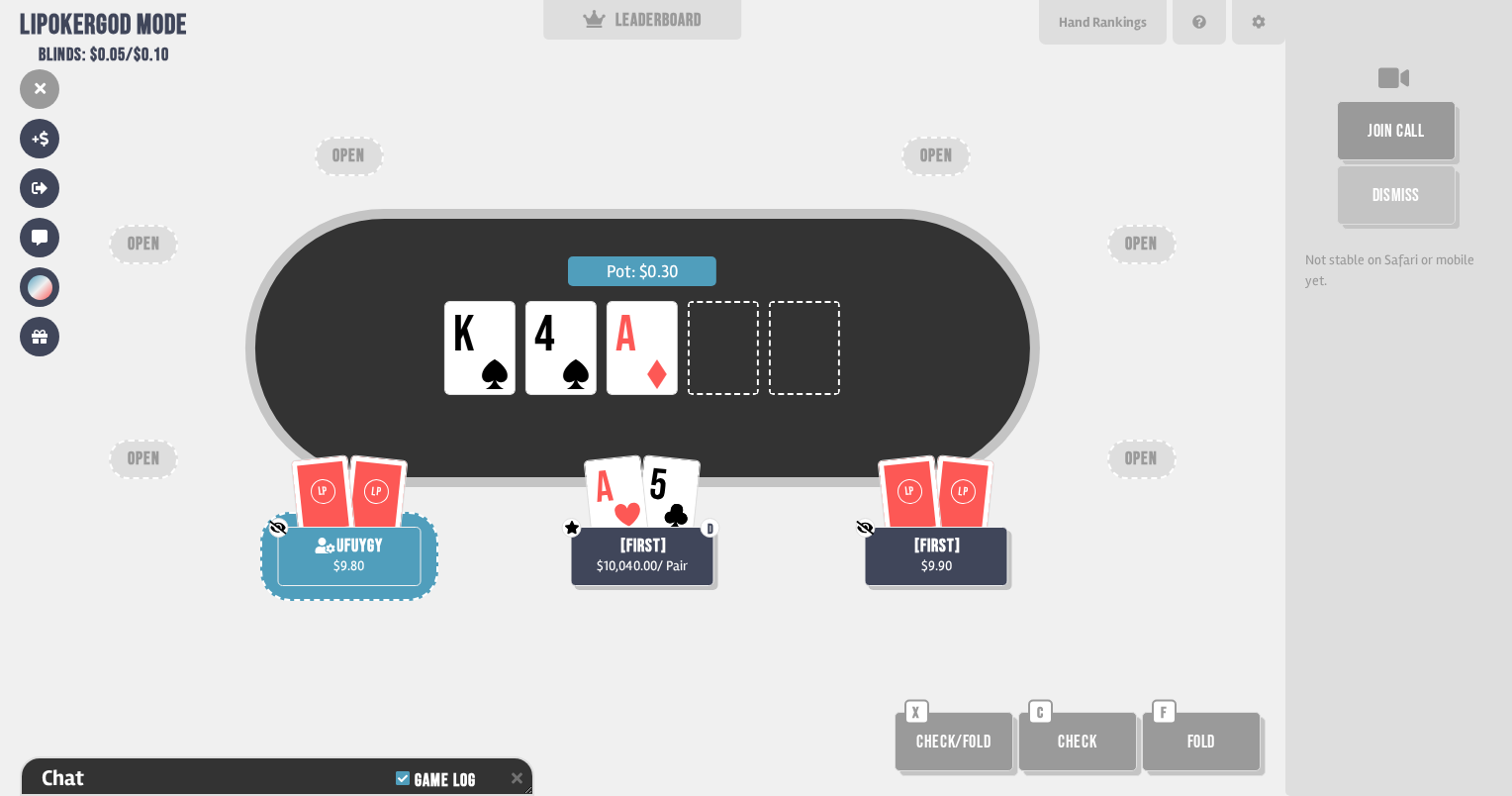 scroll, scrollTop: 1, scrollLeft: 0, axis: vertical 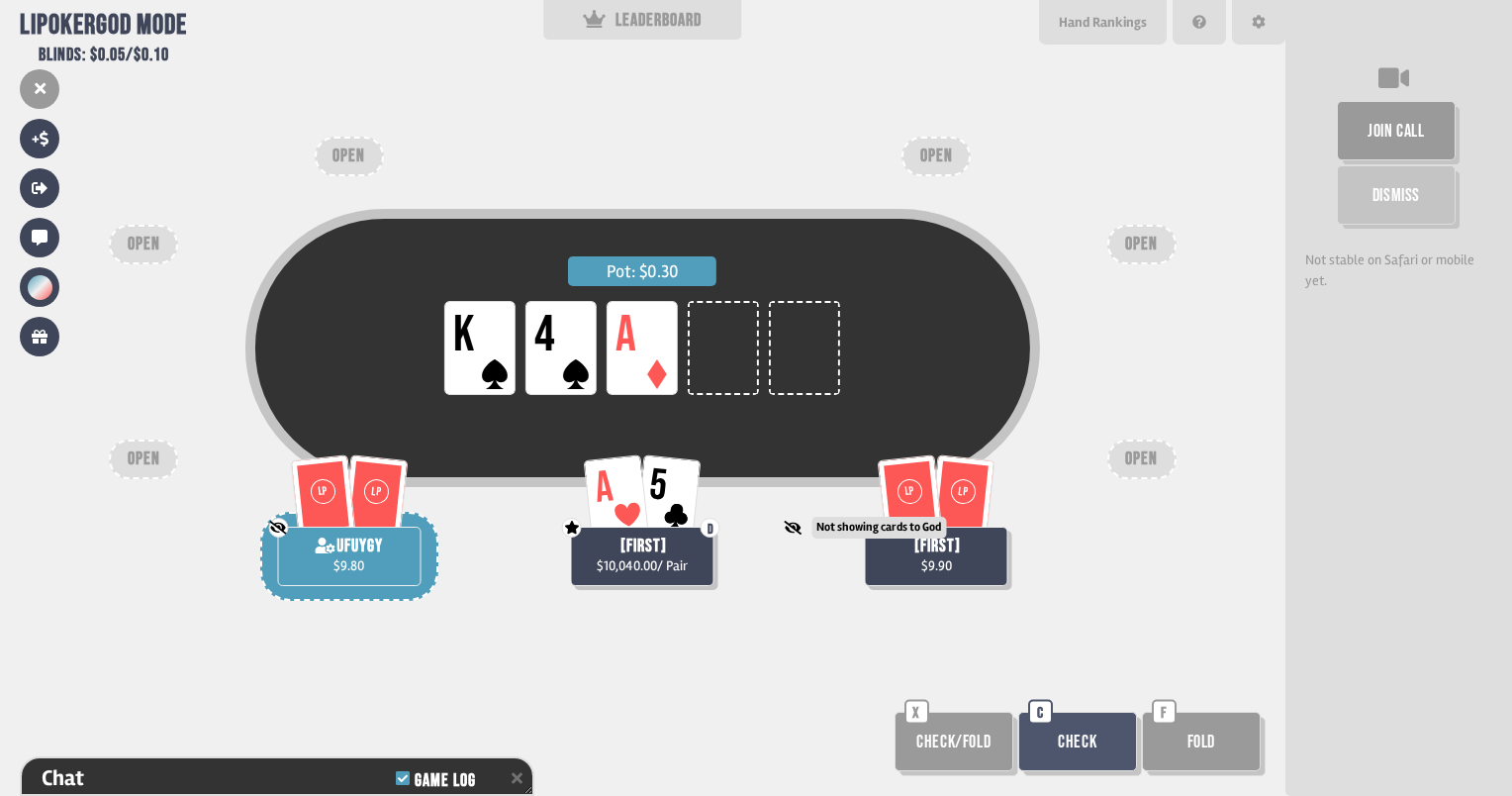 click on "Not showing cards to God" at bounding box center (866, 528) 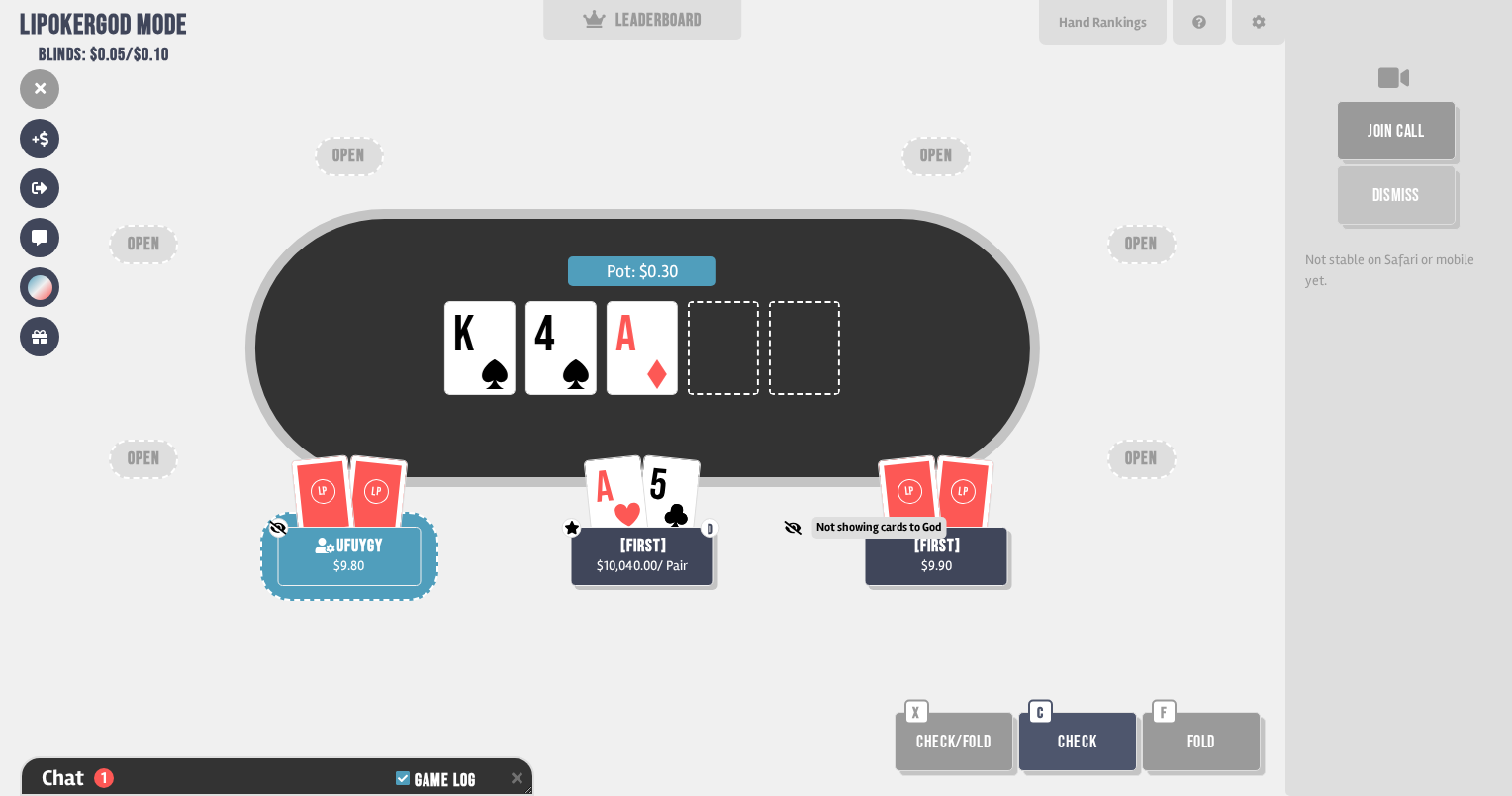 click on "Not showing cards to God" at bounding box center (866, 528) 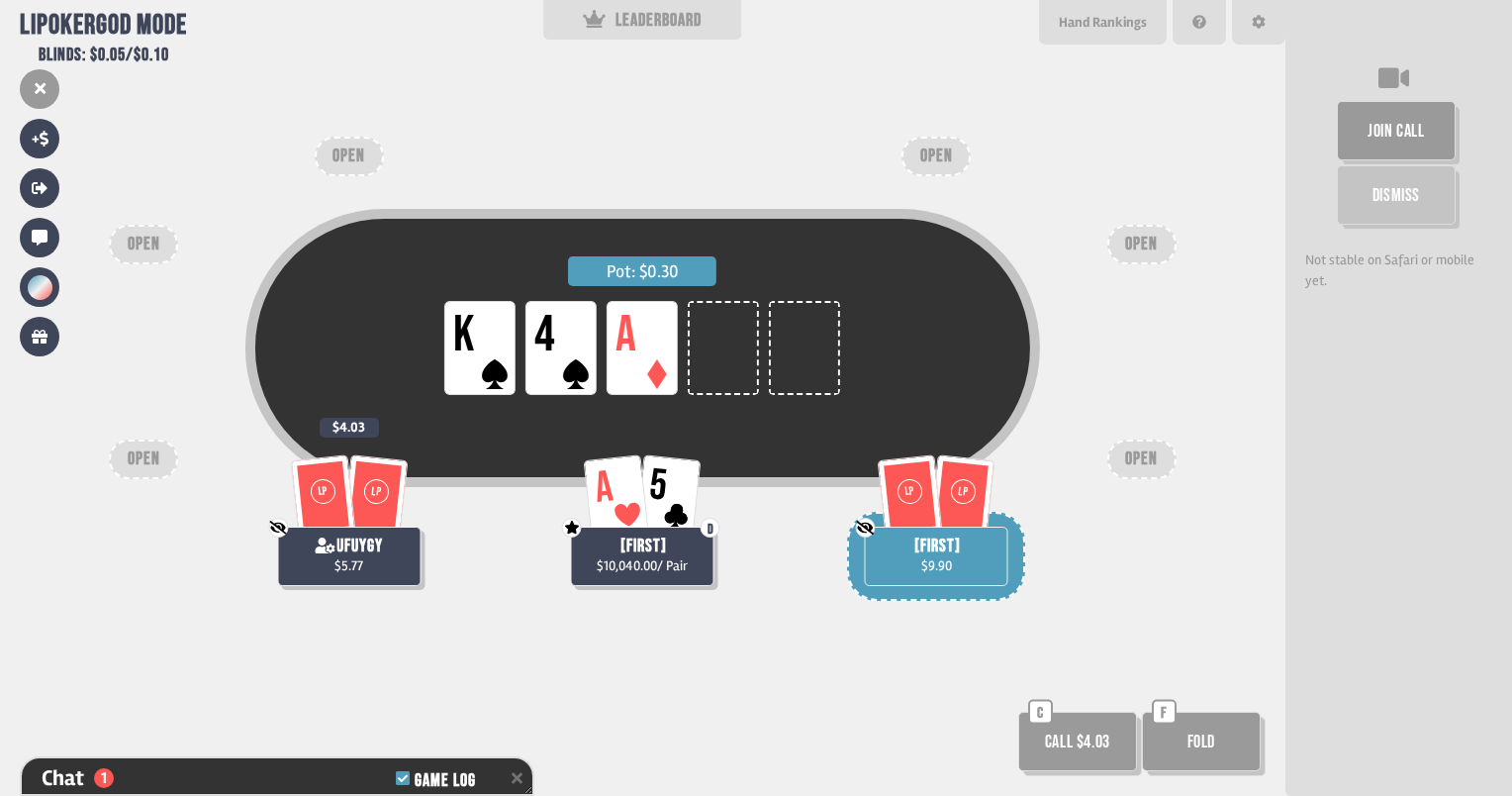 click on "Call $4.03" at bounding box center (1078, 742) 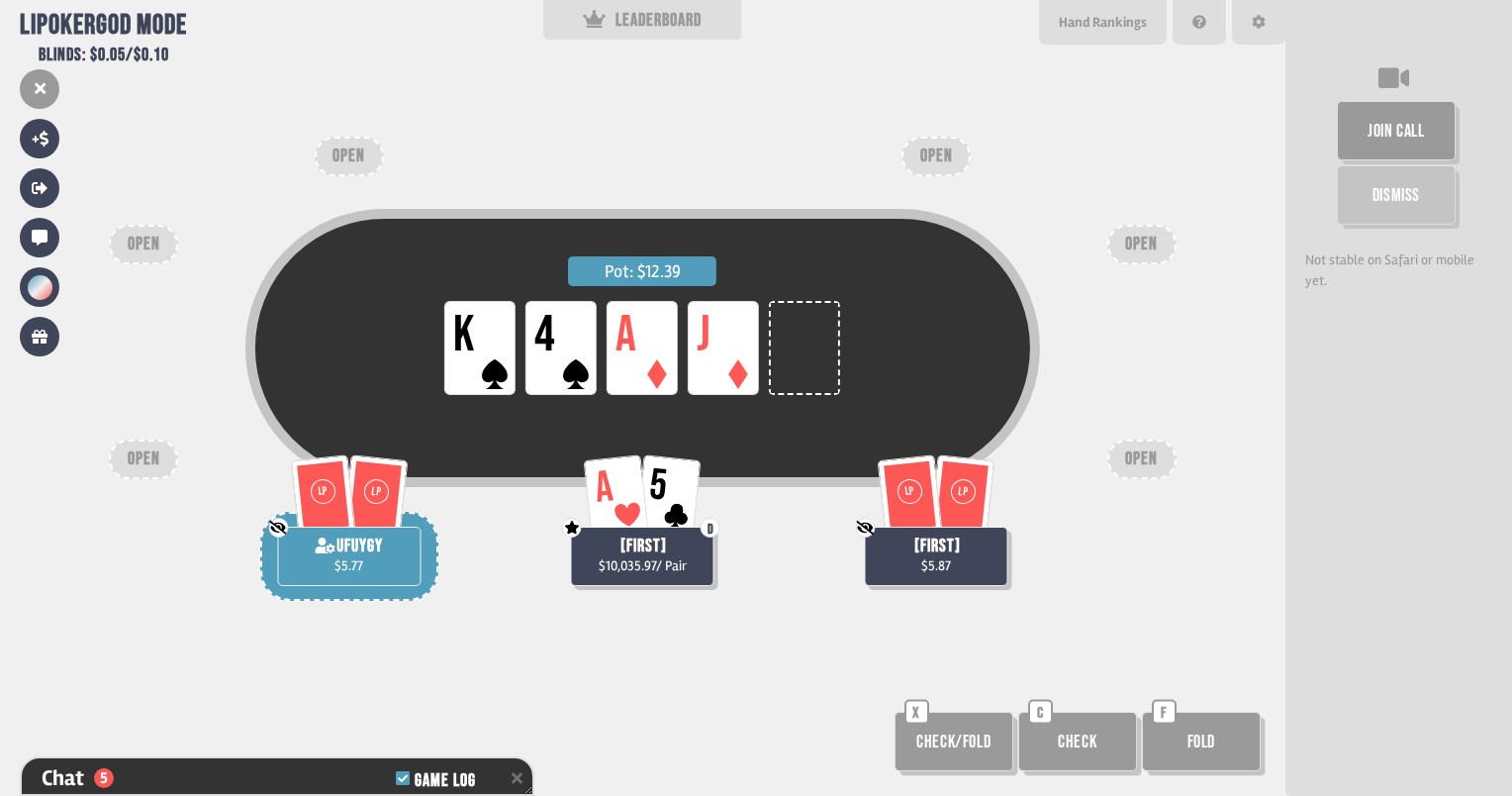 click on "Check/Fold" at bounding box center [954, 742] 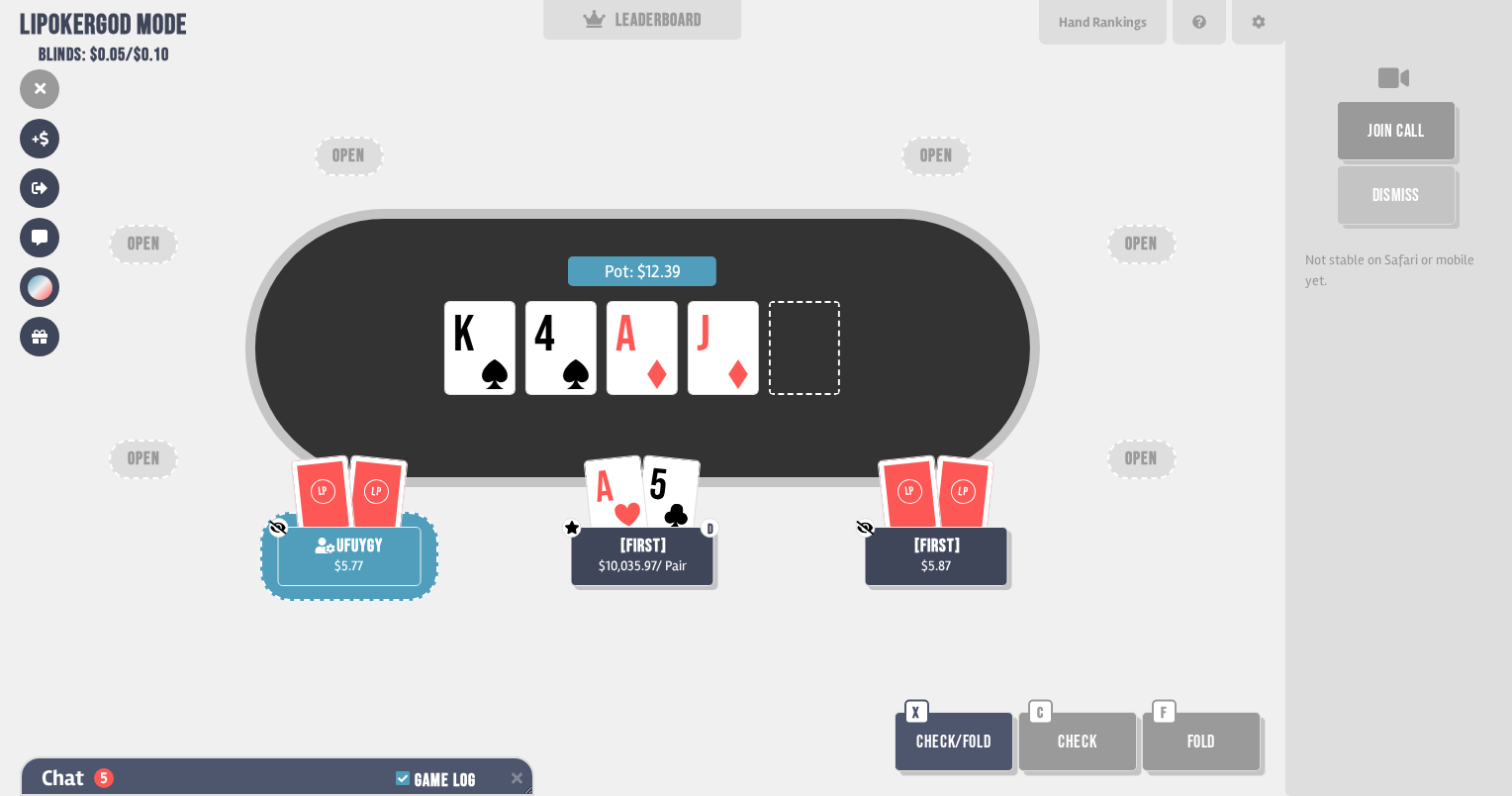 click at bounding box center (517, 778) 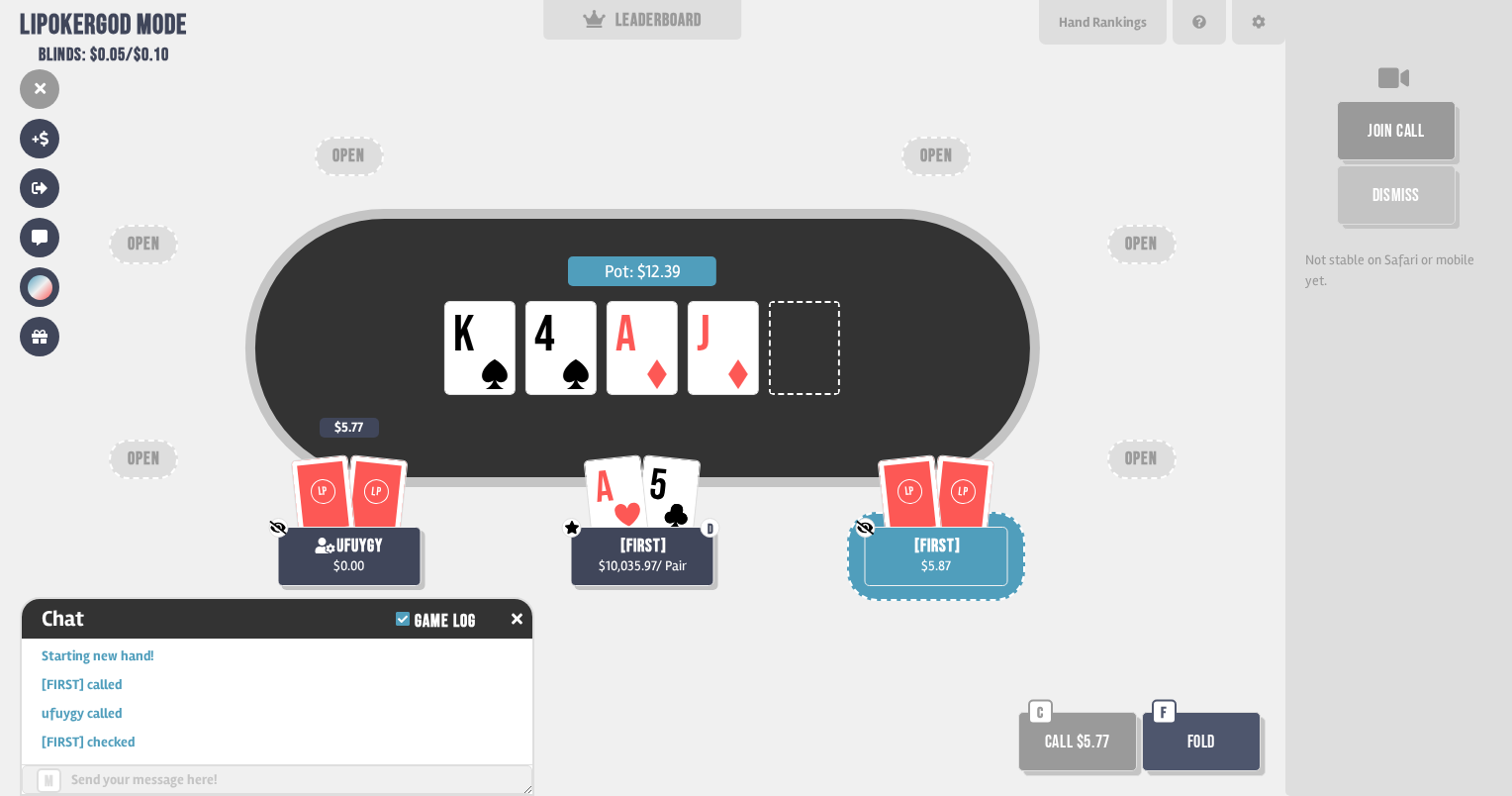 click on "Call $5.77" at bounding box center (1078, 742) 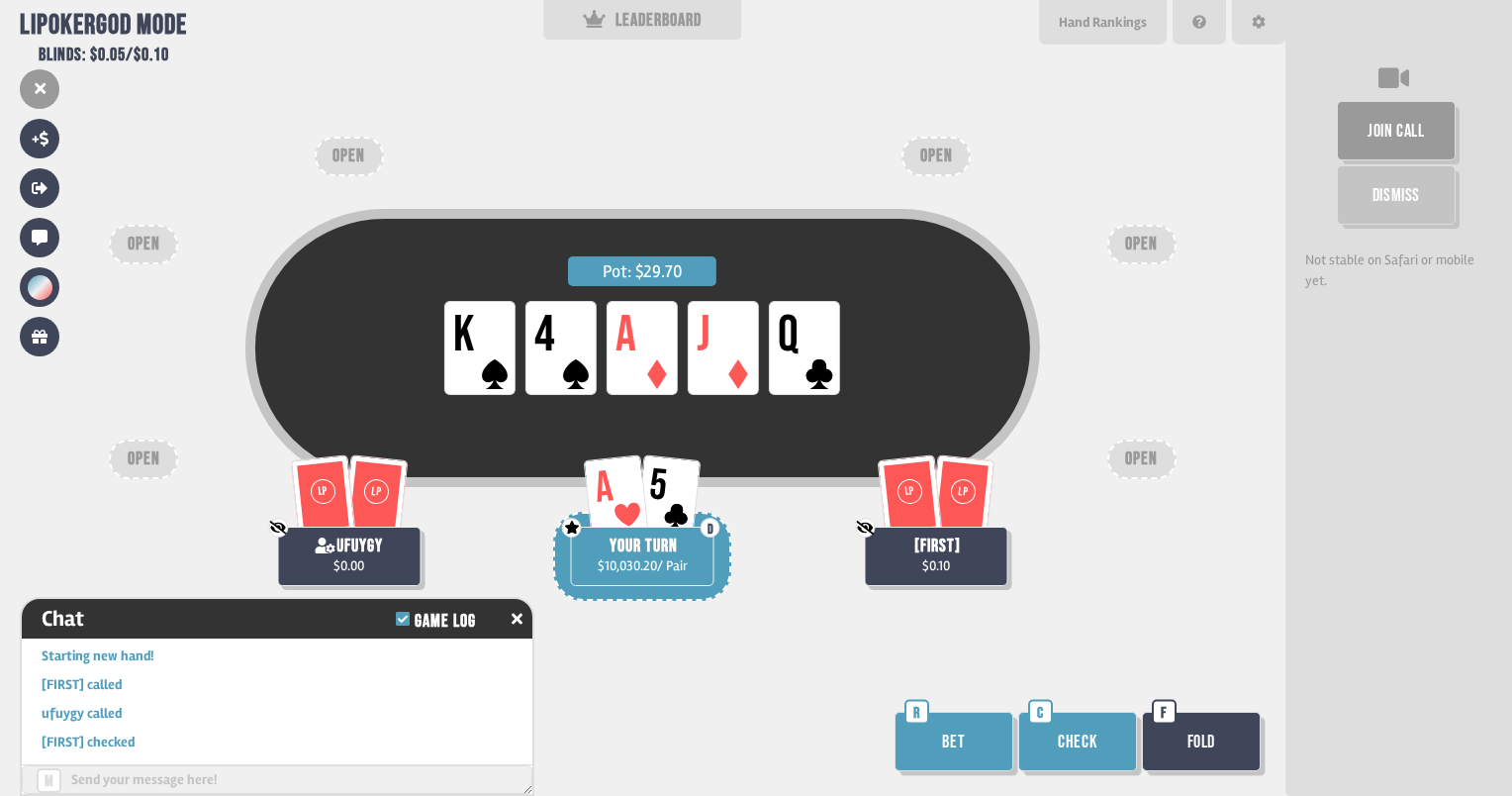 click on "Fold" at bounding box center (1201, 742) 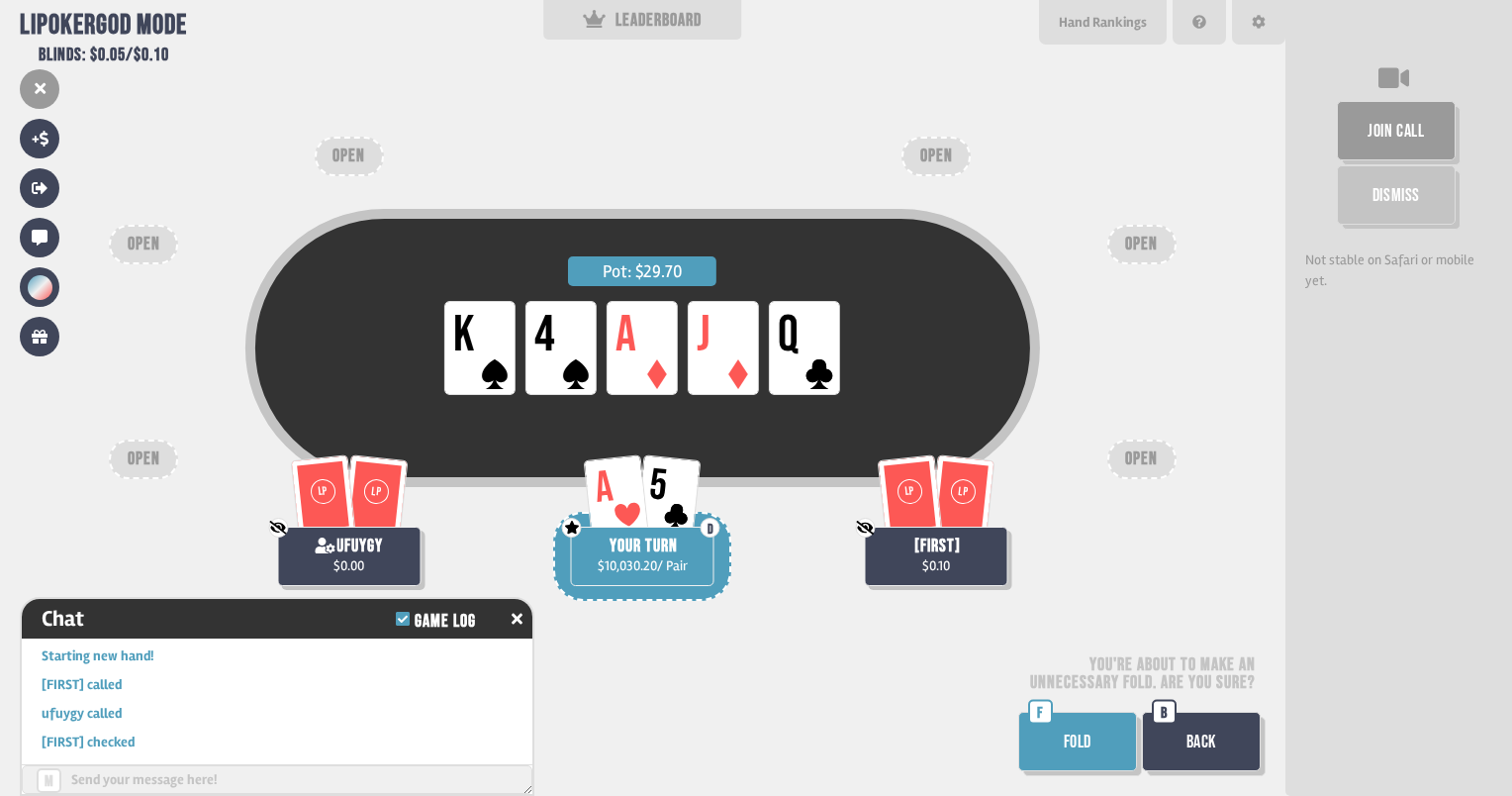 click on "FOLD" at bounding box center [1078, 742] 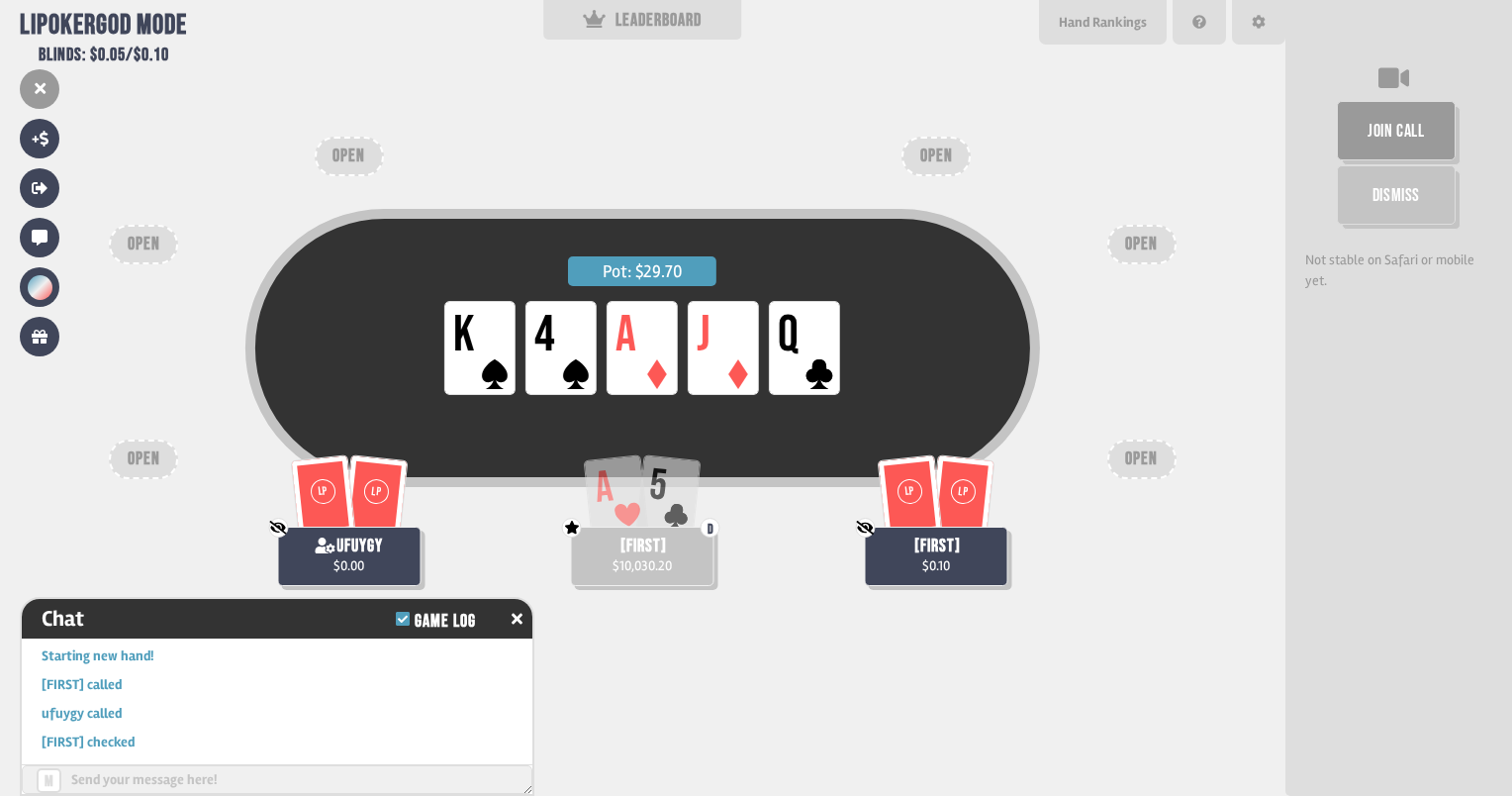 click on "Pot: $29.70   LP K LP 4 LP A LP J LP Q LP LP Not showing cards to God [FIRST] $0.10  LP LP Not showing cards to God ufuygy $0.00  A 5 D God - can see certain player's cards [FIRST] $10,030.20  OPEN OPEN OPEN OPEN OPEN OPEN" at bounding box center [642, 398] 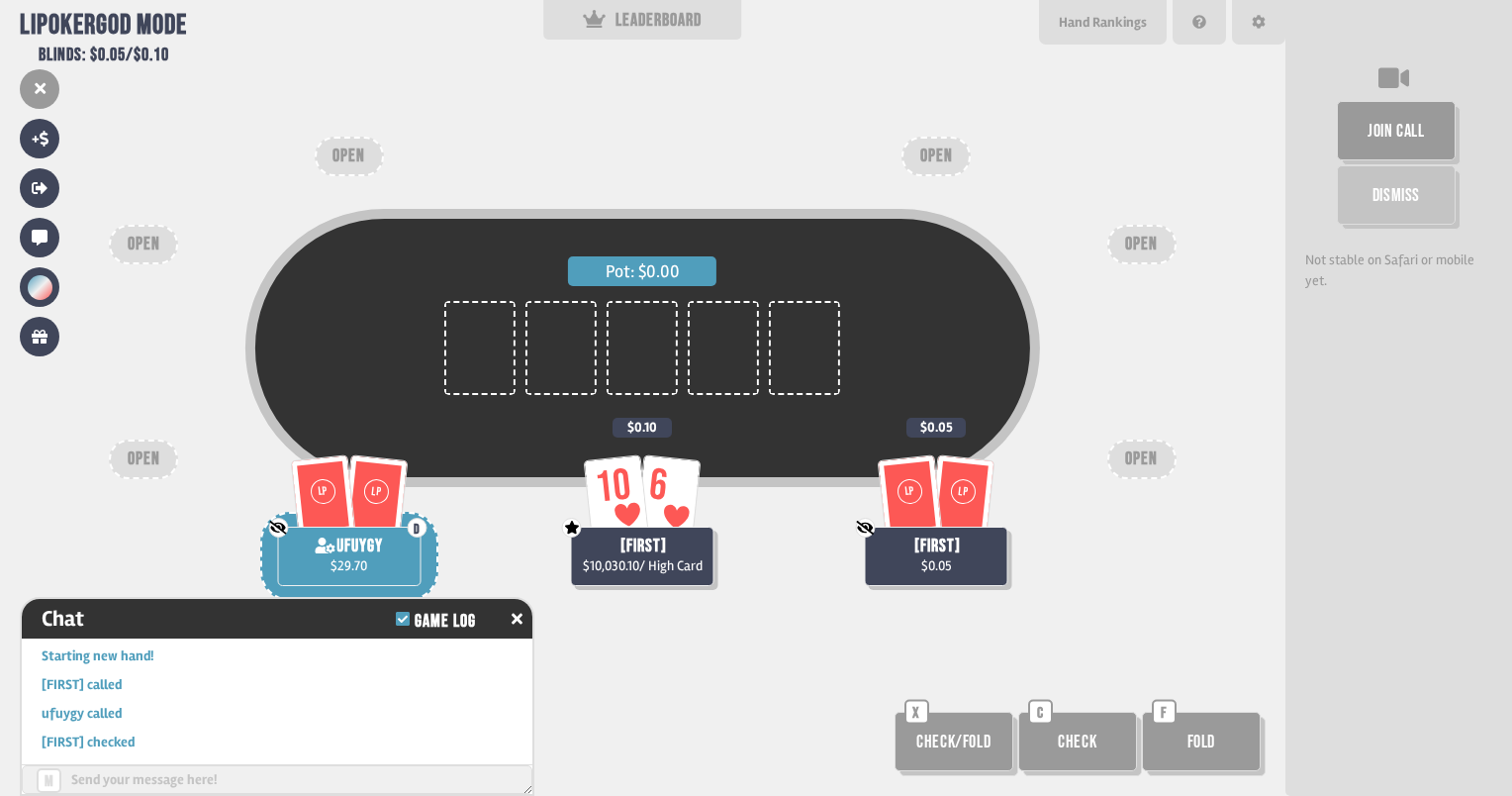 scroll, scrollTop: 1, scrollLeft: 0, axis: vertical 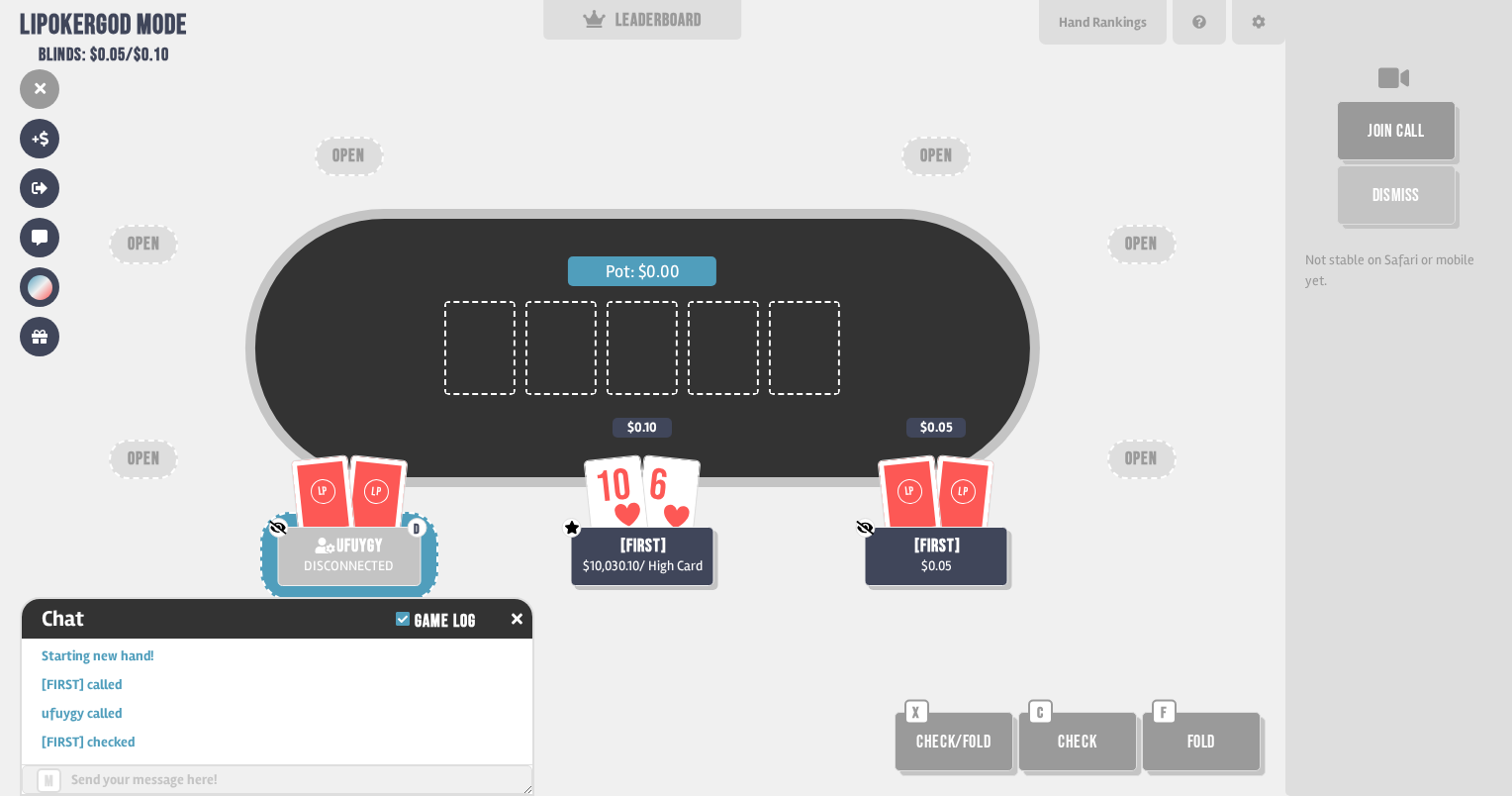 click on "D" at bounding box center [417, 529] 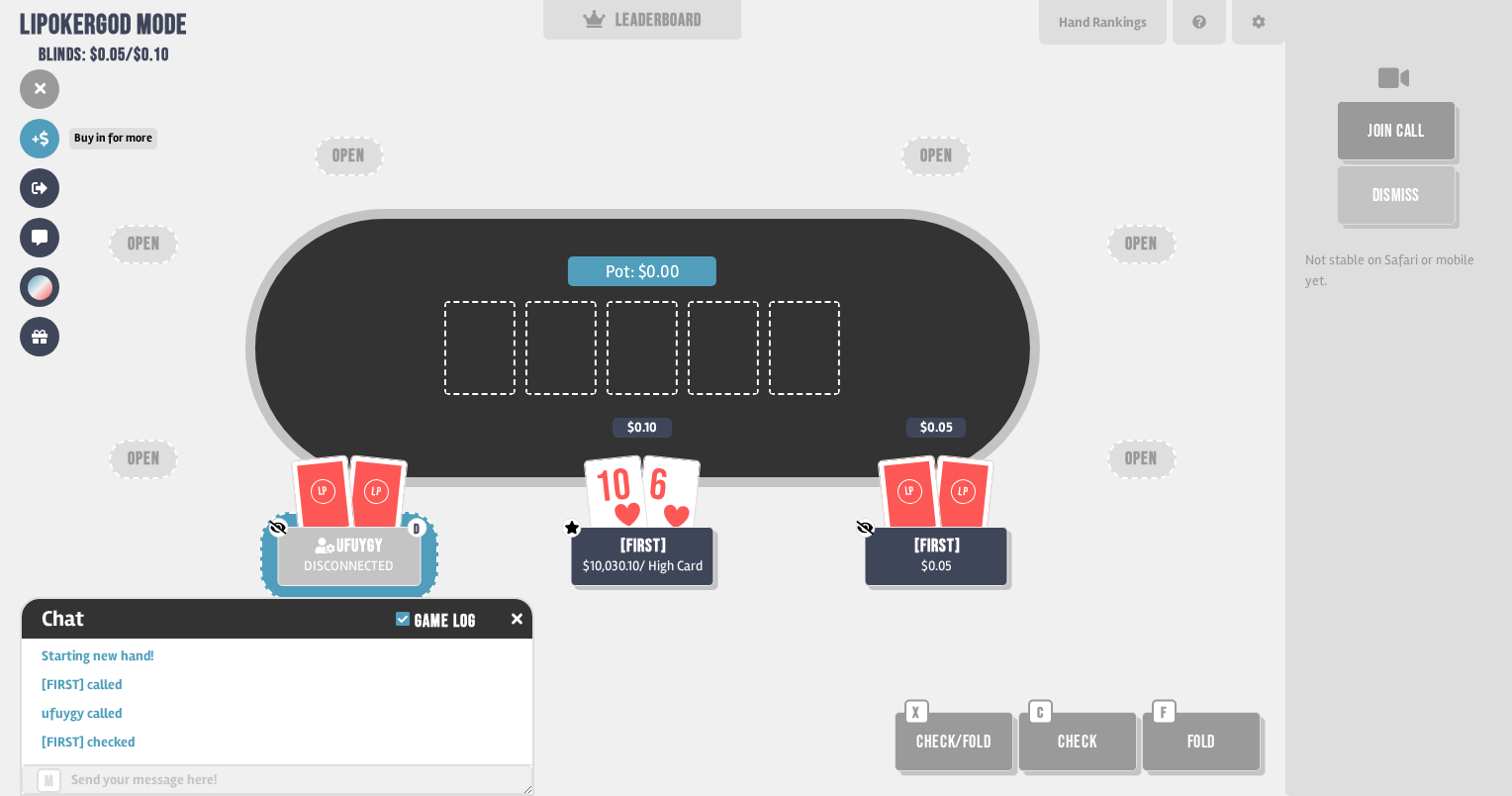 click at bounding box center (44, 139) 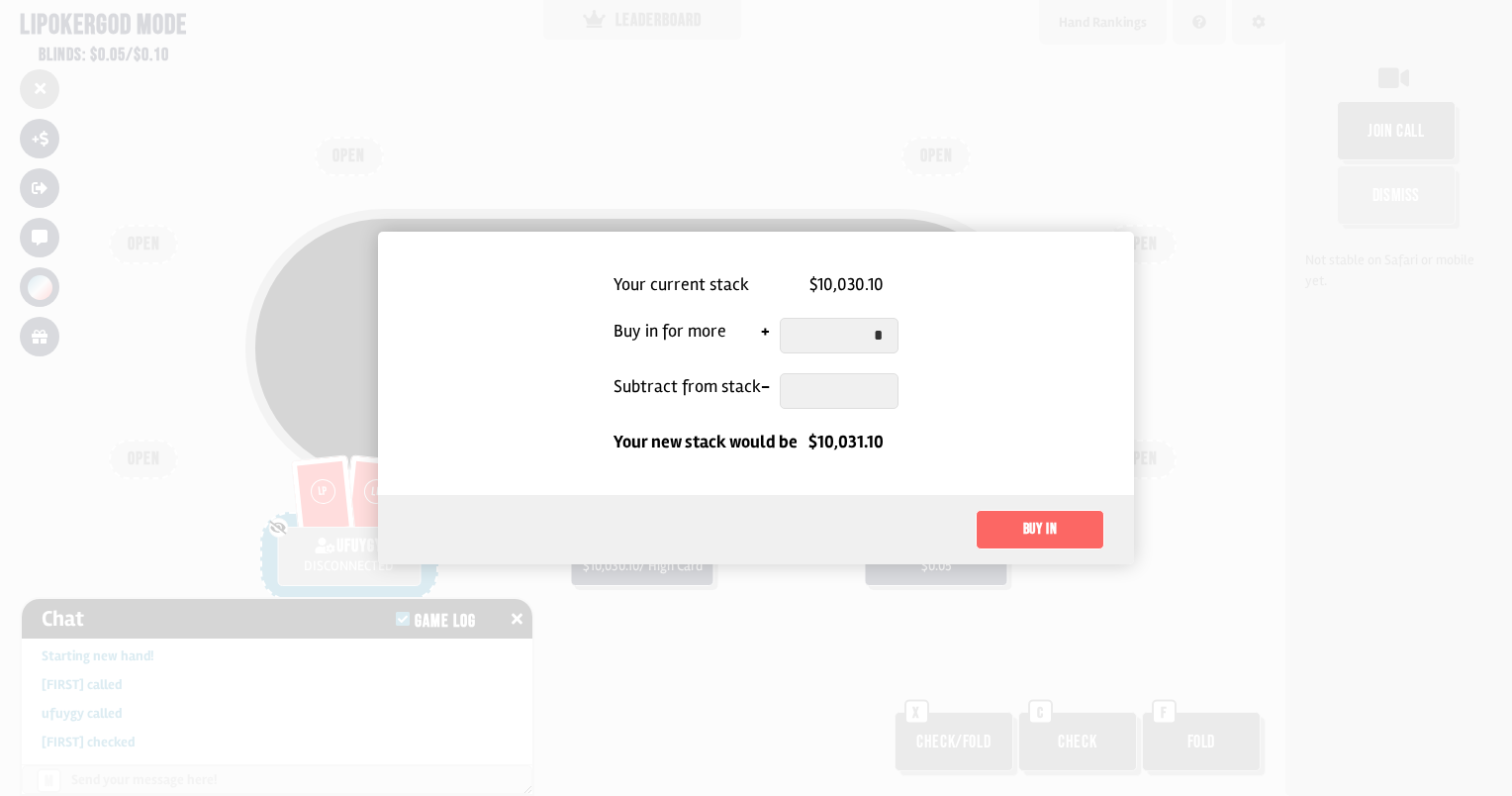 type on "*" 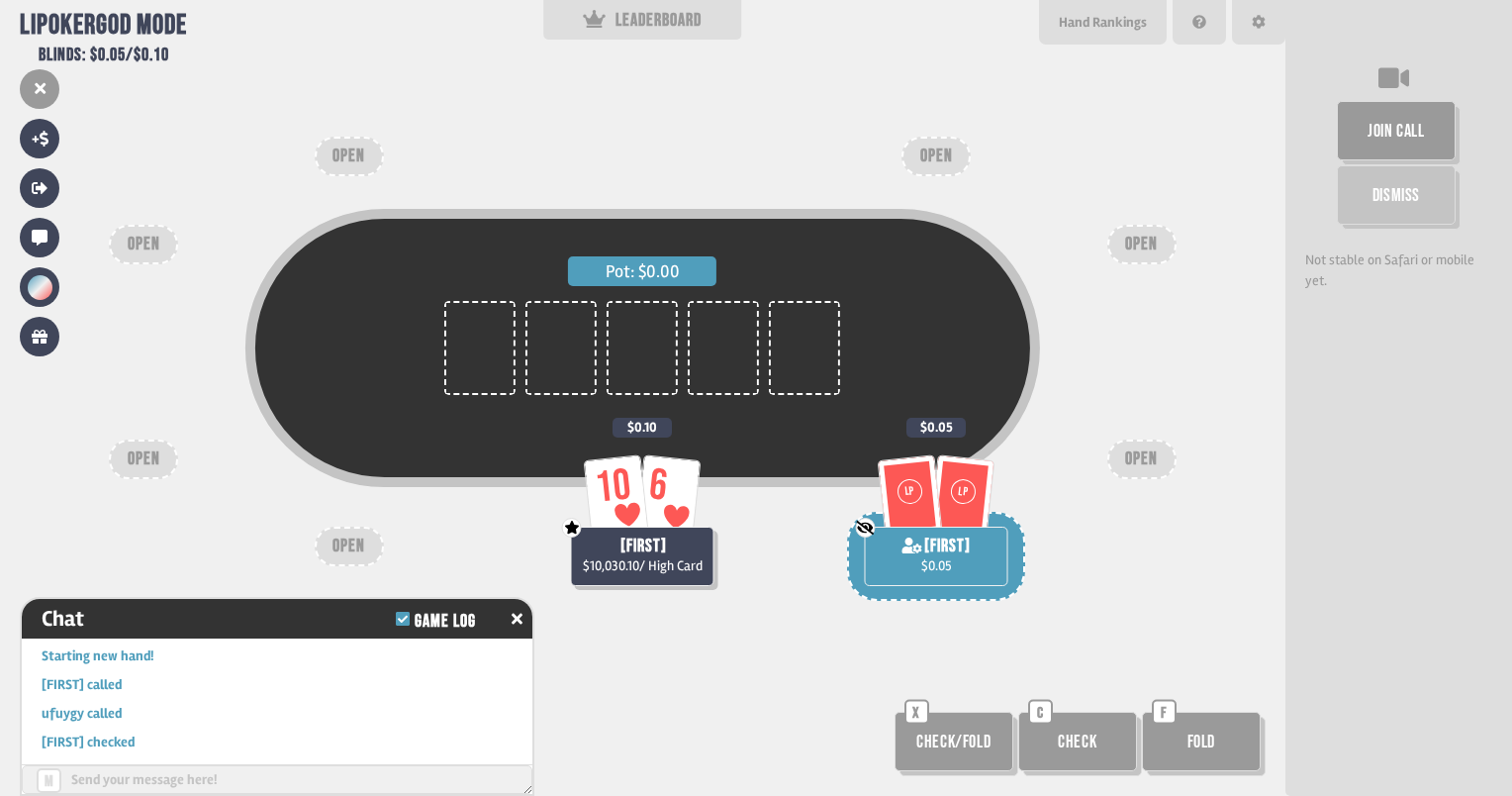 type 